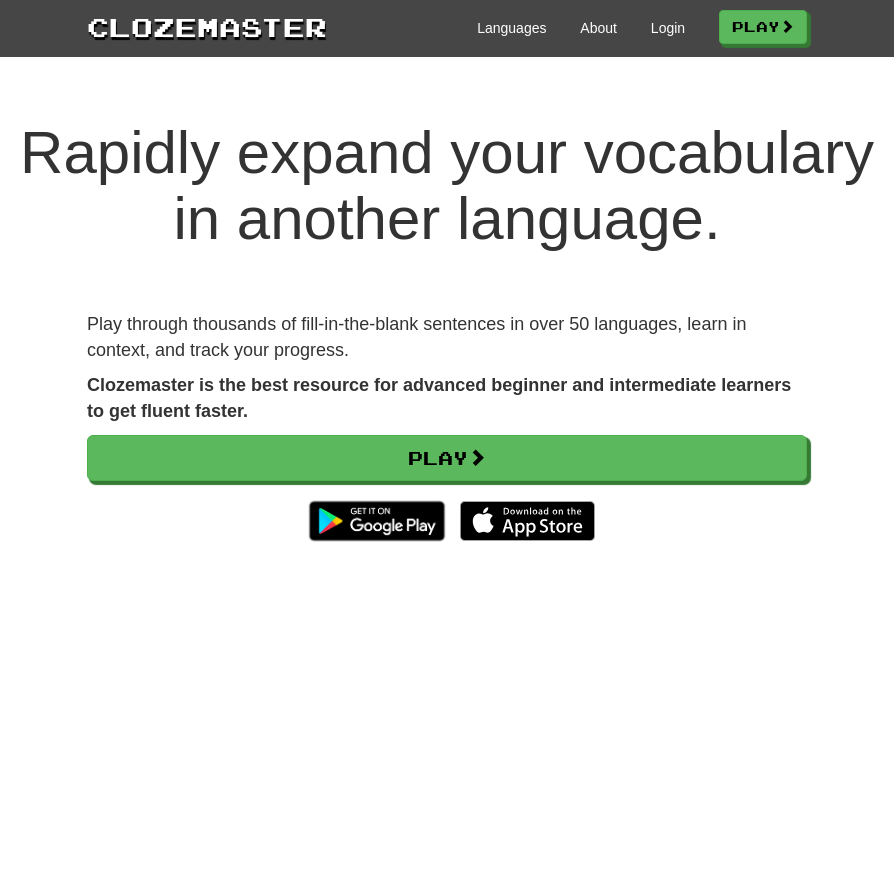 scroll, scrollTop: 0, scrollLeft: 0, axis: both 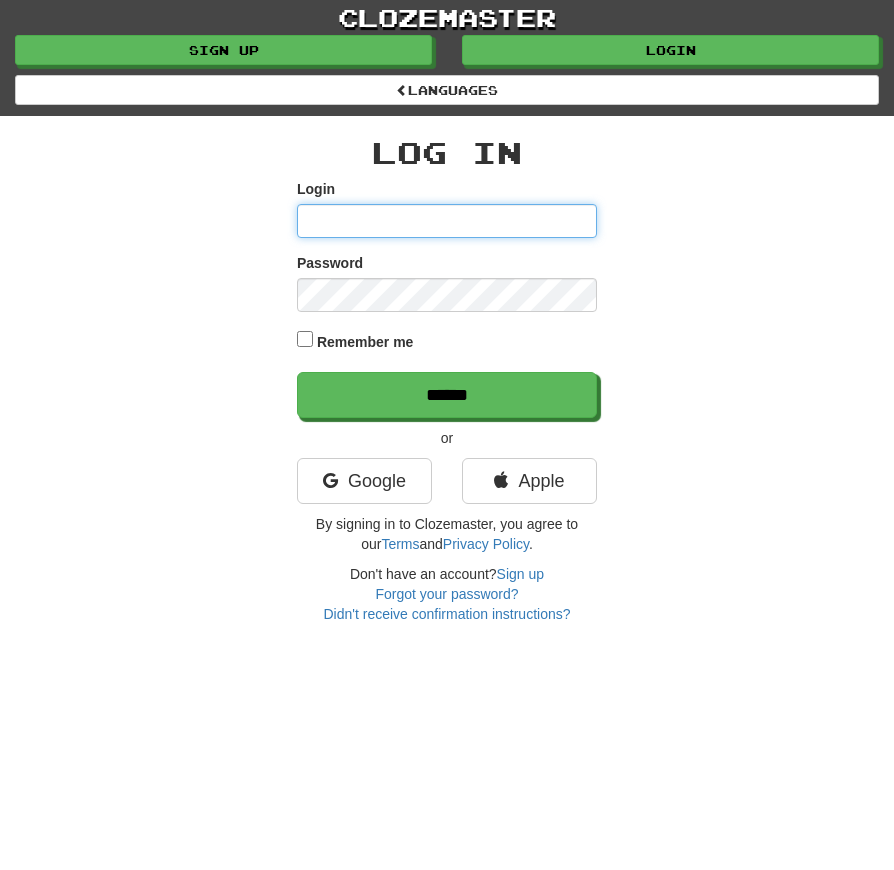 type on "**********" 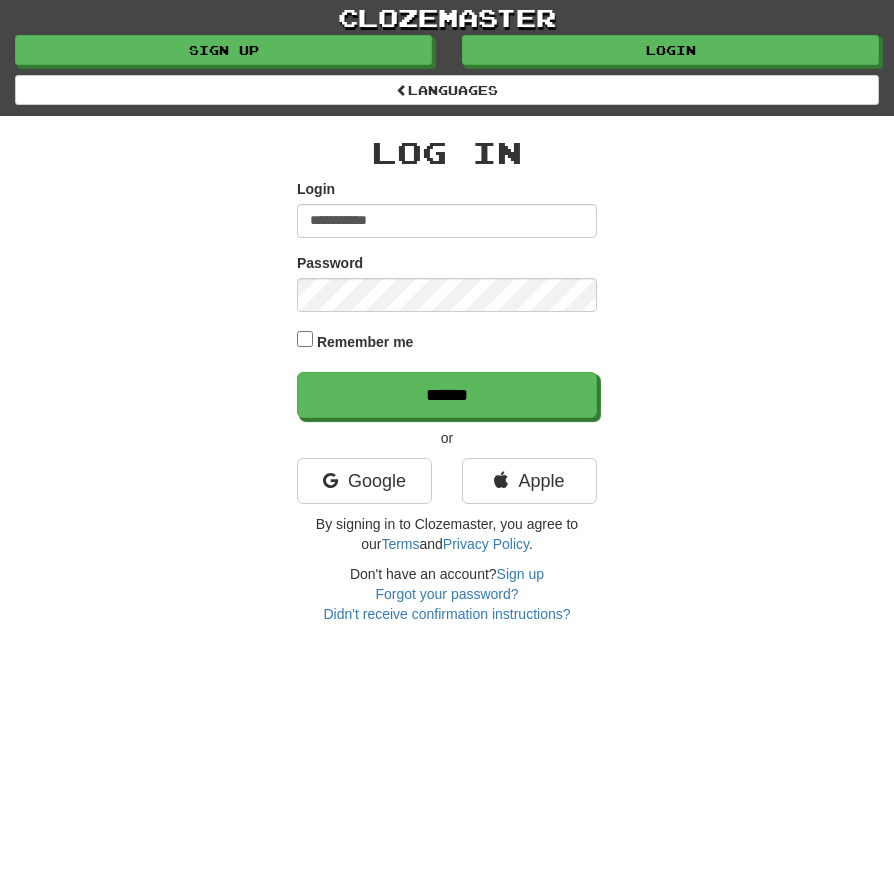 click on "******" at bounding box center [447, 395] 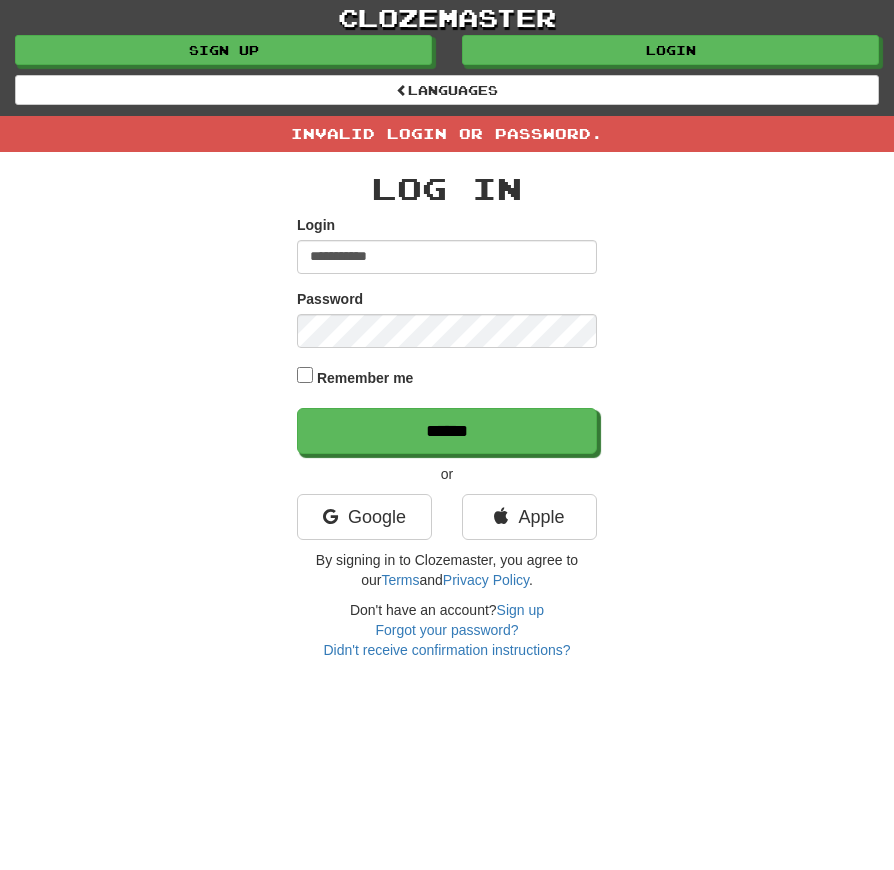 scroll, scrollTop: 0, scrollLeft: 0, axis: both 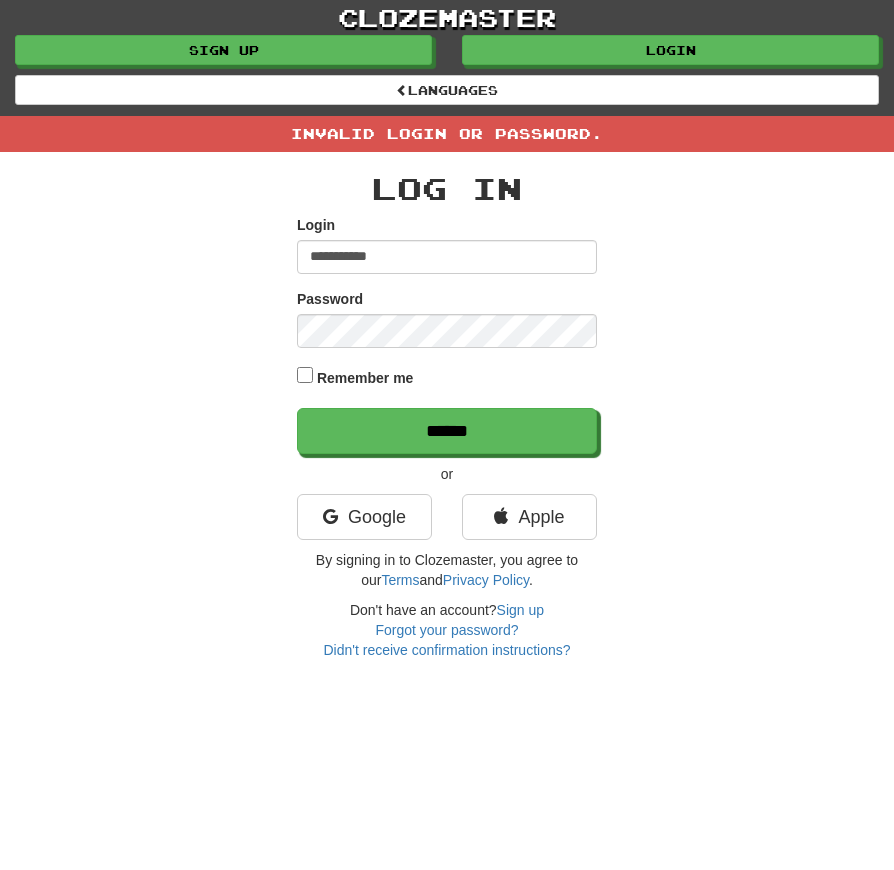 click on "**********" at bounding box center [447, 257] 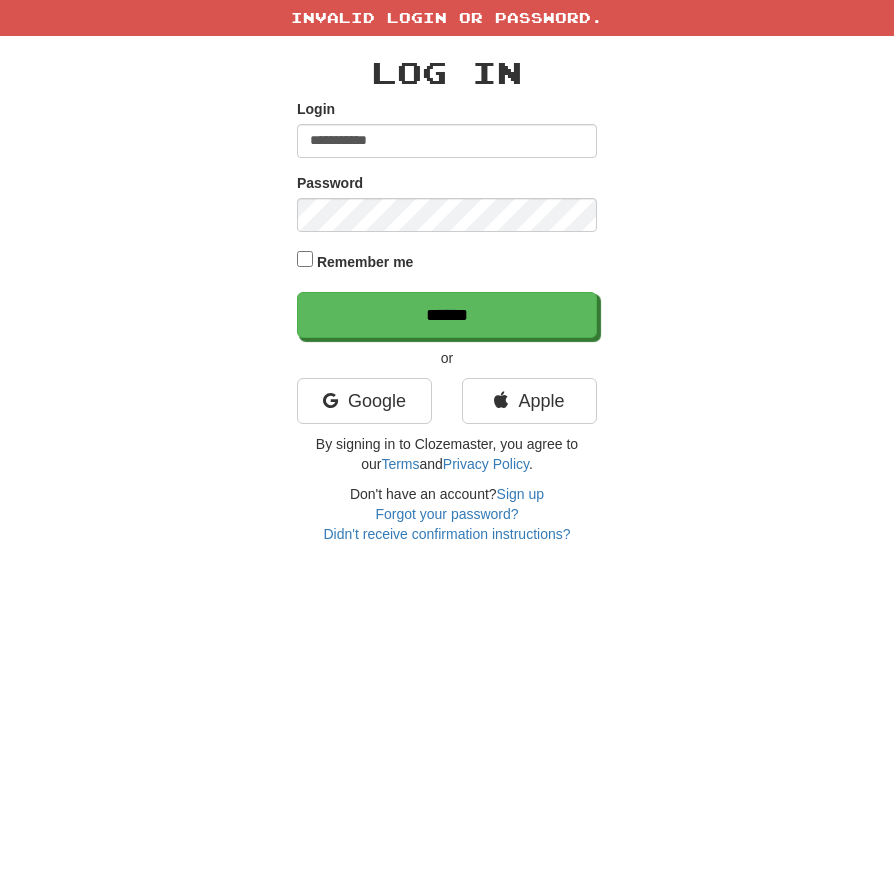 type on "**********" 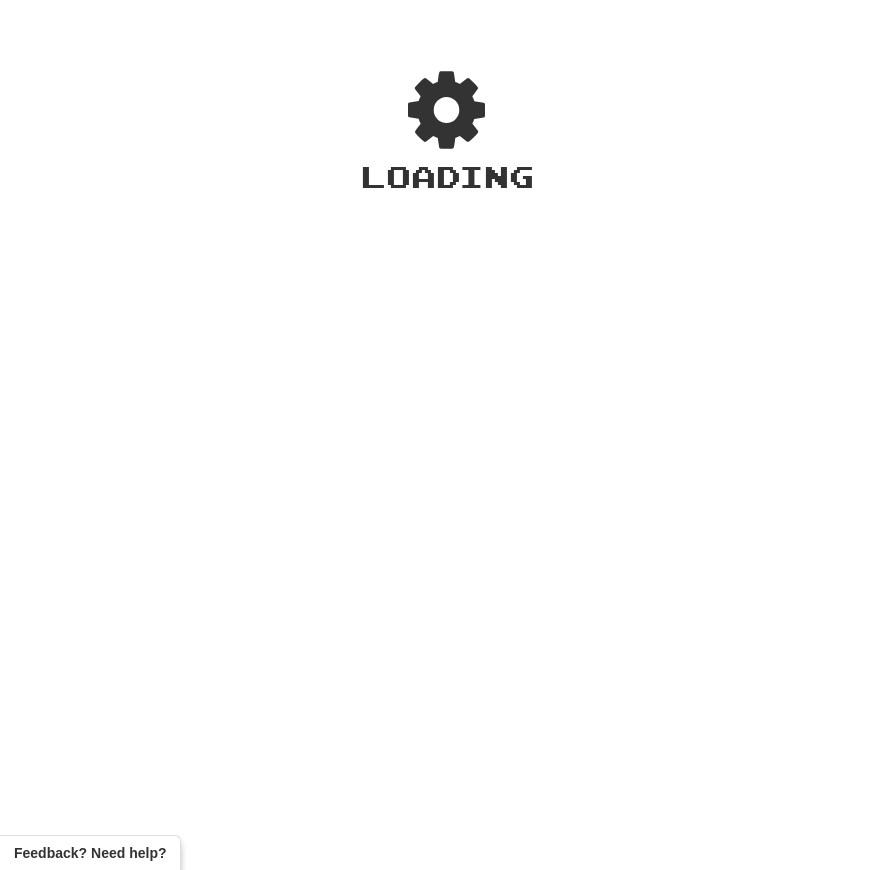 scroll, scrollTop: 0, scrollLeft: 0, axis: both 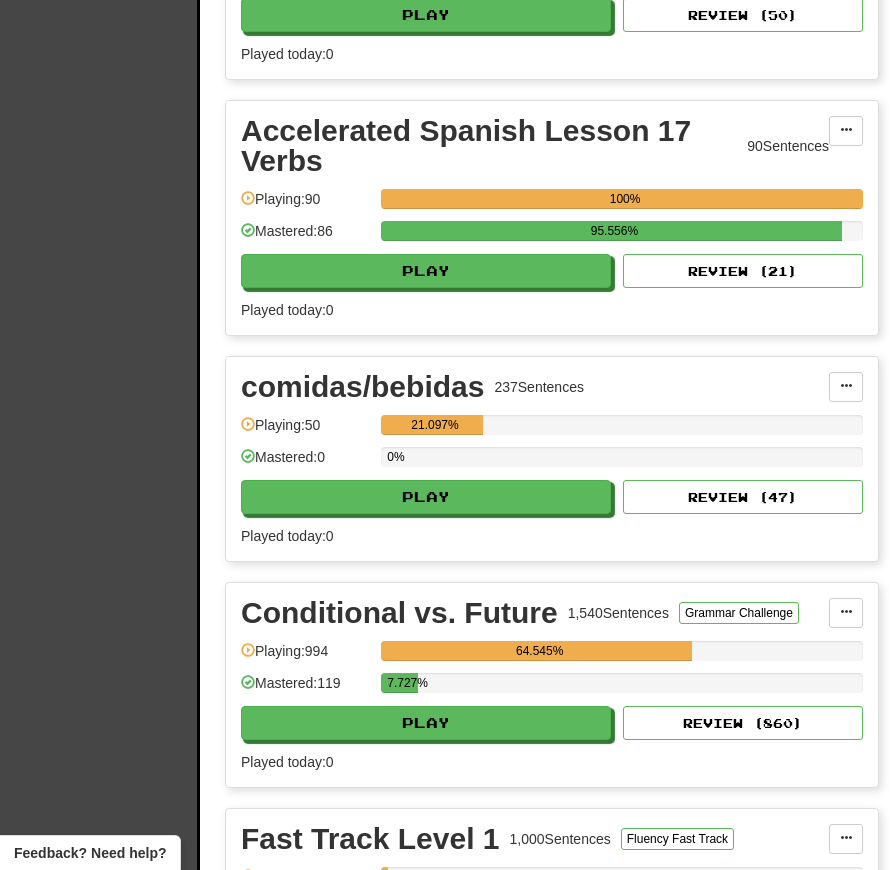 click on "Play" at bounding box center [426, 723] 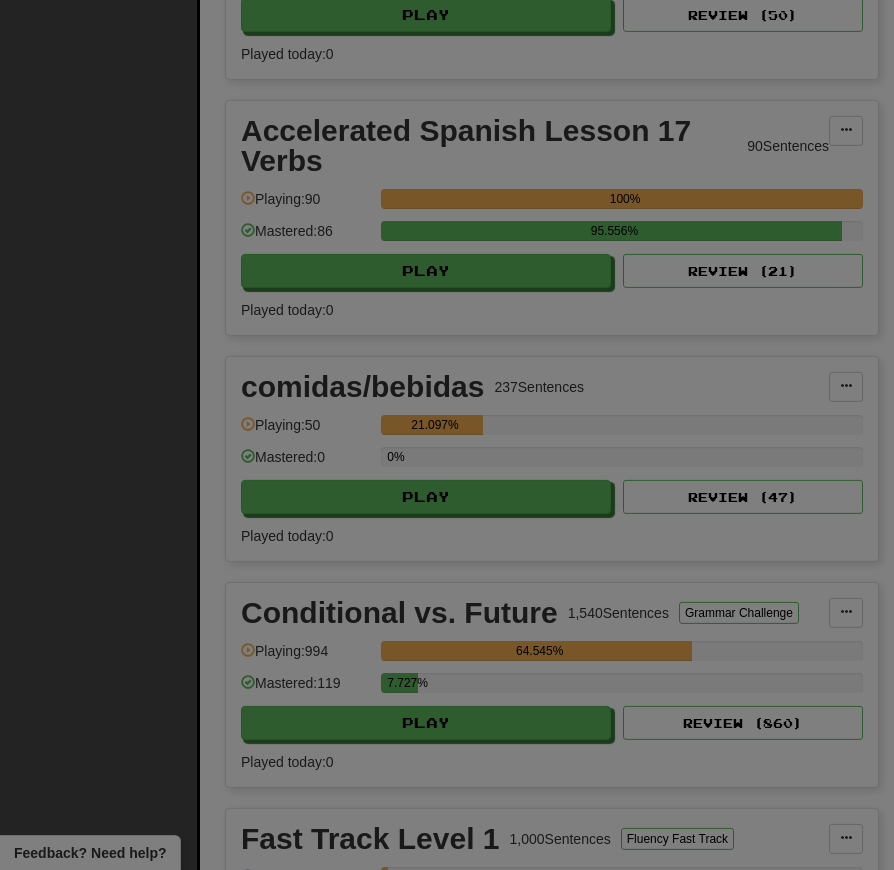 scroll, scrollTop: 3346, scrollLeft: 0, axis: vertical 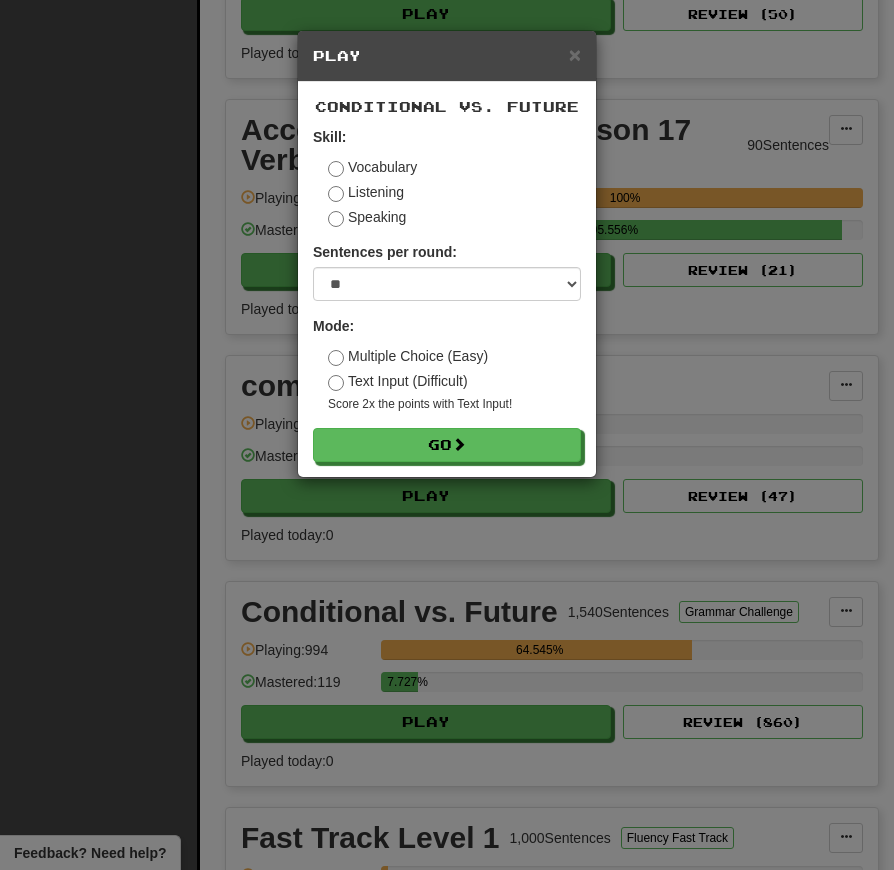 click on "Go" at bounding box center [447, 445] 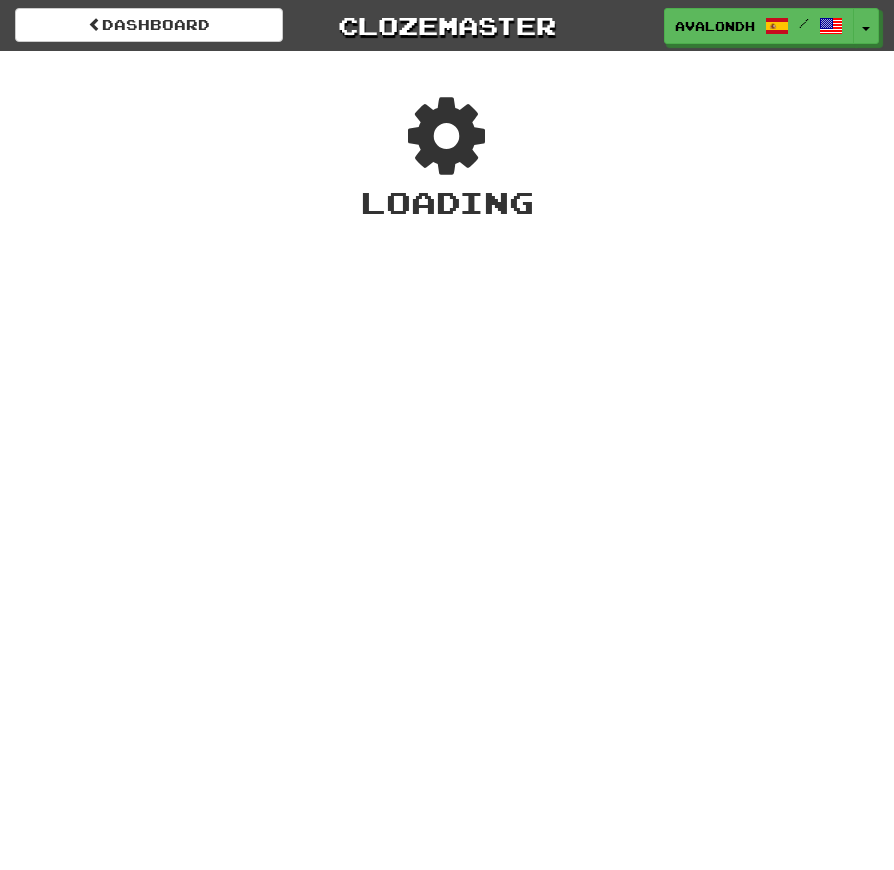 scroll, scrollTop: 0, scrollLeft: 0, axis: both 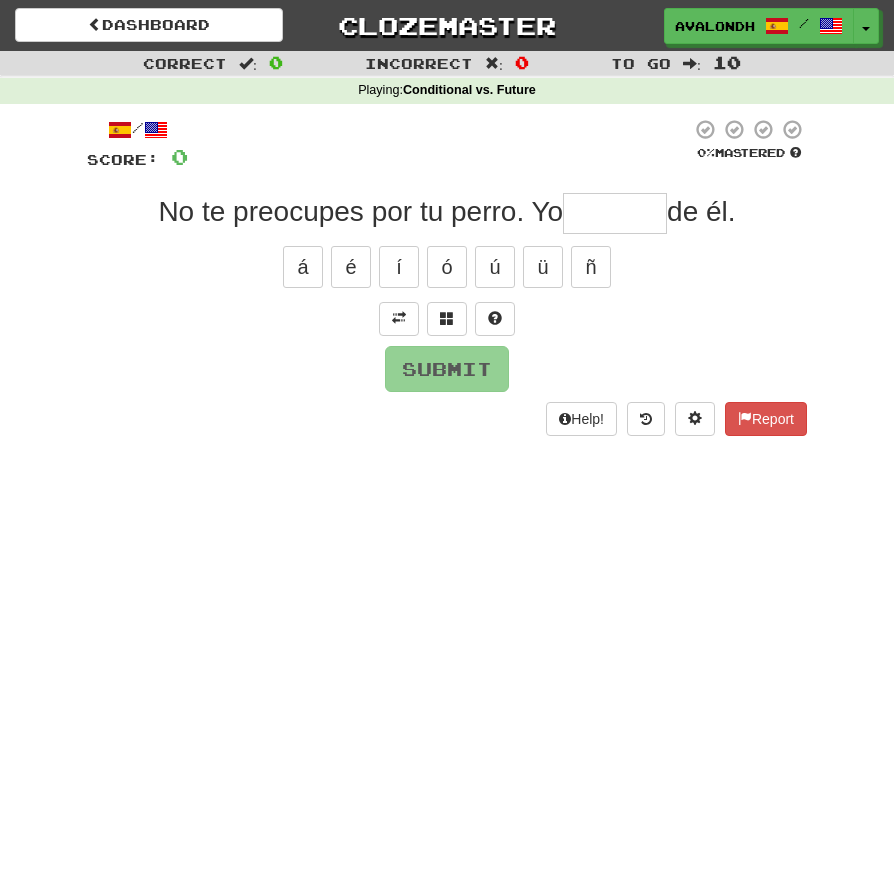 click at bounding box center [399, 318] 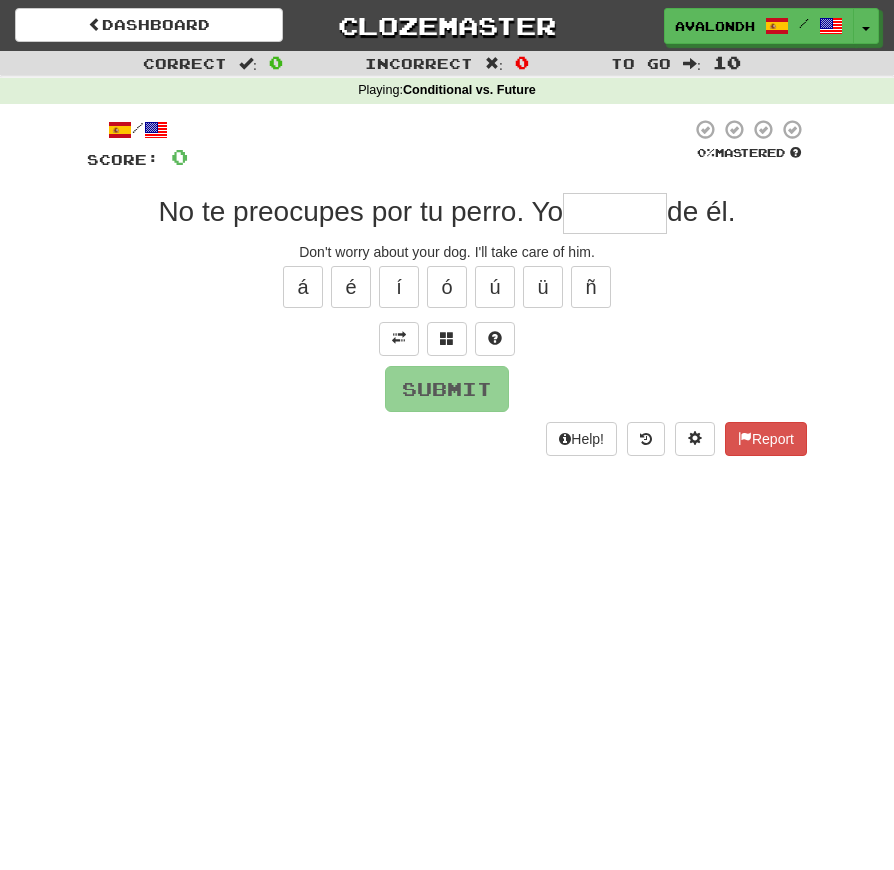 click at bounding box center [615, 213] 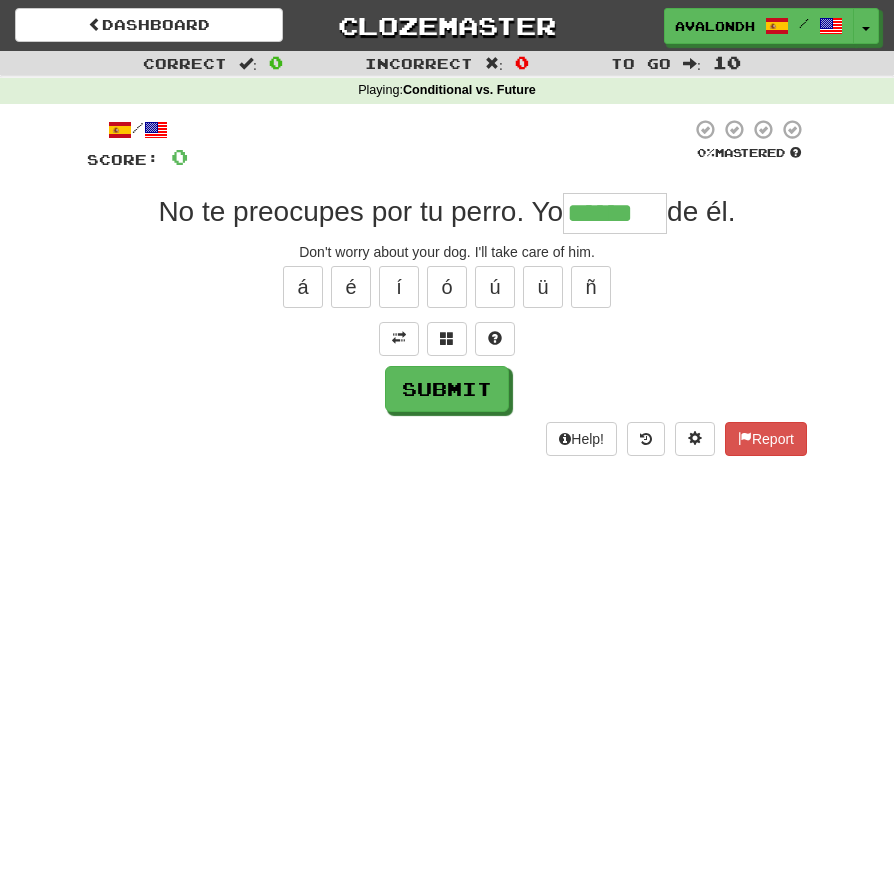 click on "é" at bounding box center (351, 287) 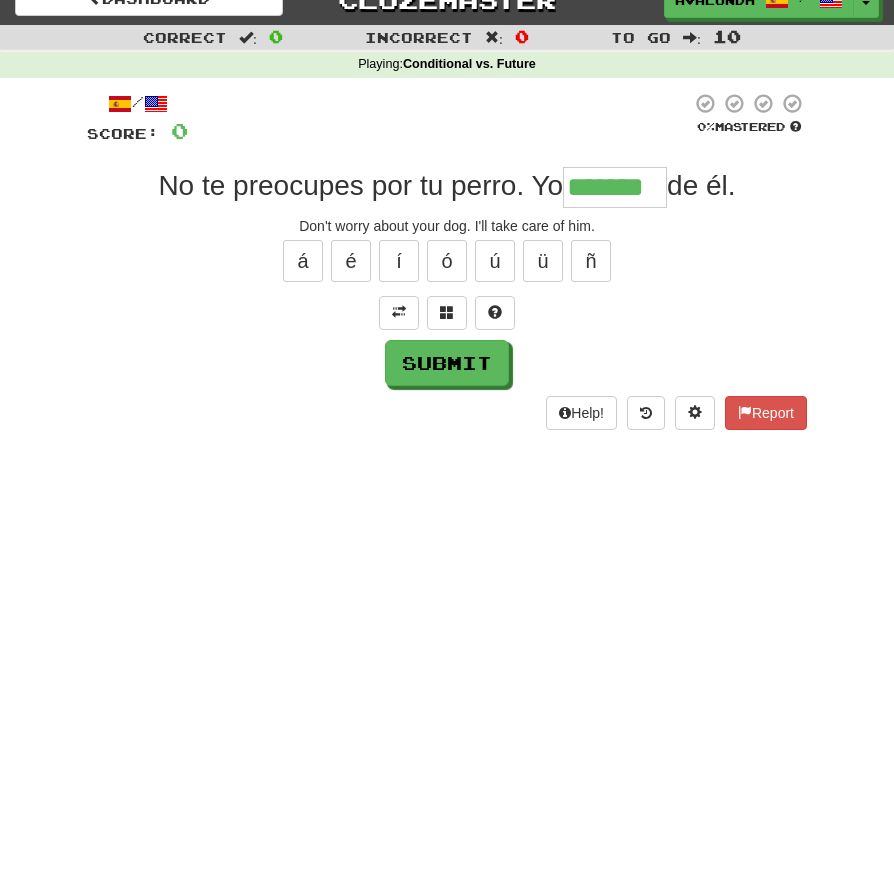 click on "Submit" at bounding box center [447, 389] 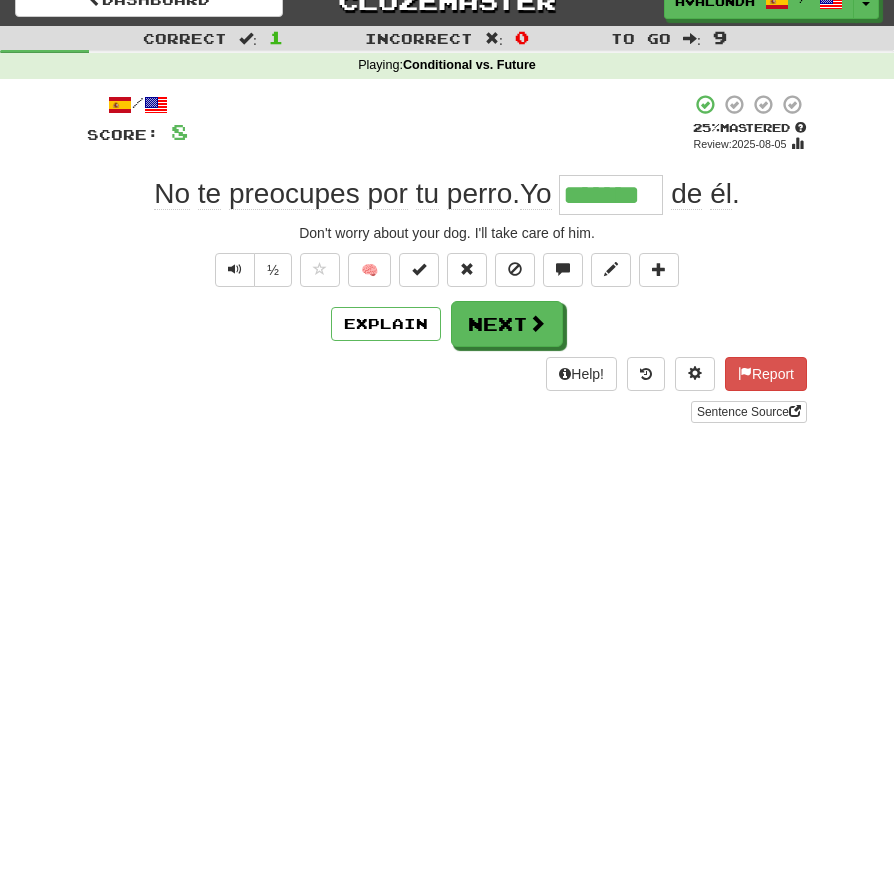 click at bounding box center [235, 270] 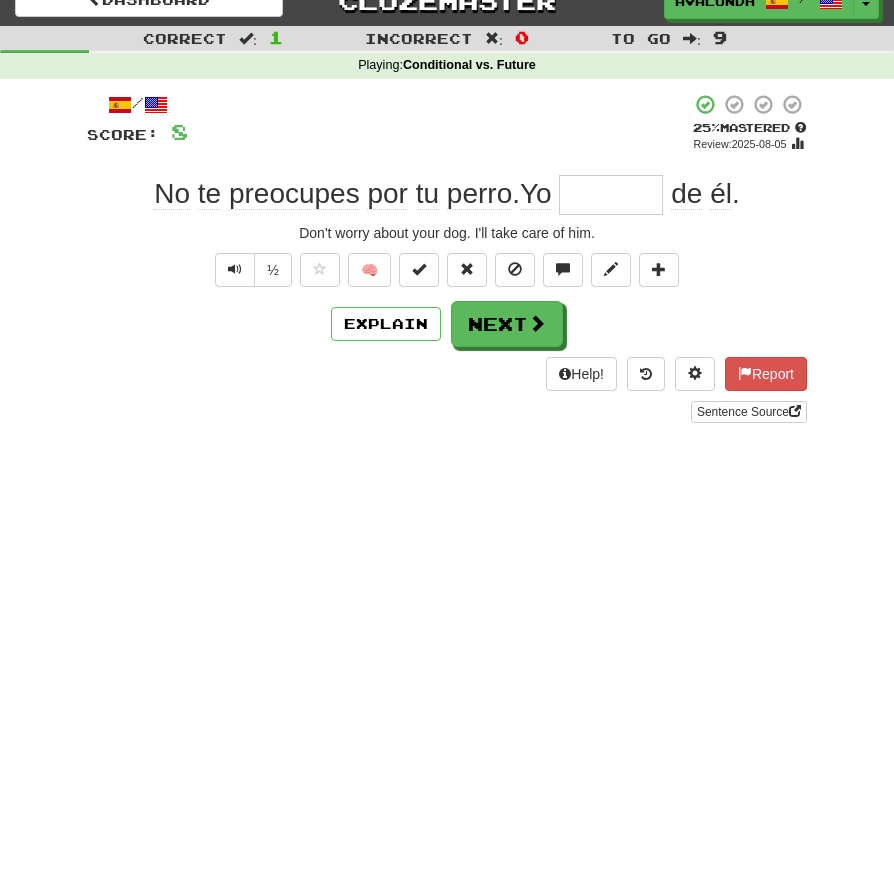 scroll, scrollTop: 25, scrollLeft: 0, axis: vertical 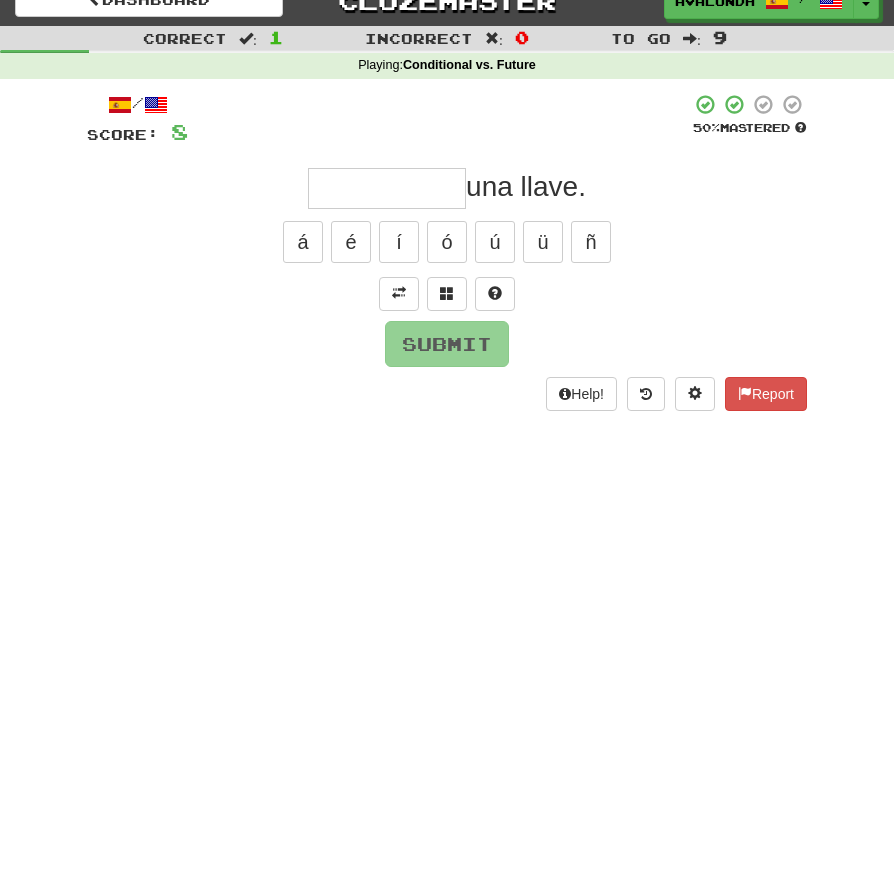 click at bounding box center [399, 294] 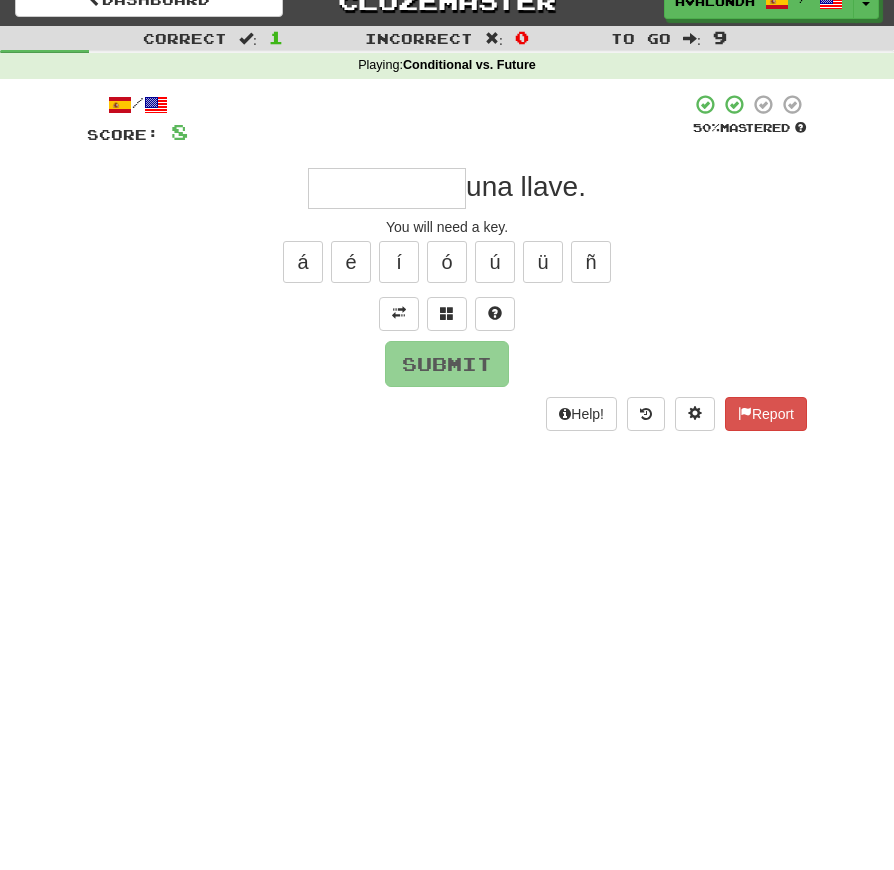 click at bounding box center (387, 188) 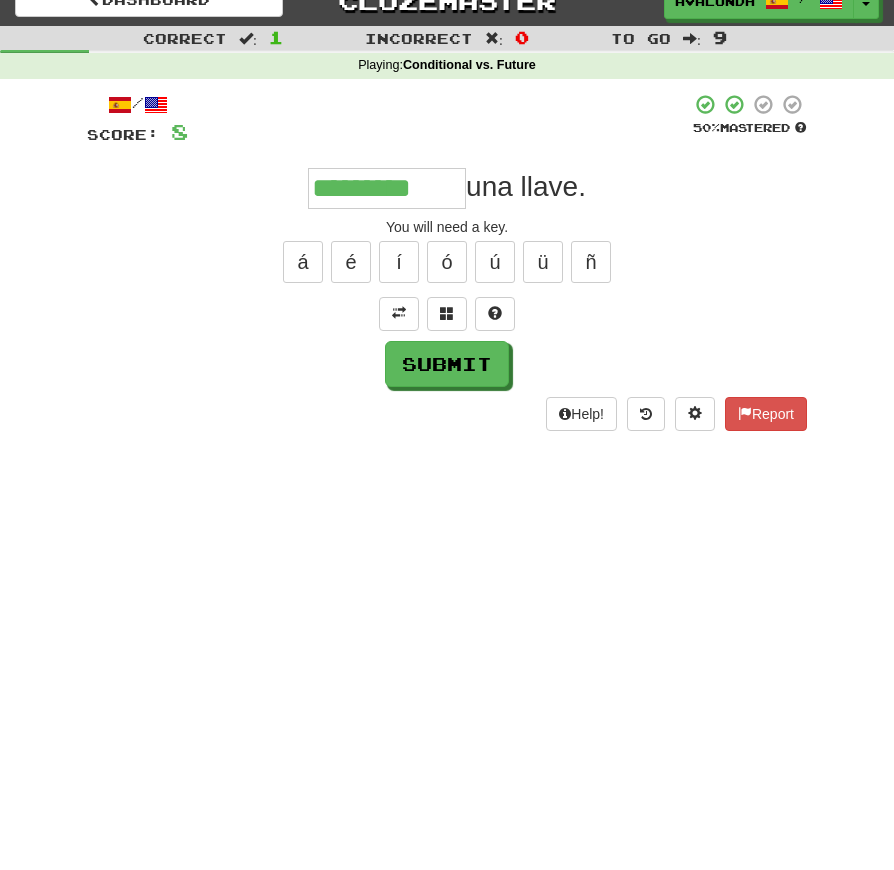 click on "á" at bounding box center (303, 262) 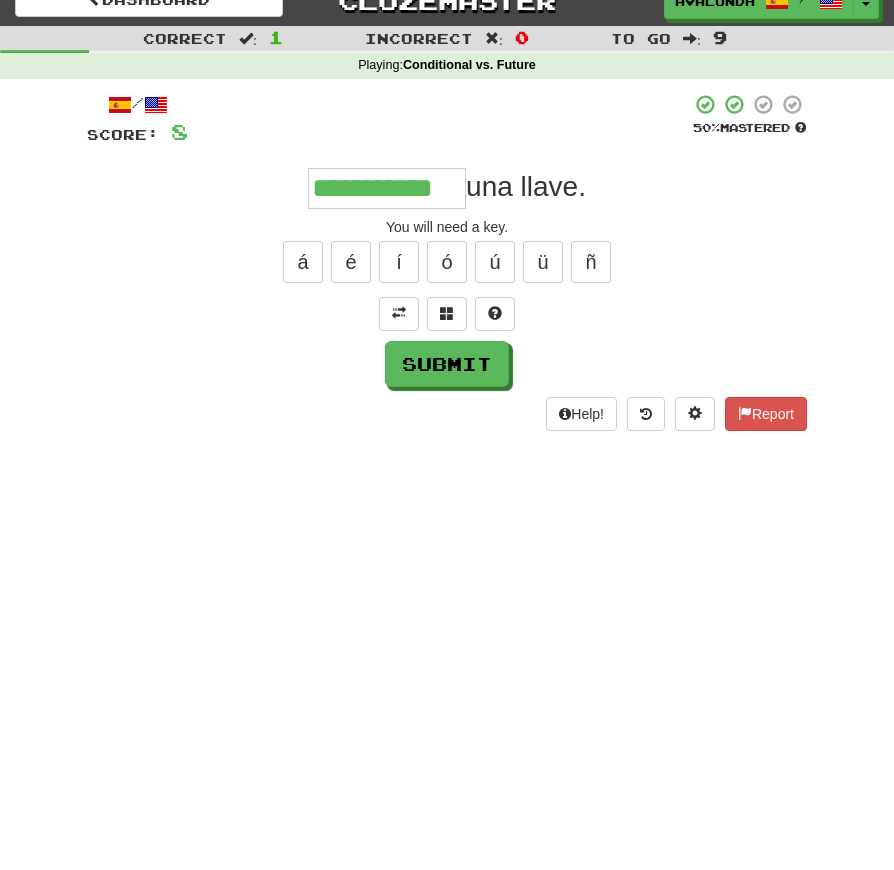 click on "Submit" at bounding box center [447, 364] 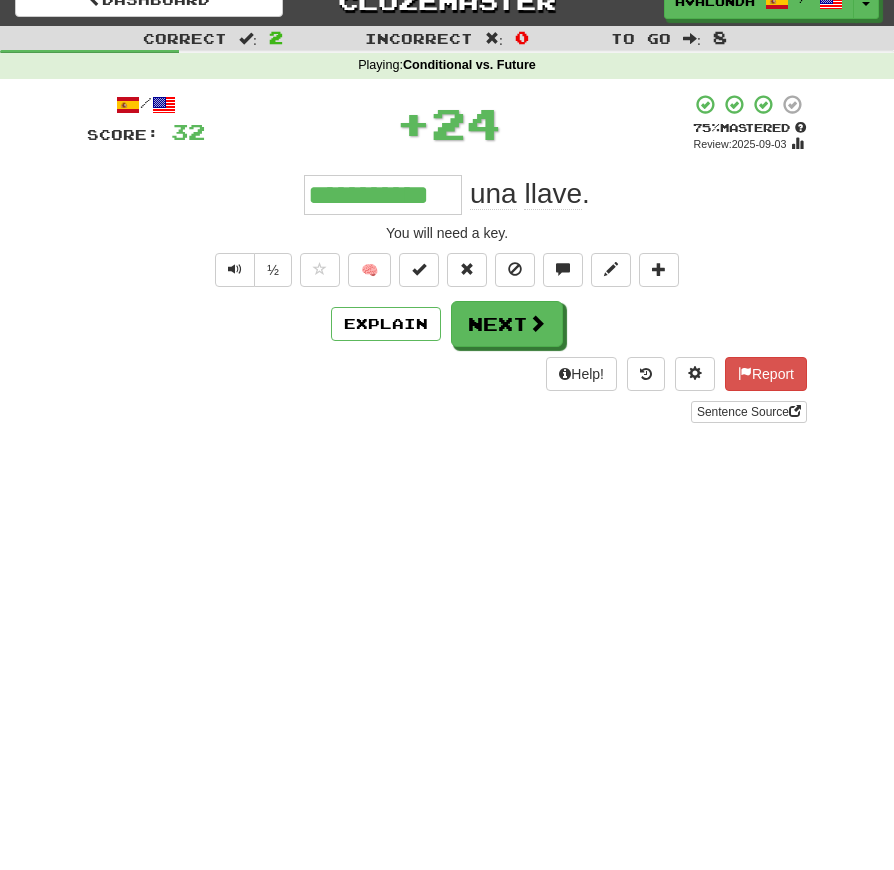 scroll, scrollTop: 25, scrollLeft: 0, axis: vertical 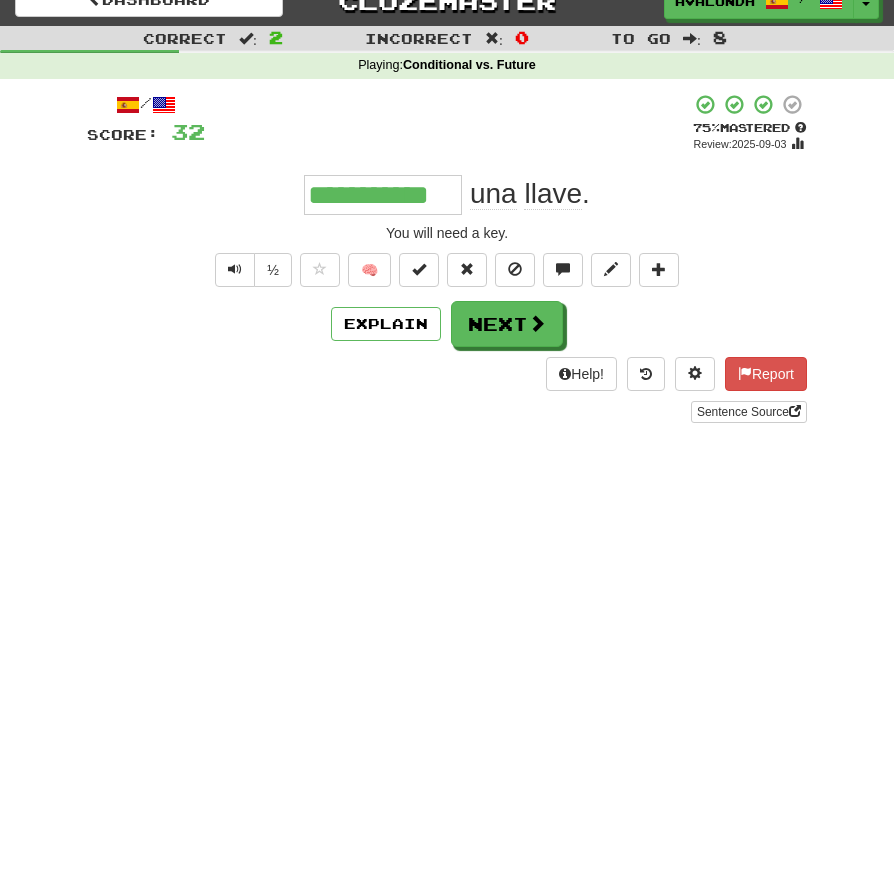 click at bounding box center [235, 269] 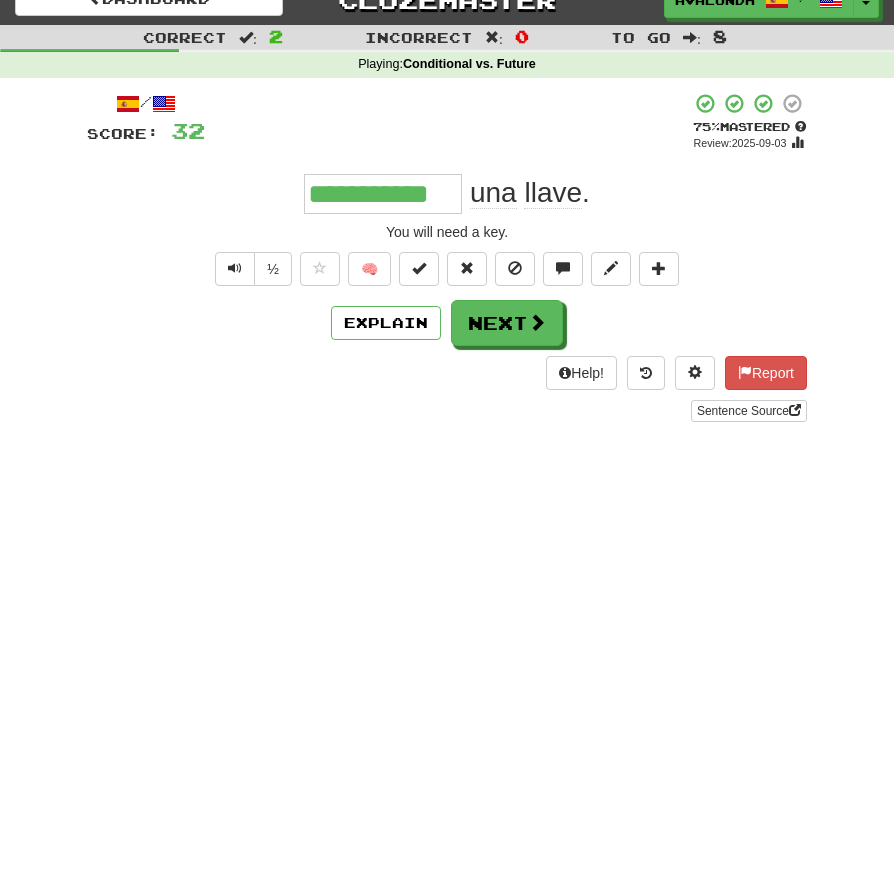 scroll, scrollTop: 26, scrollLeft: 0, axis: vertical 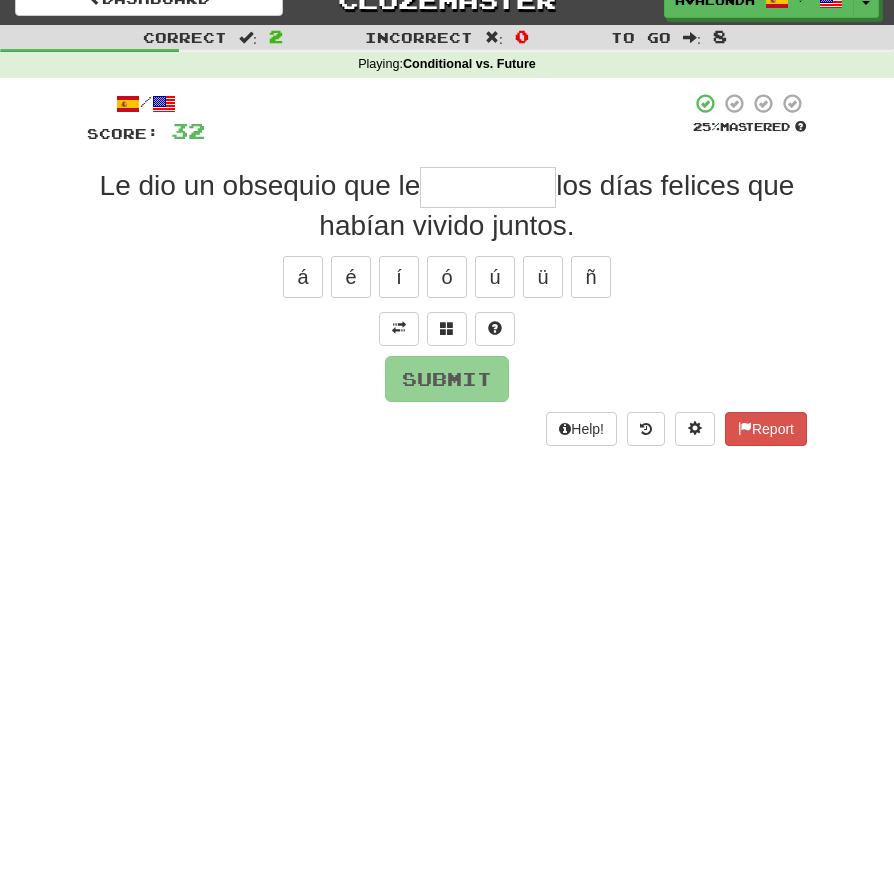 click at bounding box center (399, 328) 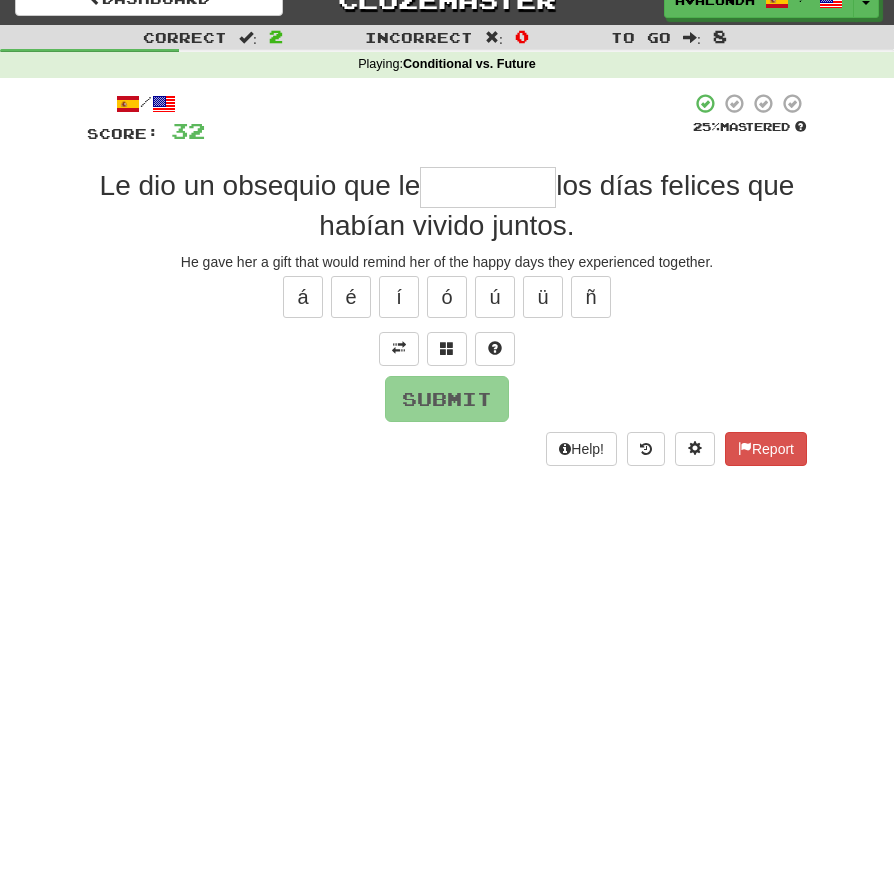 click at bounding box center [488, 187] 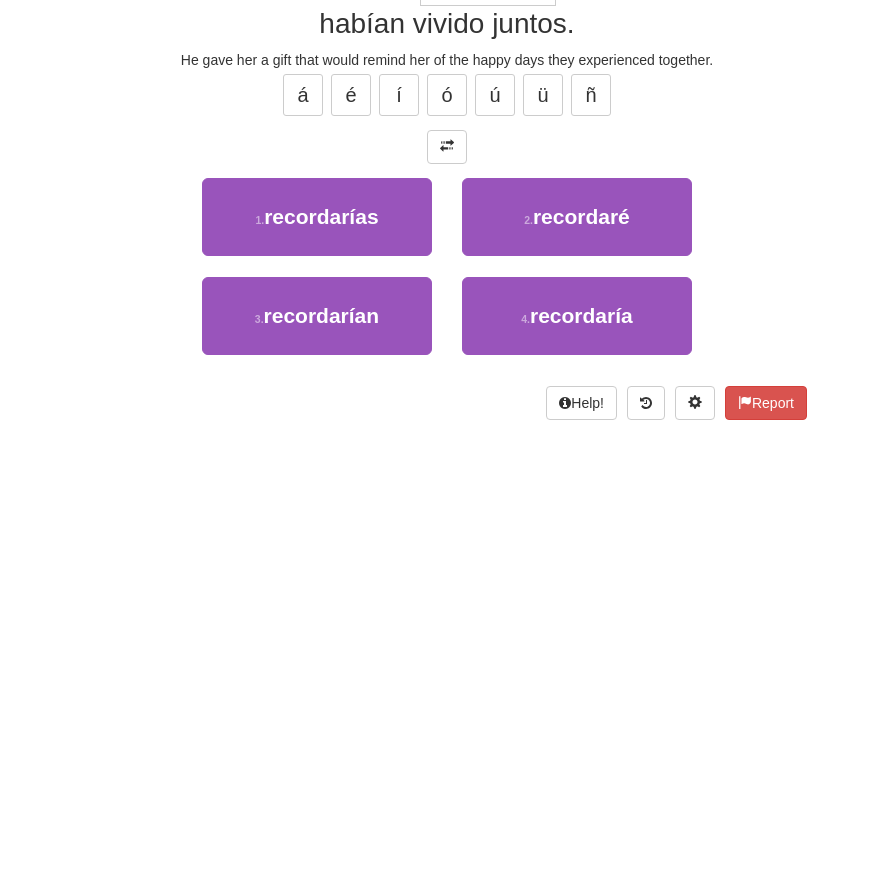 click on "4 .  recordaría" at bounding box center (577, 518) 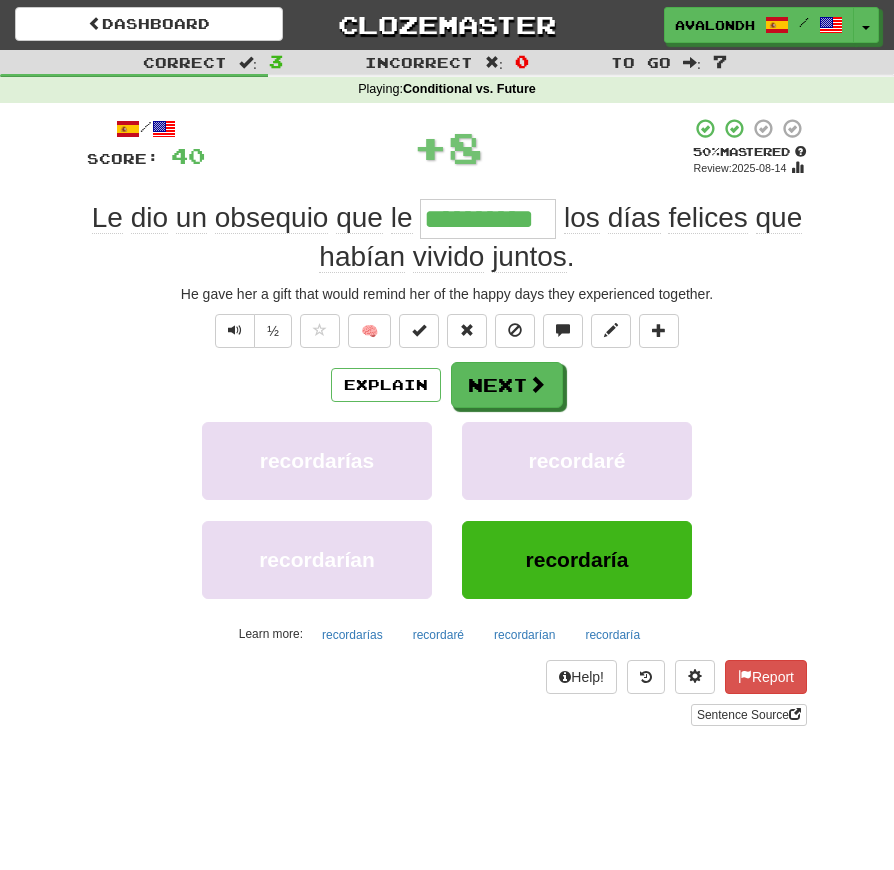 scroll, scrollTop: 1, scrollLeft: 0, axis: vertical 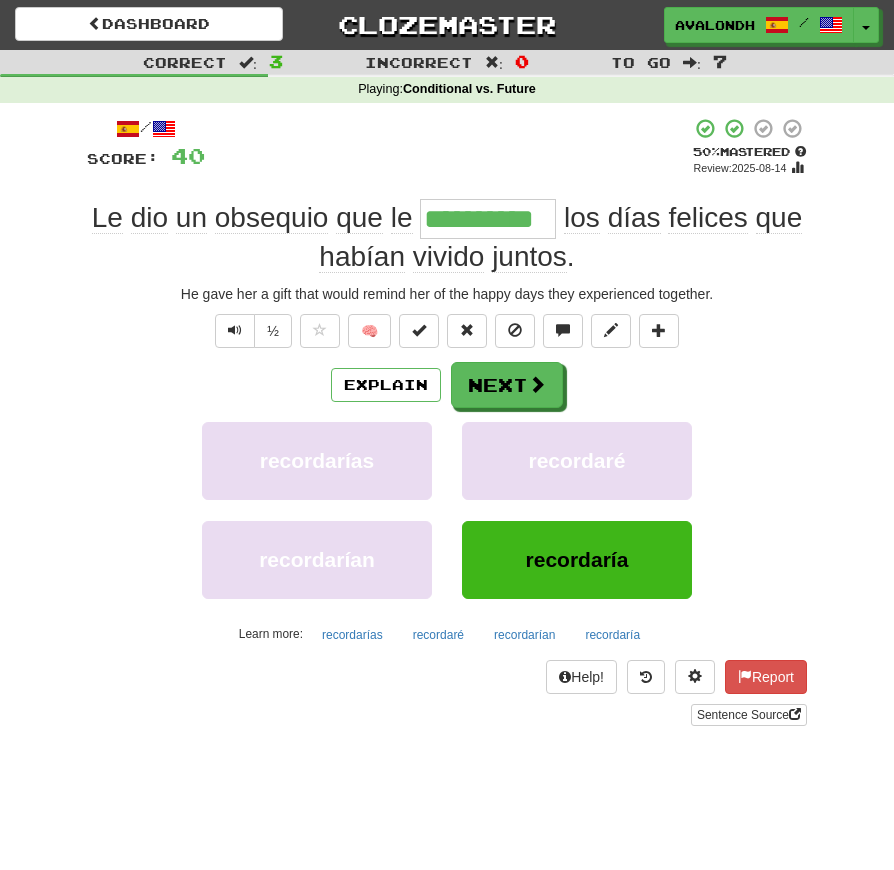 click at bounding box center (235, 331) 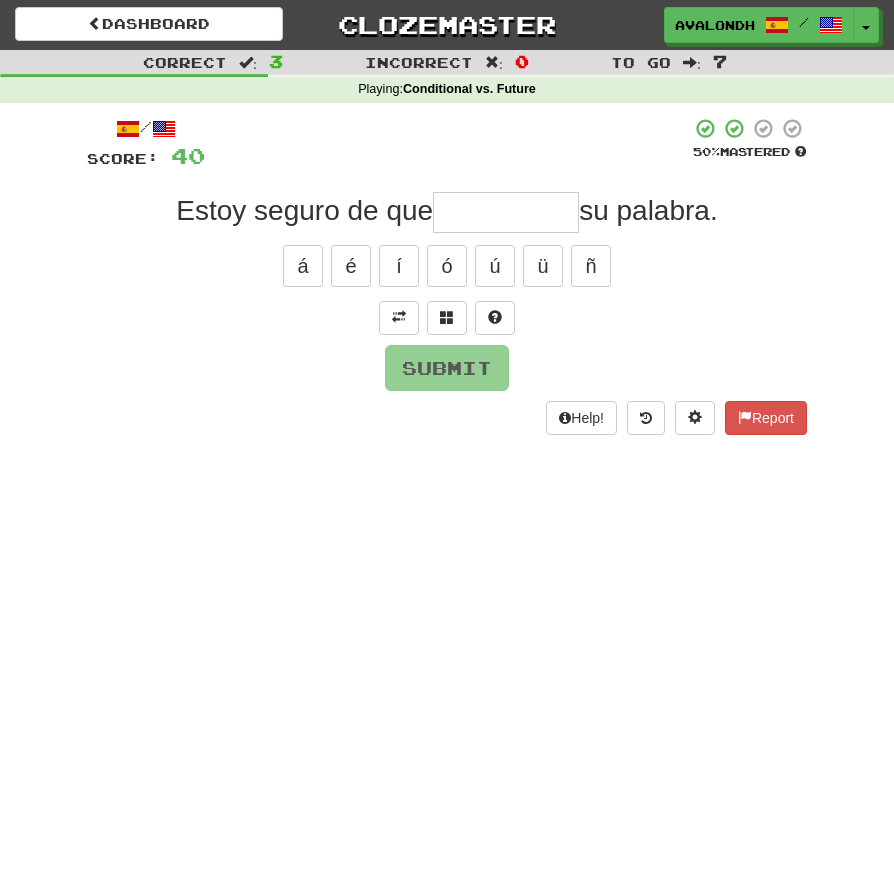 scroll, scrollTop: 1, scrollLeft: 0, axis: vertical 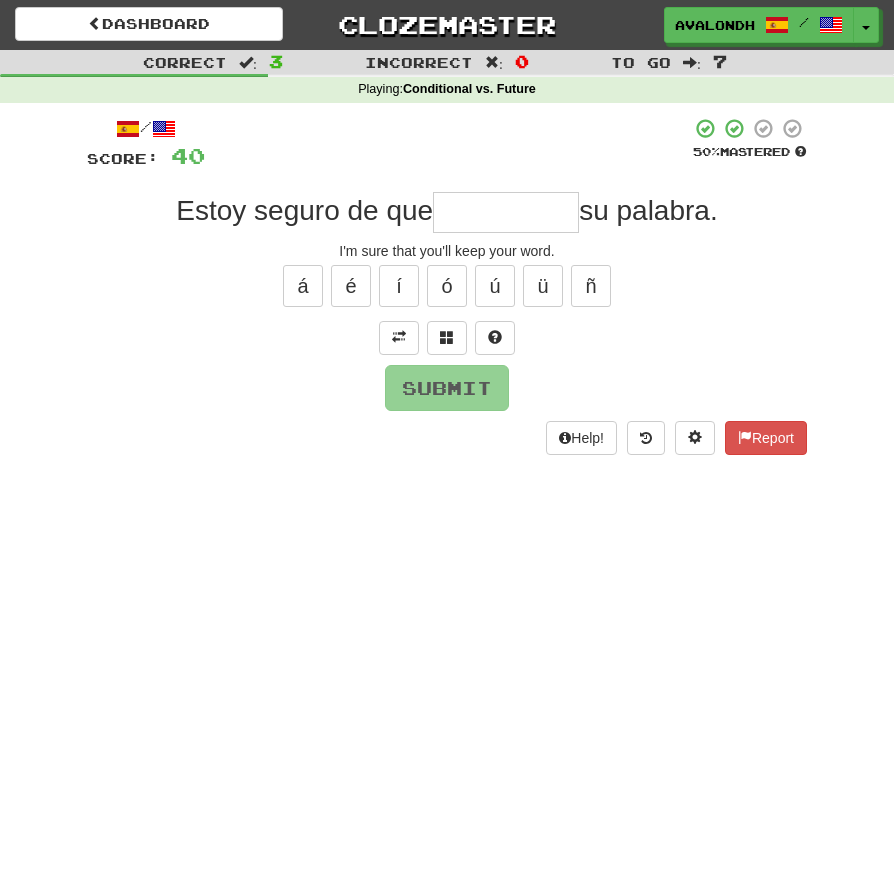 click at bounding box center (506, 212) 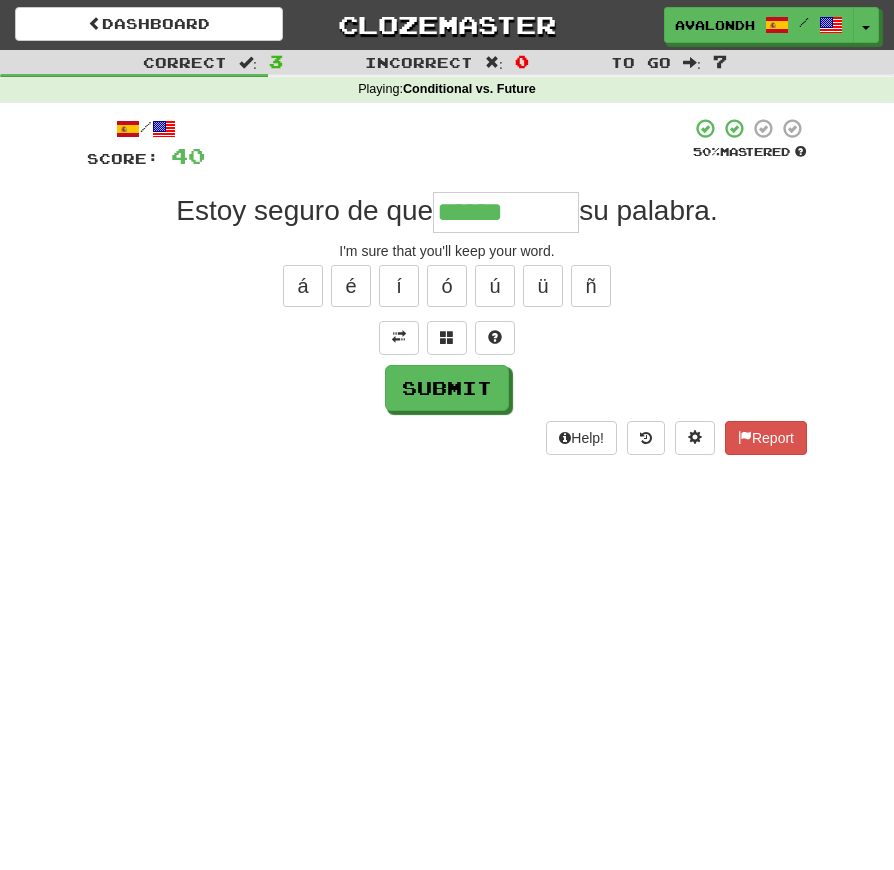 click at bounding box center (447, 337) 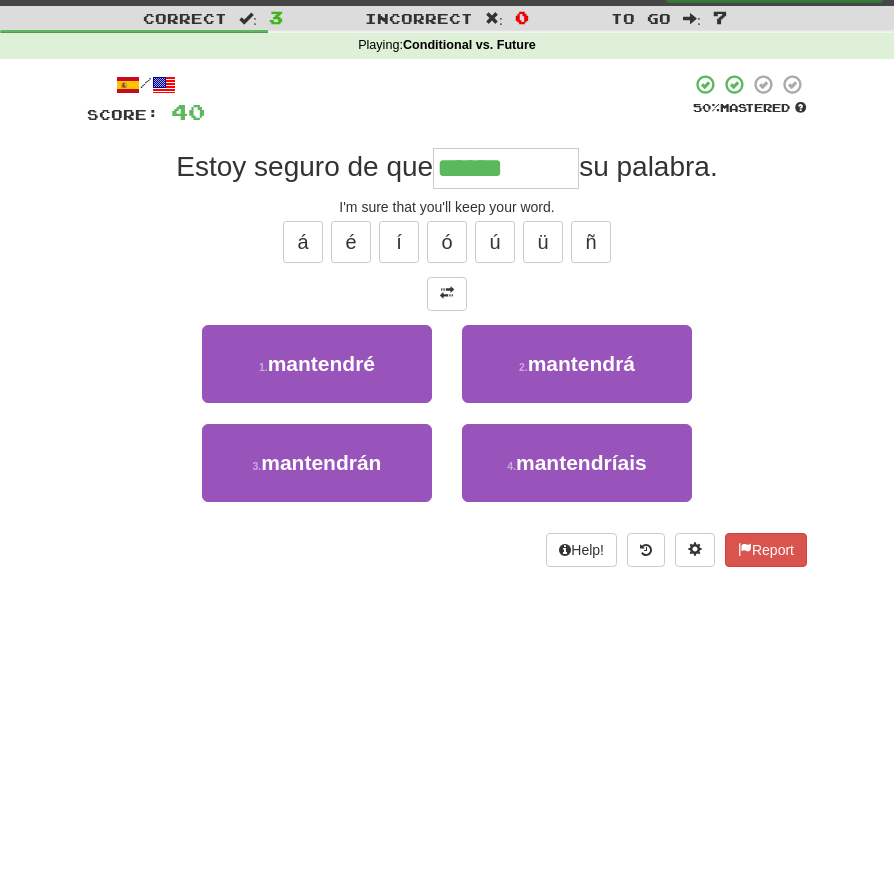 click on "2 ." at bounding box center [523, 411] 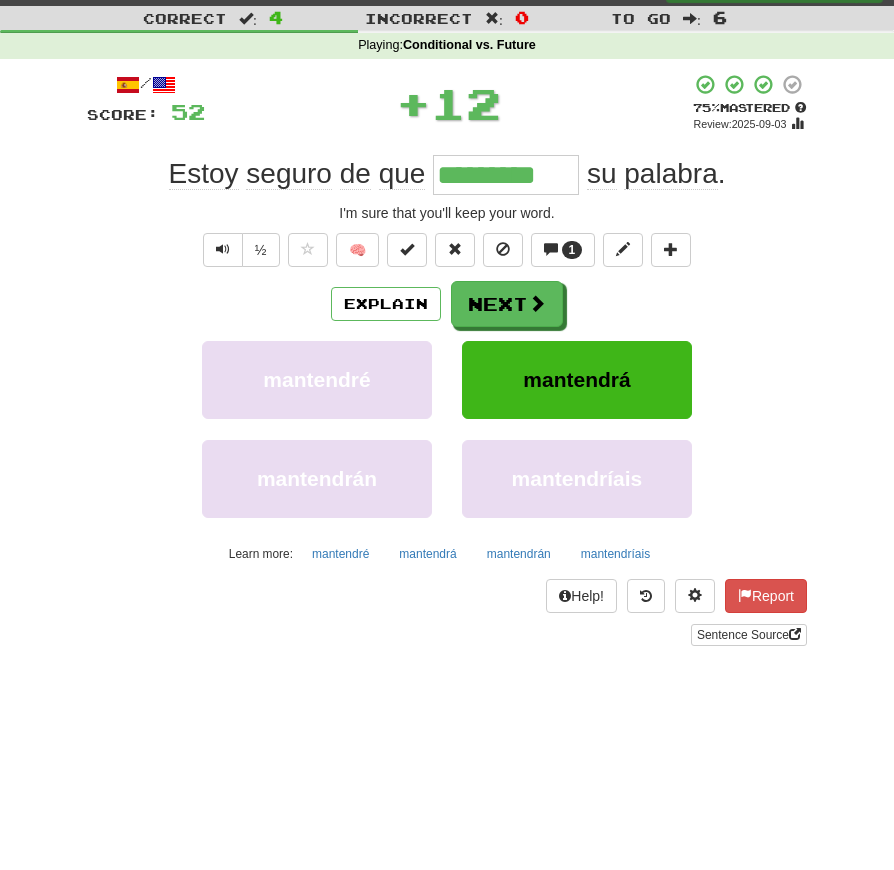 scroll, scrollTop: 45, scrollLeft: 0, axis: vertical 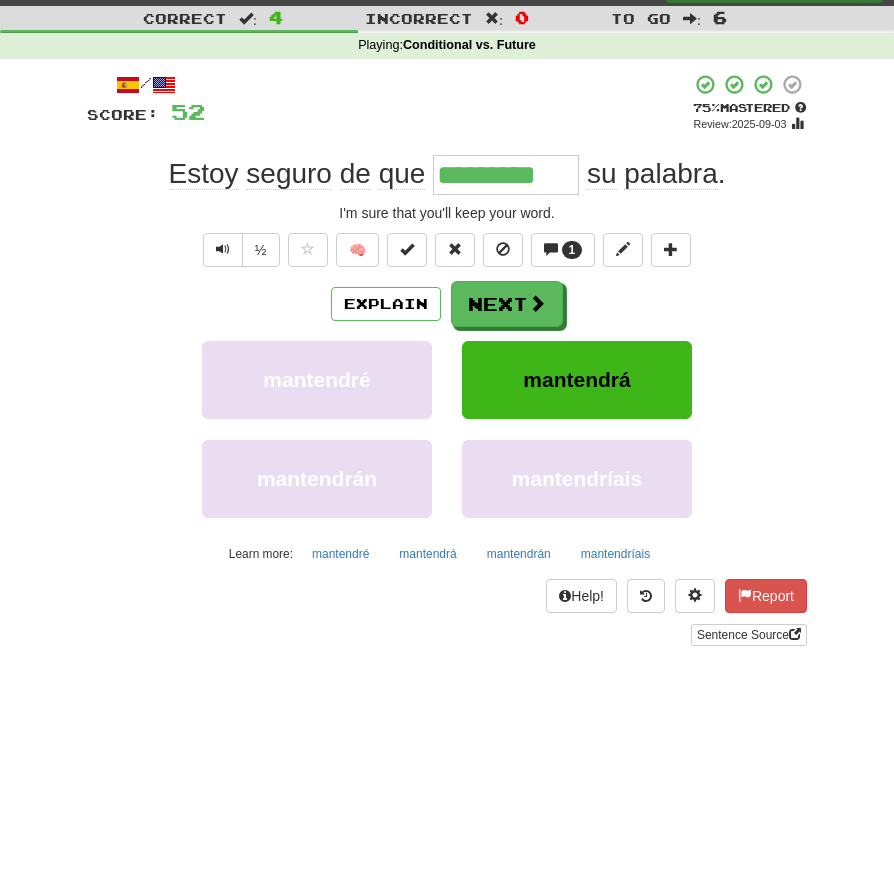 click at bounding box center [223, 249] 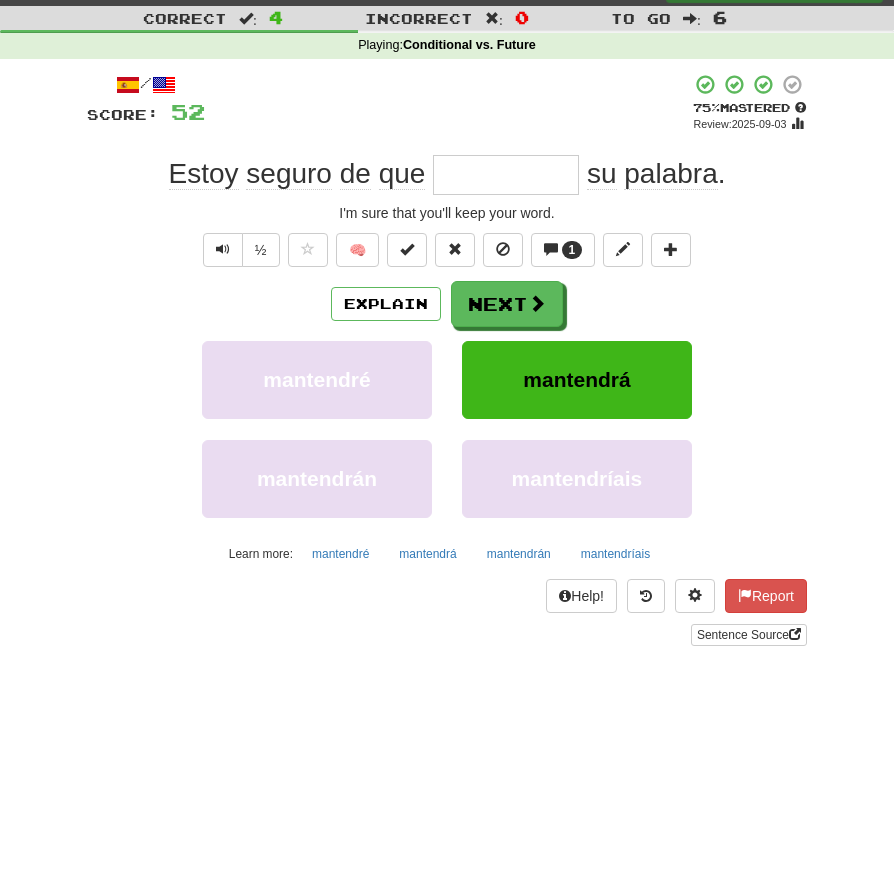 scroll, scrollTop: 45, scrollLeft: 0, axis: vertical 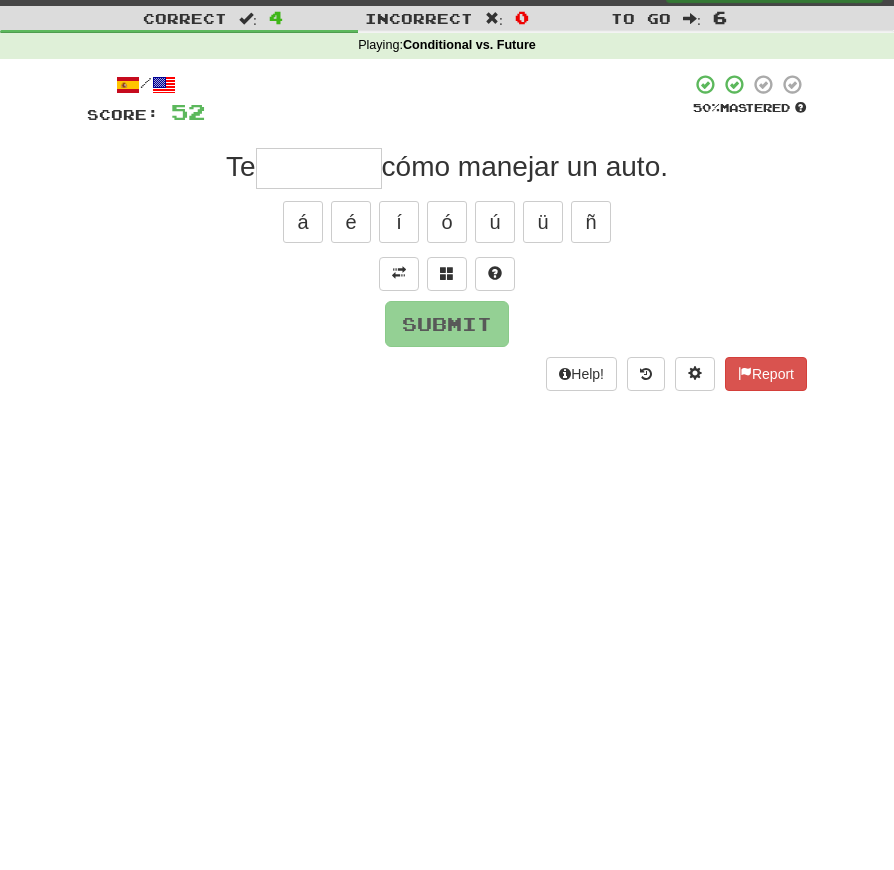 click at bounding box center [399, 273] 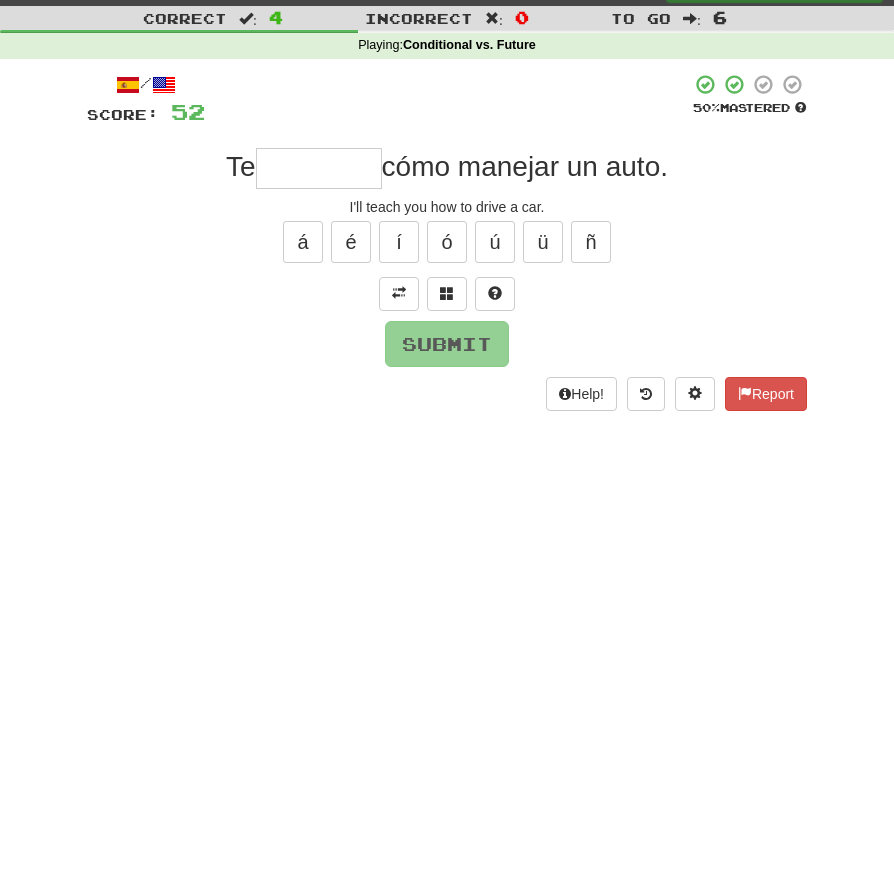 click at bounding box center [319, 168] 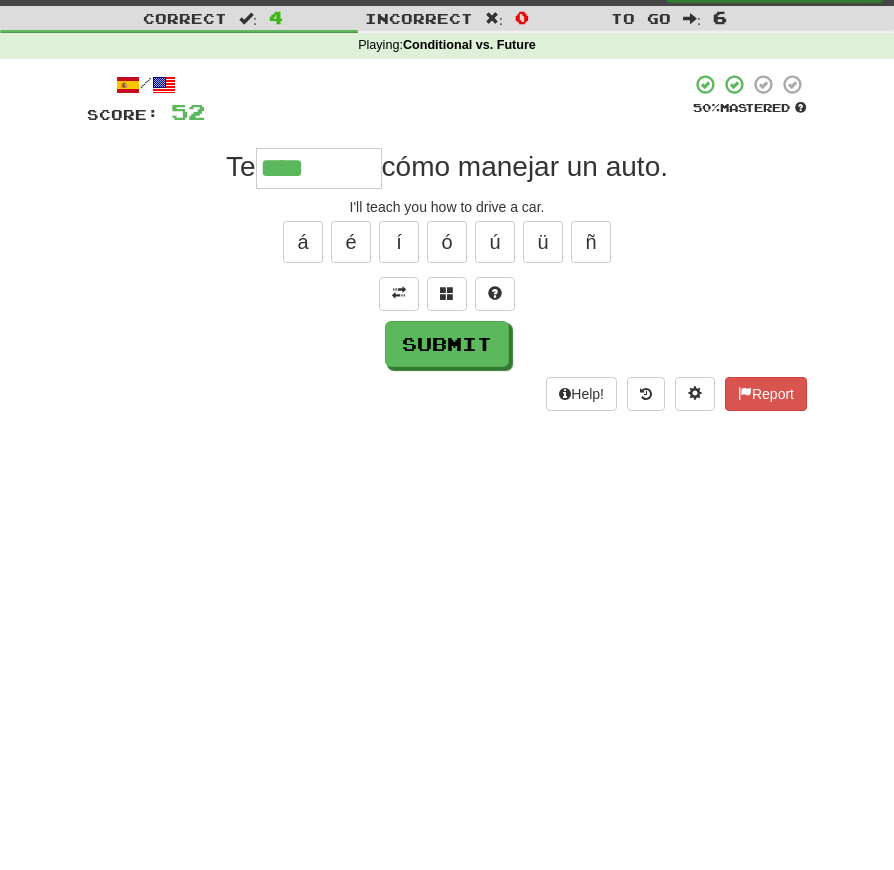 click on "ñ" at bounding box center (591, 242) 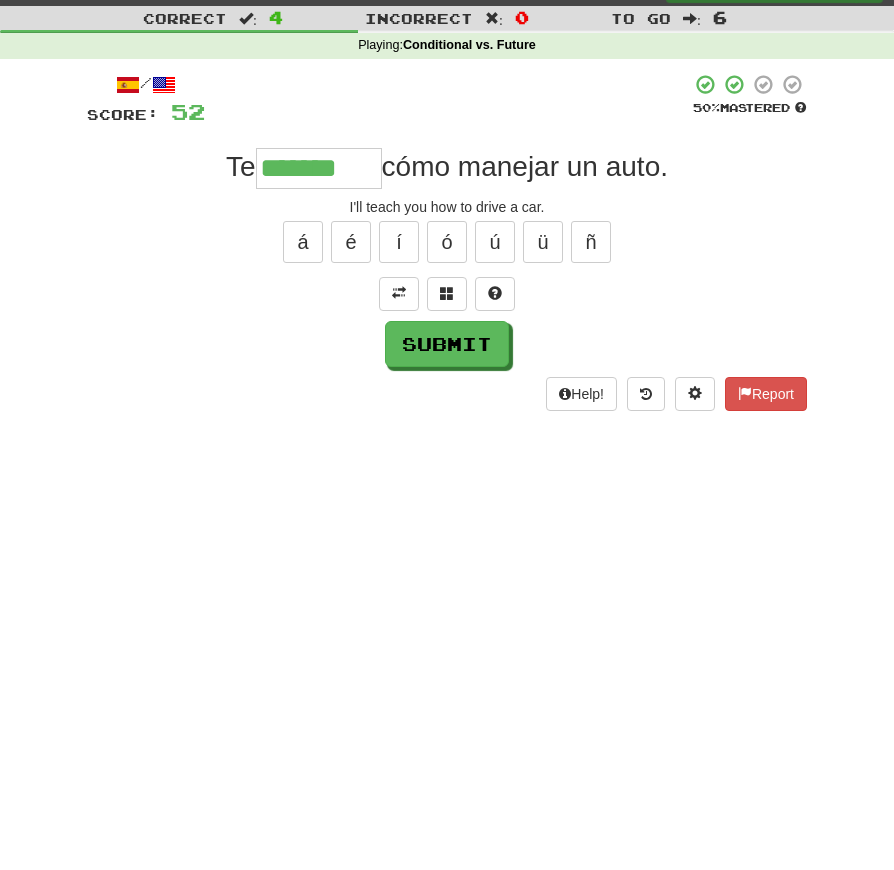 click on "é" at bounding box center (351, 242) 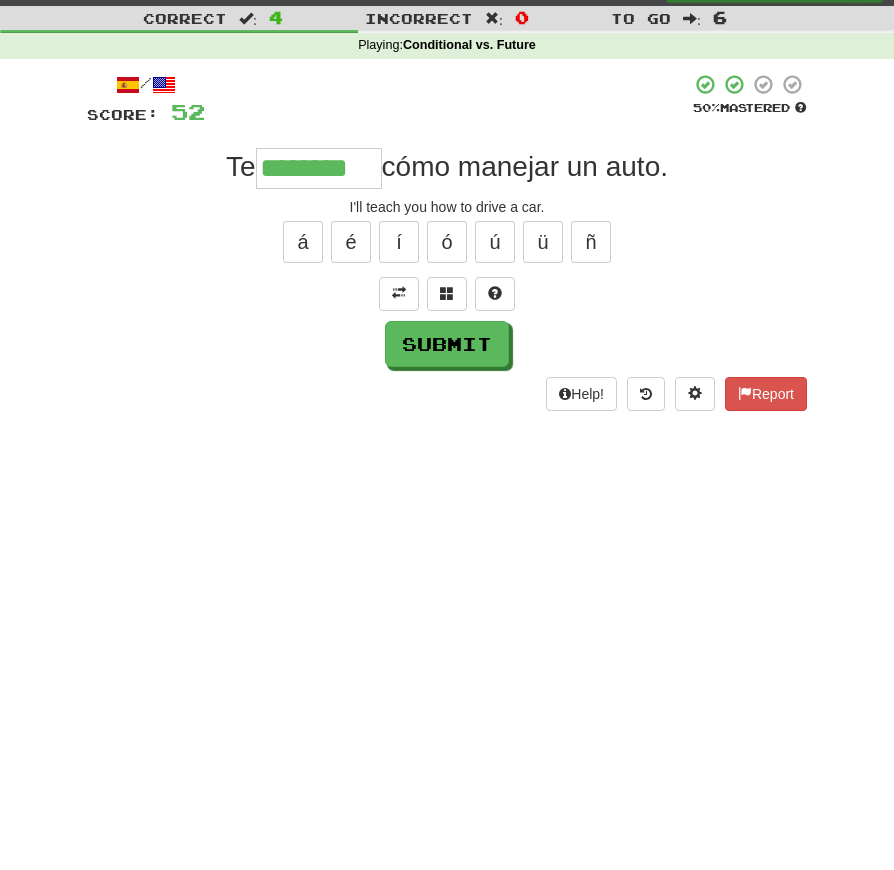 click on "Submit" at bounding box center [447, 344] 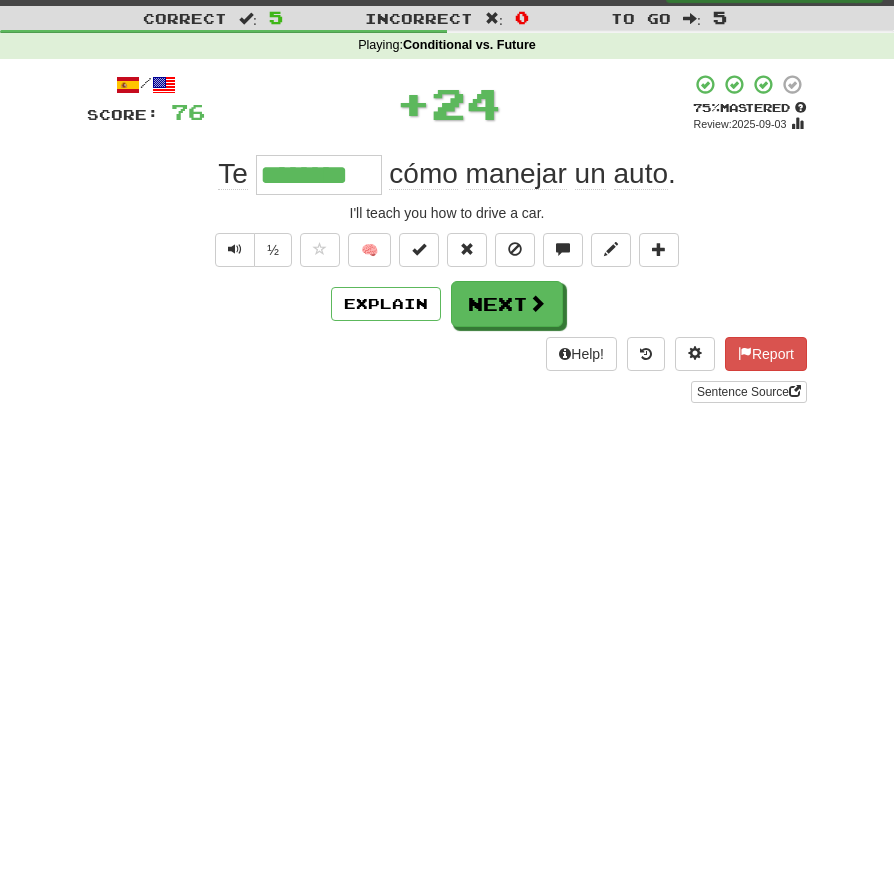 scroll, scrollTop: 45, scrollLeft: 0, axis: vertical 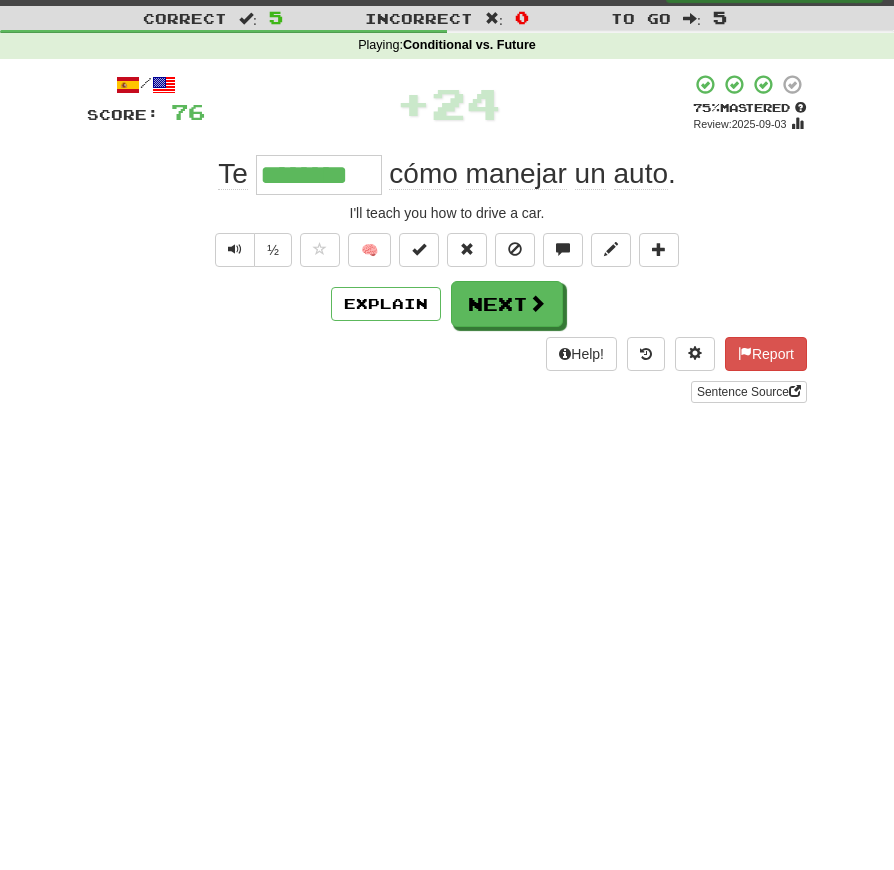 click at bounding box center [235, 249] 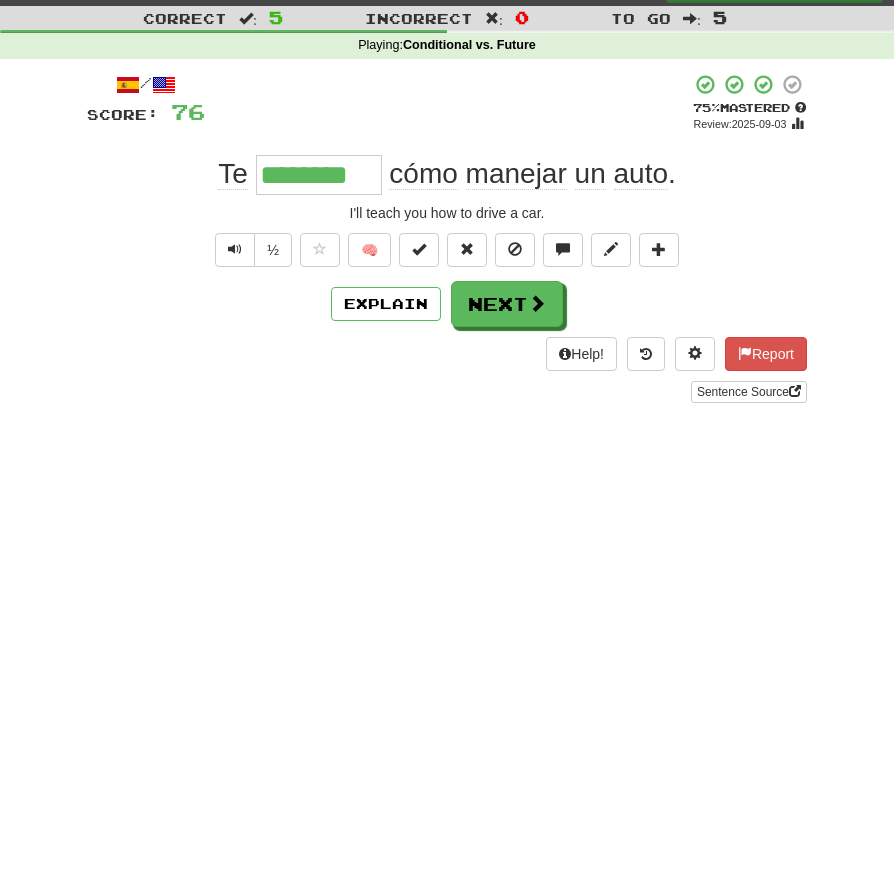 click at bounding box center (235, 250) 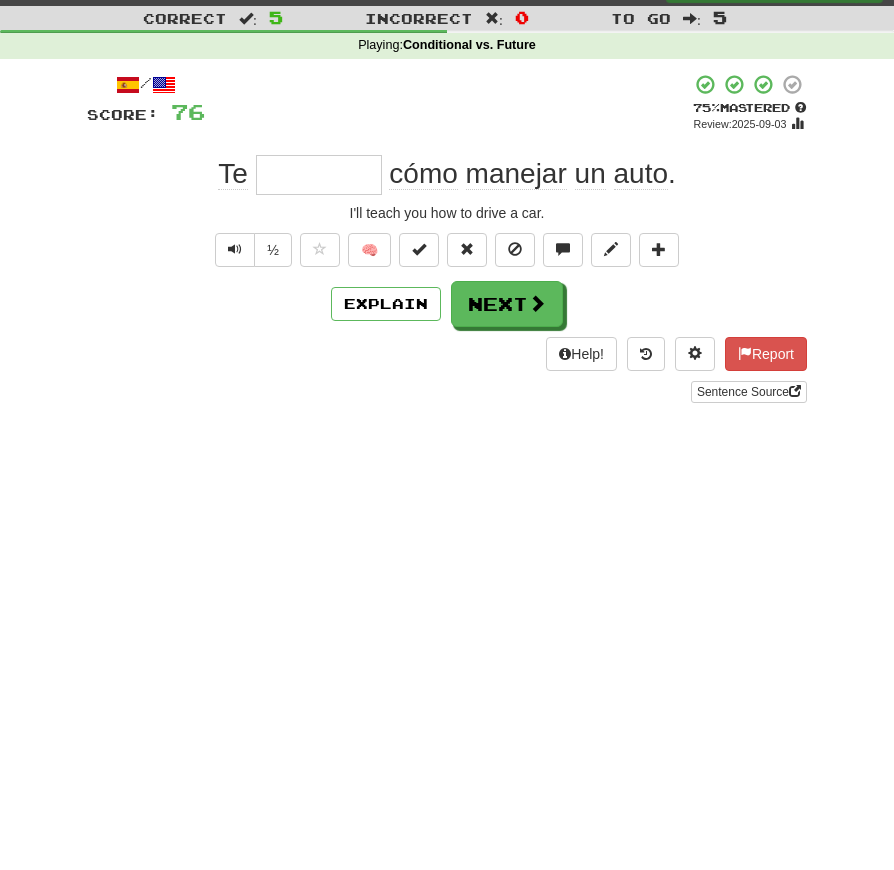 scroll, scrollTop: 45, scrollLeft: 0, axis: vertical 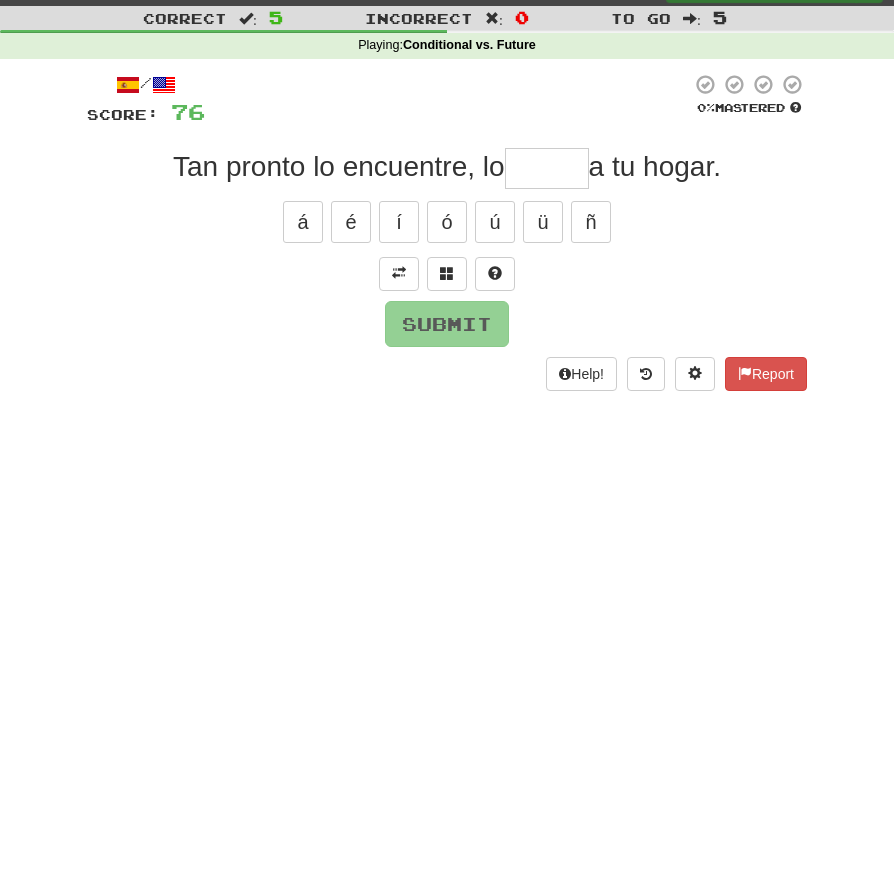 click at bounding box center (399, 274) 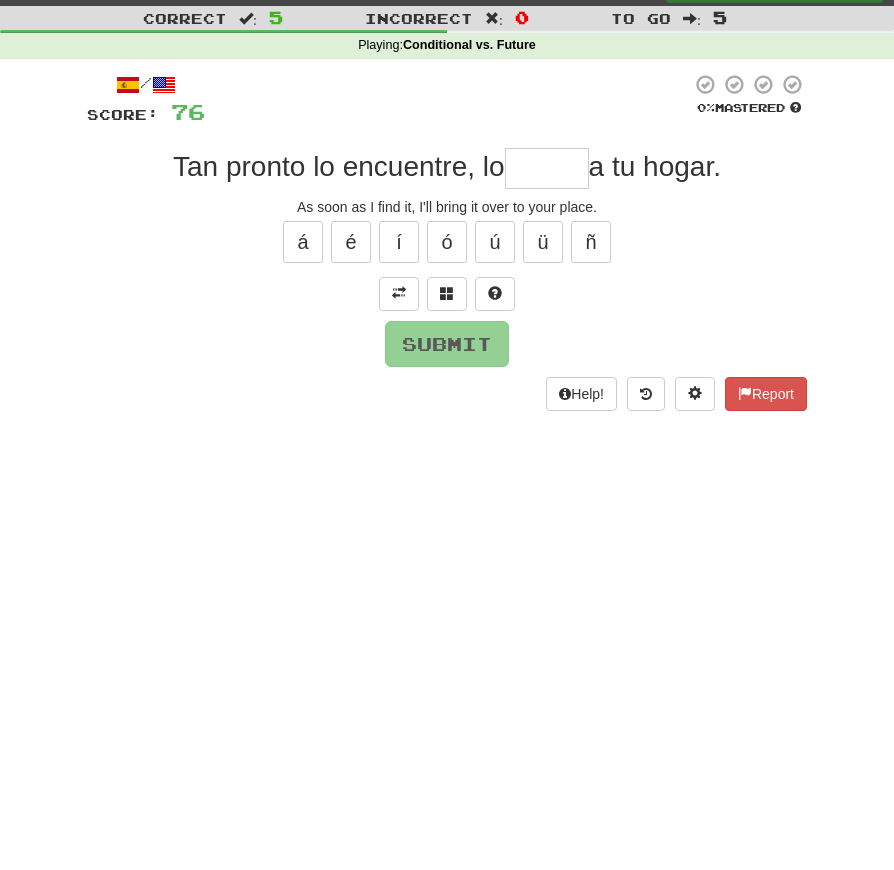 click at bounding box center [547, 168] 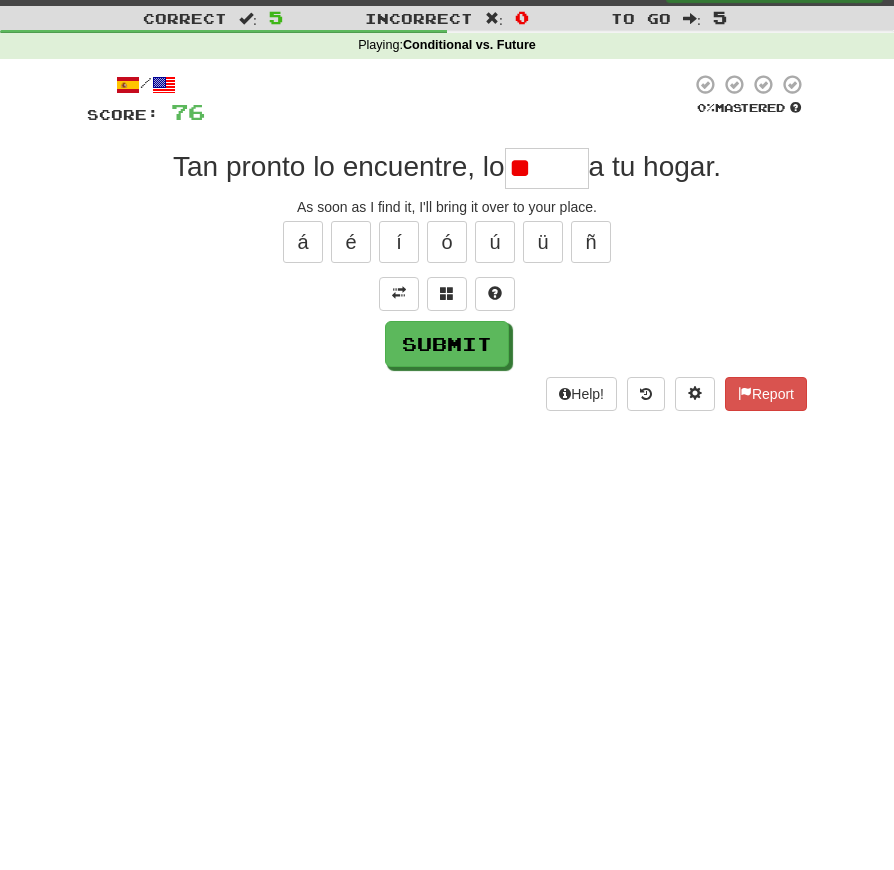 type on "*" 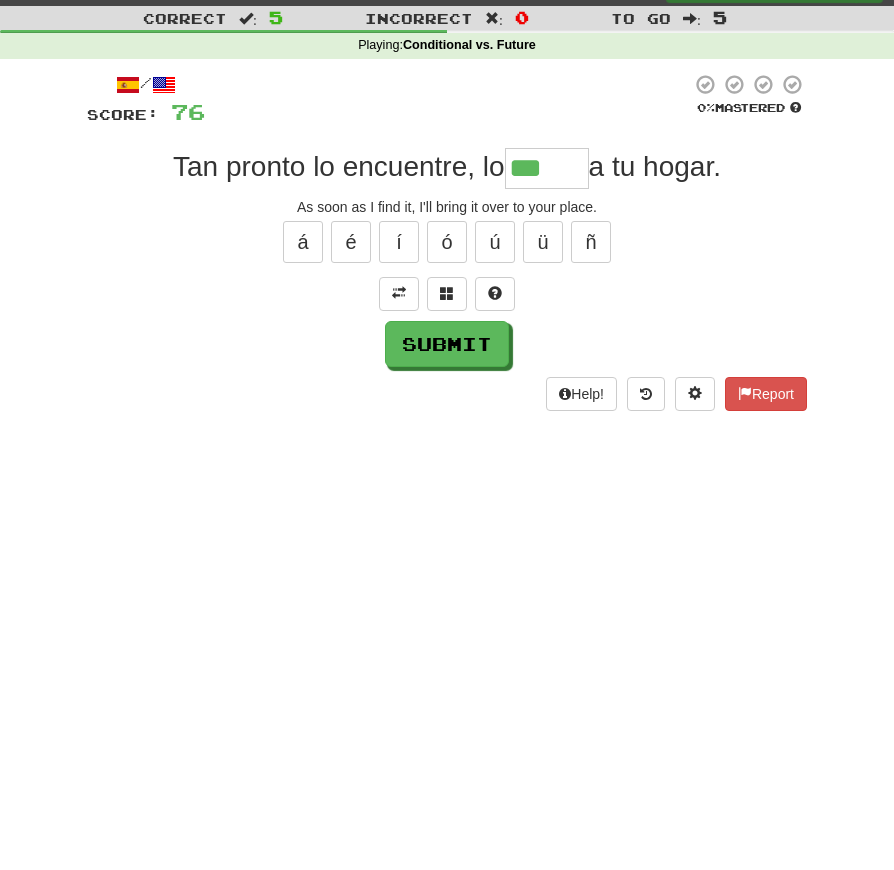 click on "/  Score:   76 0 %  Mastered Tan pronto lo encuentre, lo  ***  a tu hogar. As soon as I find it, I'll bring it over to your place. á é í ó ú ü ñ Submit  Help!  Report" at bounding box center (447, 242) 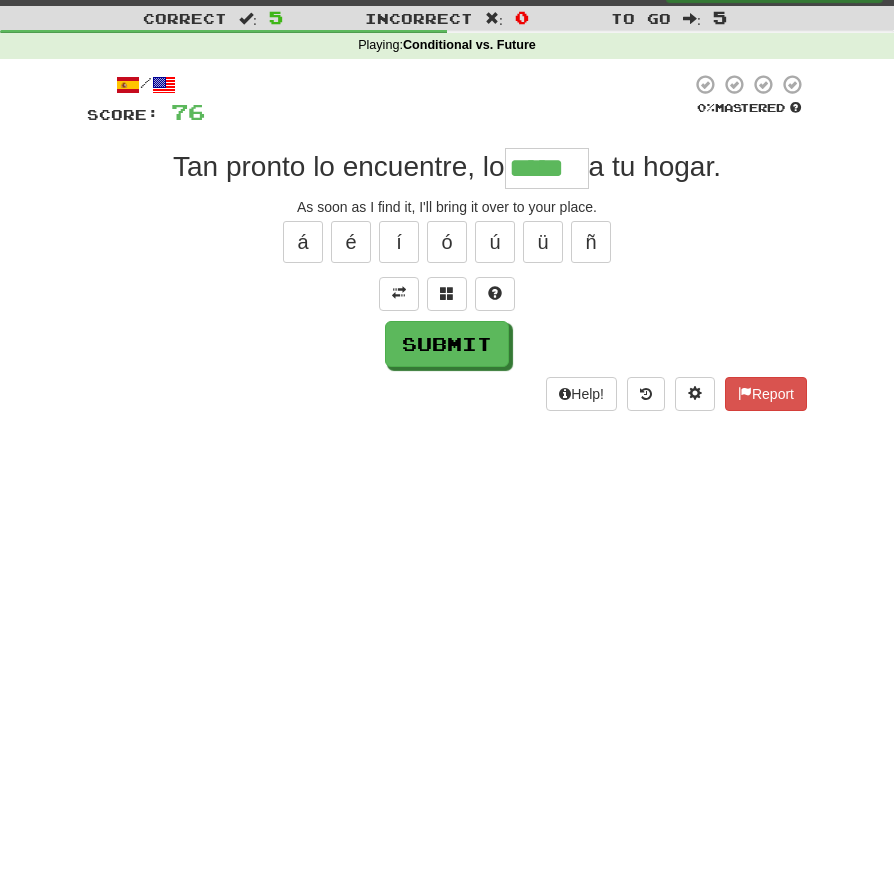 click on "é" at bounding box center [351, 242] 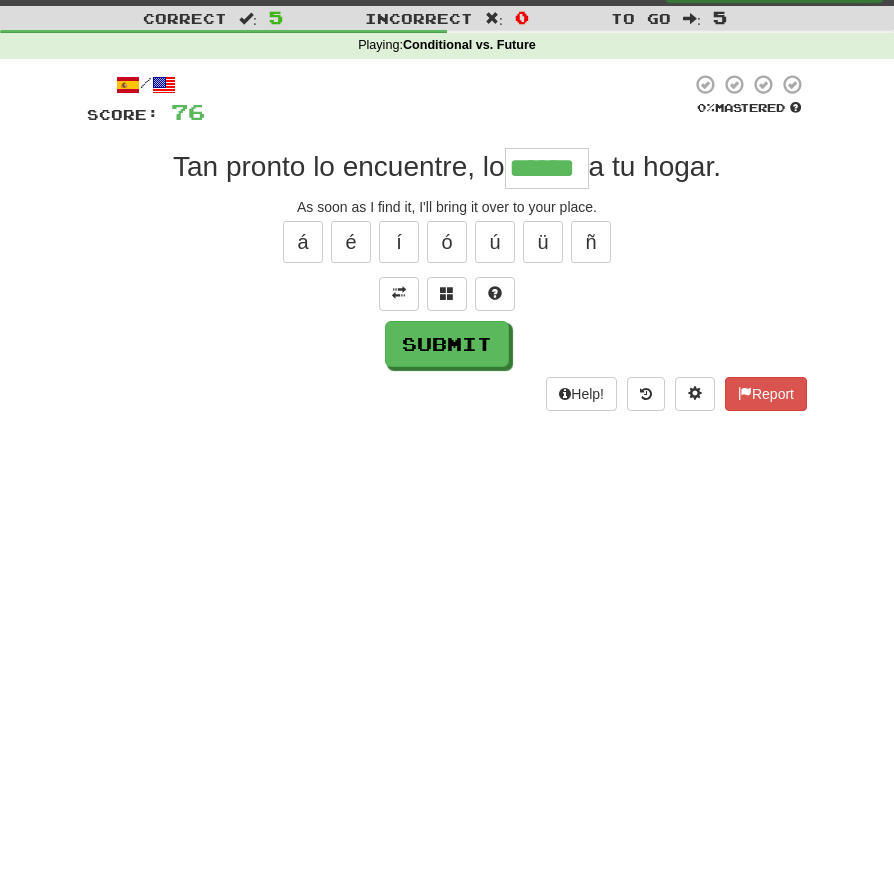 click on "Submit" at bounding box center [447, 344] 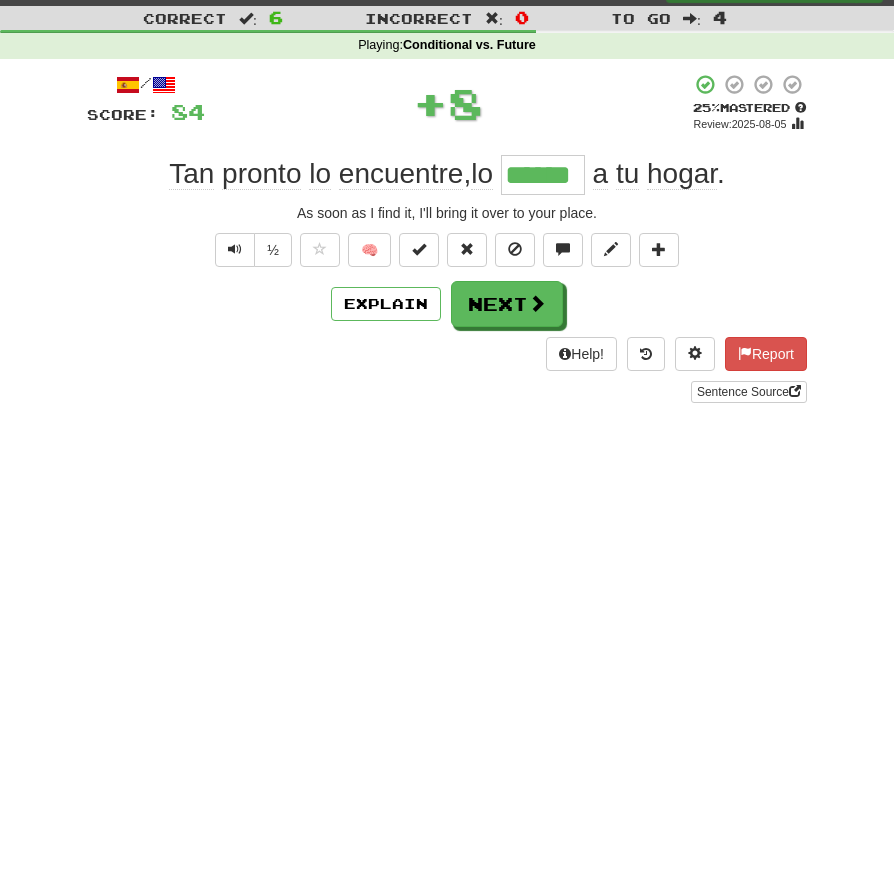 scroll, scrollTop: 45, scrollLeft: 0, axis: vertical 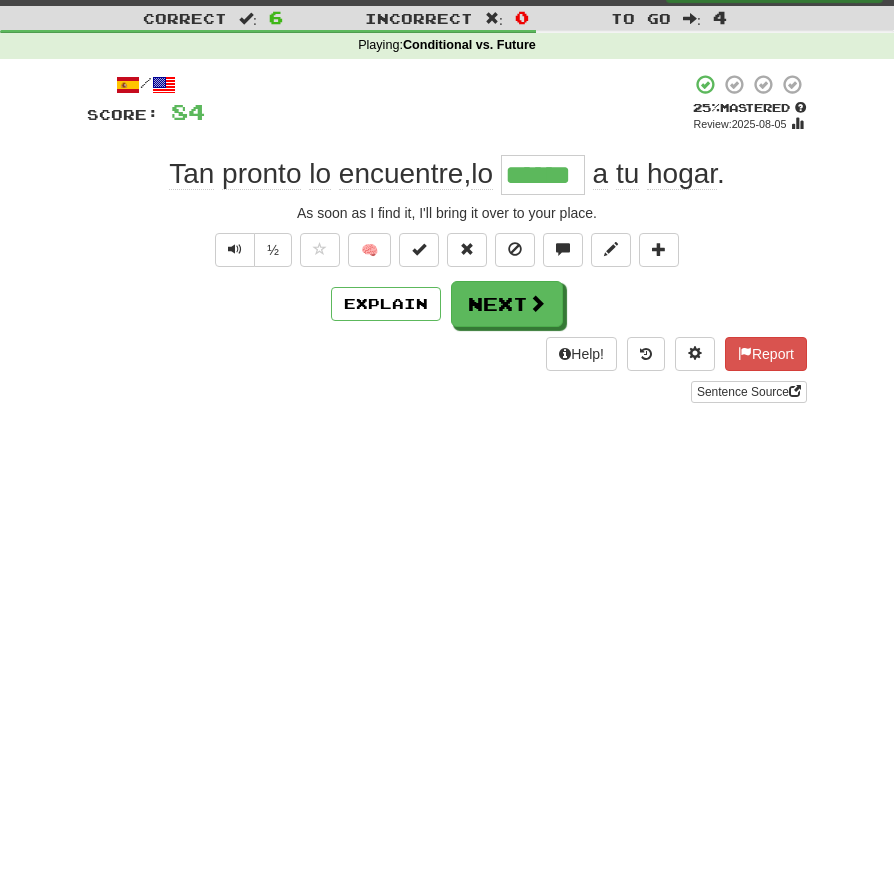 click at bounding box center [235, 249] 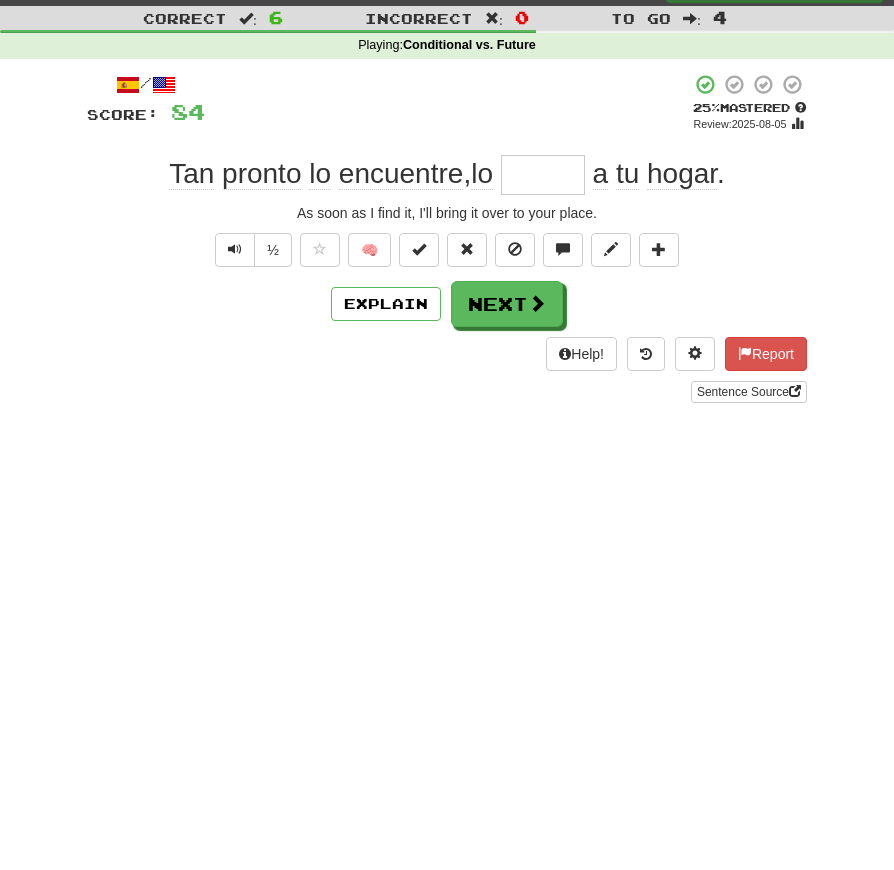 scroll, scrollTop: 45, scrollLeft: 0, axis: vertical 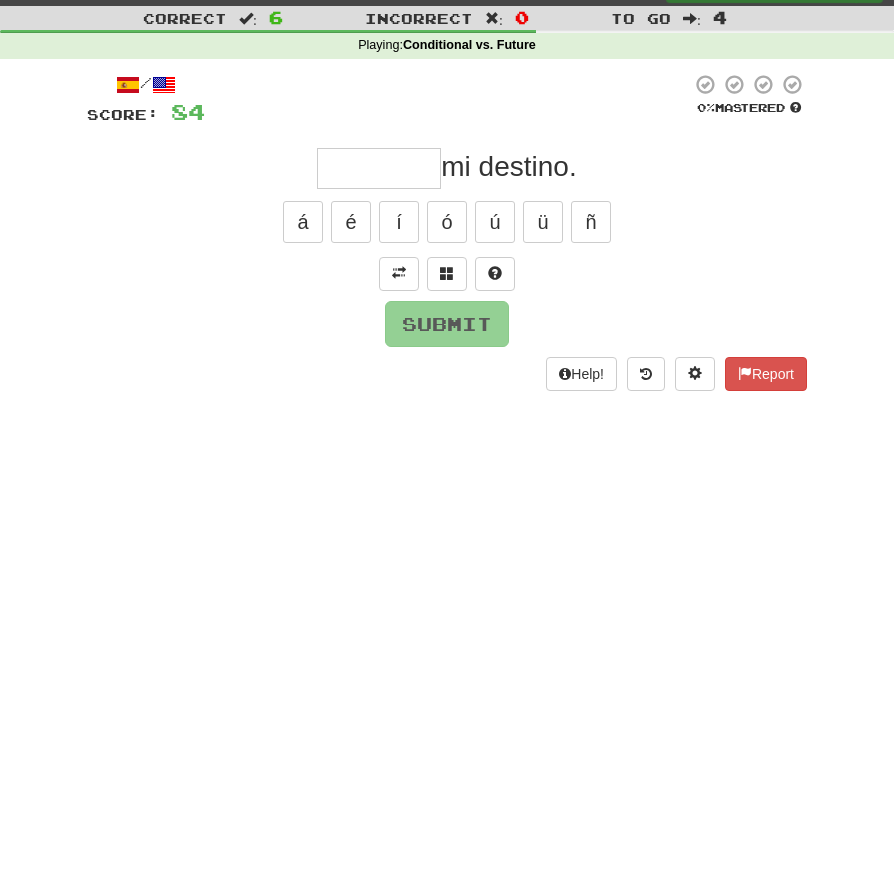 click at bounding box center (399, 273) 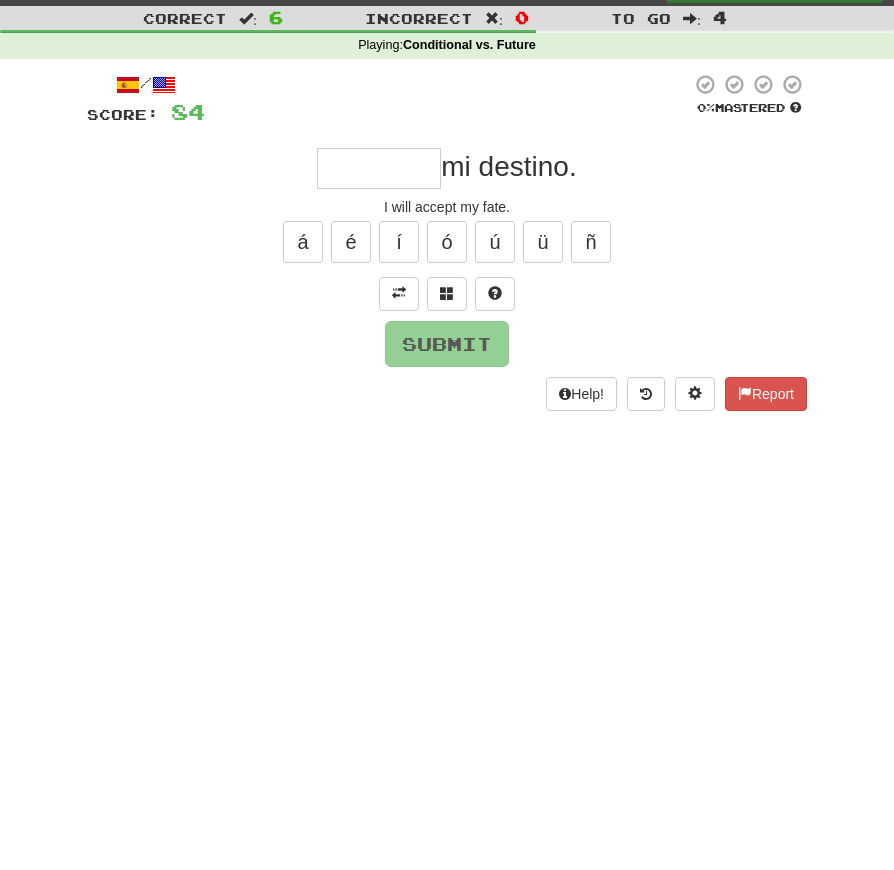 scroll, scrollTop: 45, scrollLeft: 0, axis: vertical 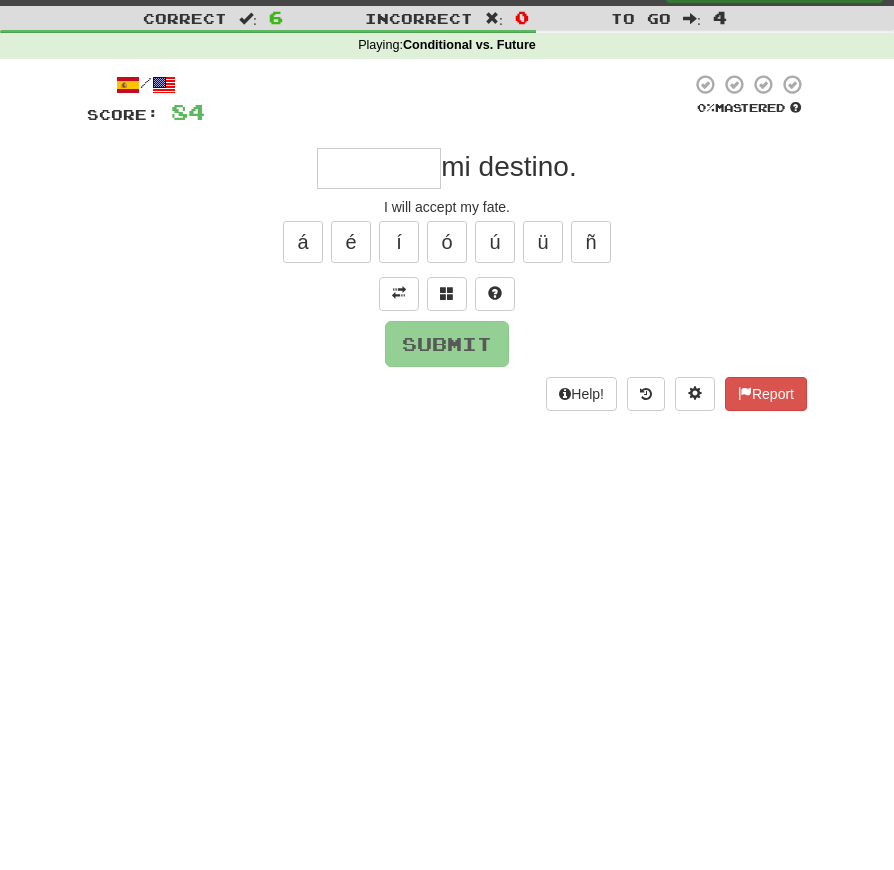 click at bounding box center [379, 168] 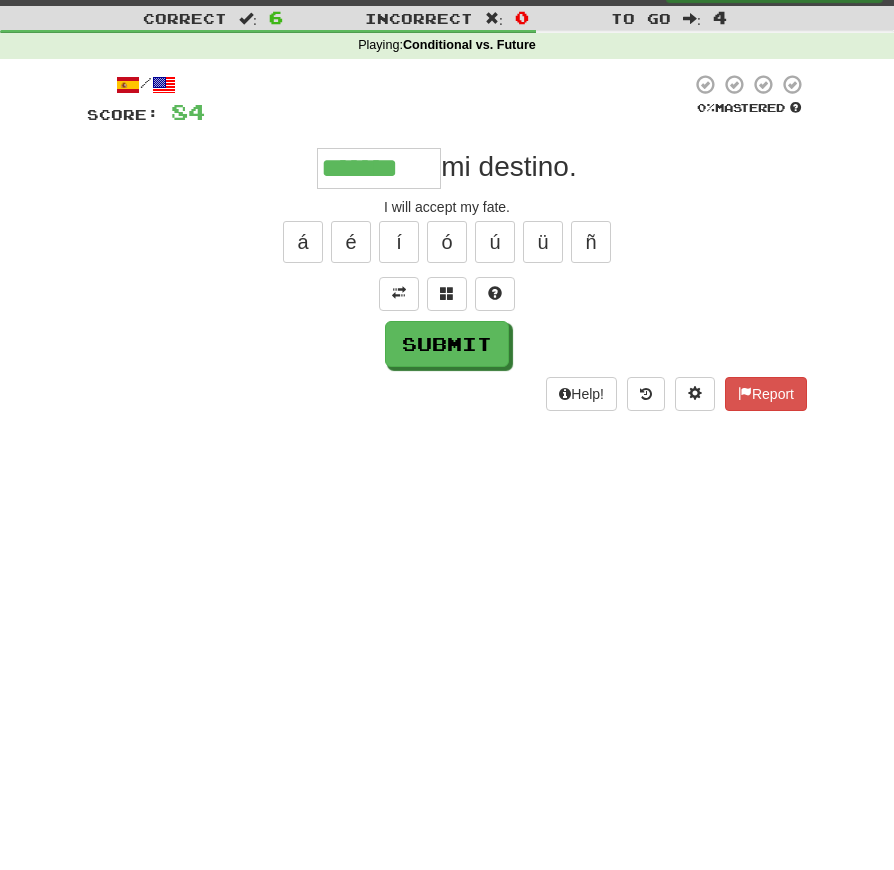 click on "é" at bounding box center [351, 242] 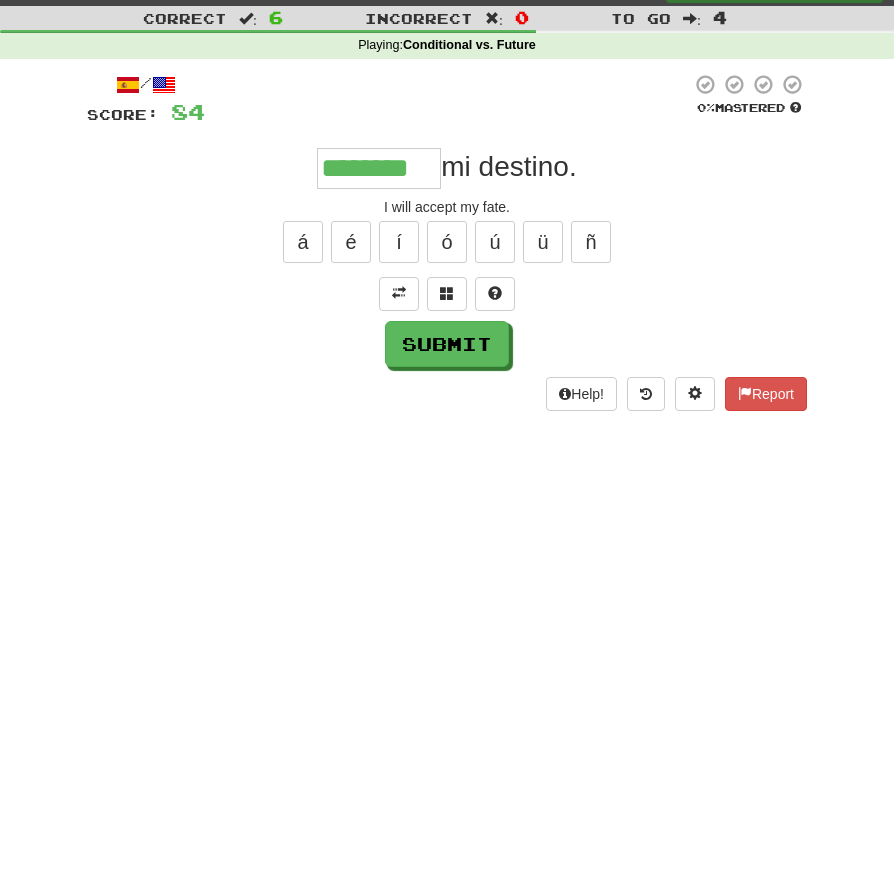 click on "Submit" at bounding box center (447, 344) 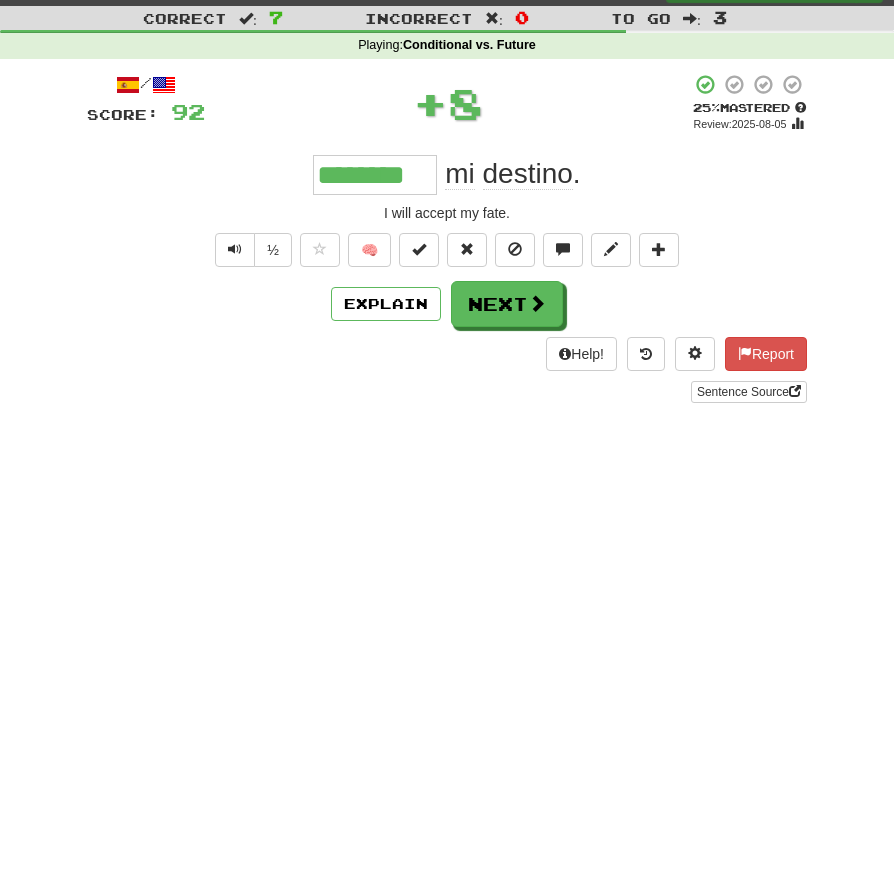 scroll, scrollTop: 45, scrollLeft: 0, axis: vertical 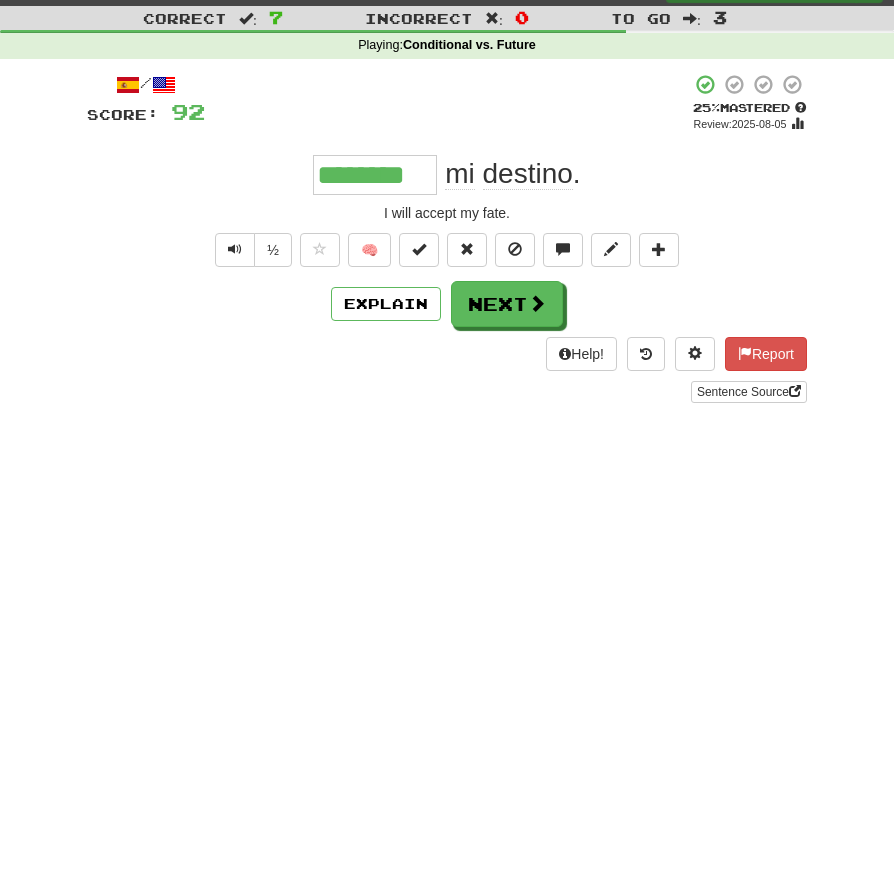 click at bounding box center (235, 249) 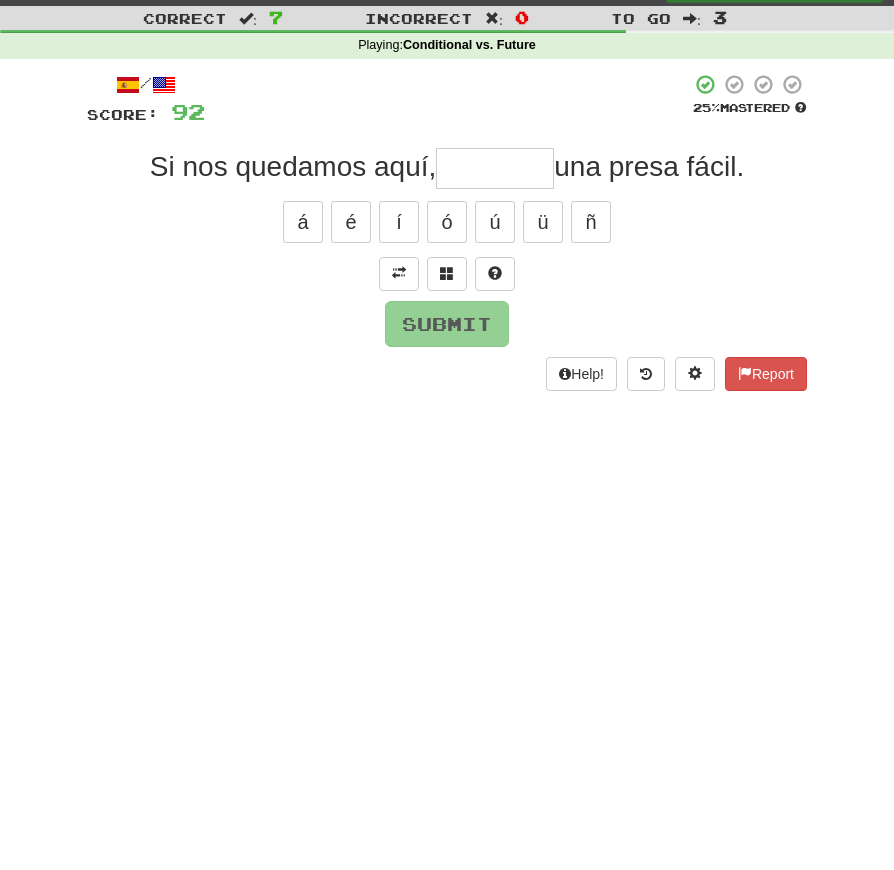 click at bounding box center (399, 274) 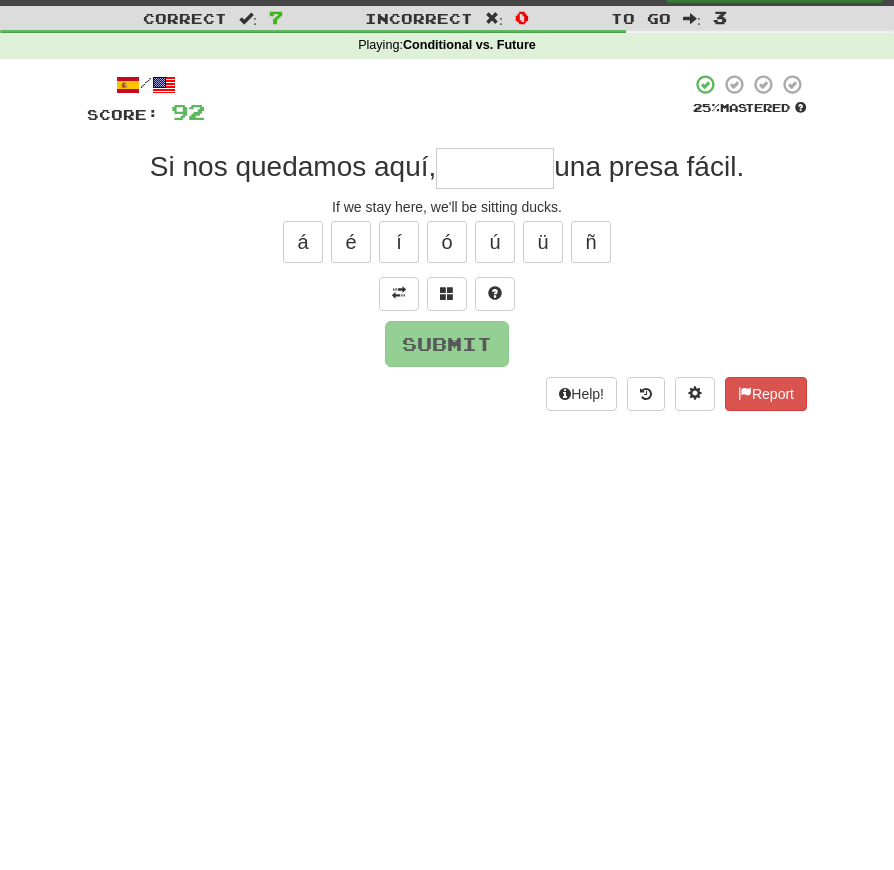 click at bounding box center [495, 168] 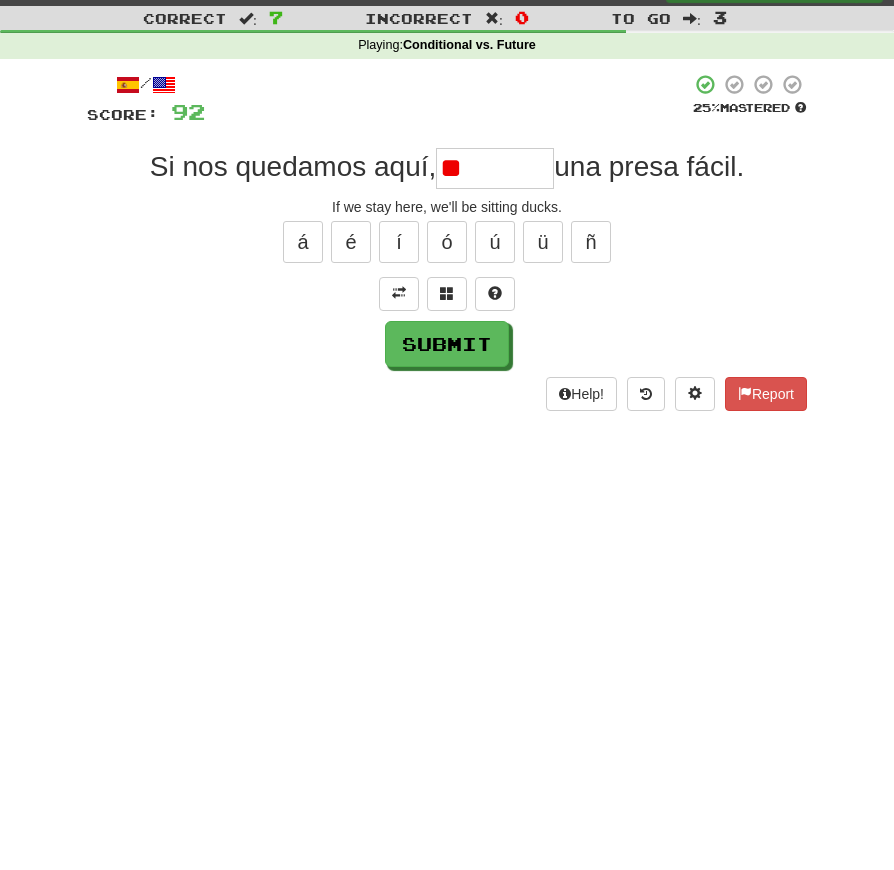 type on "*" 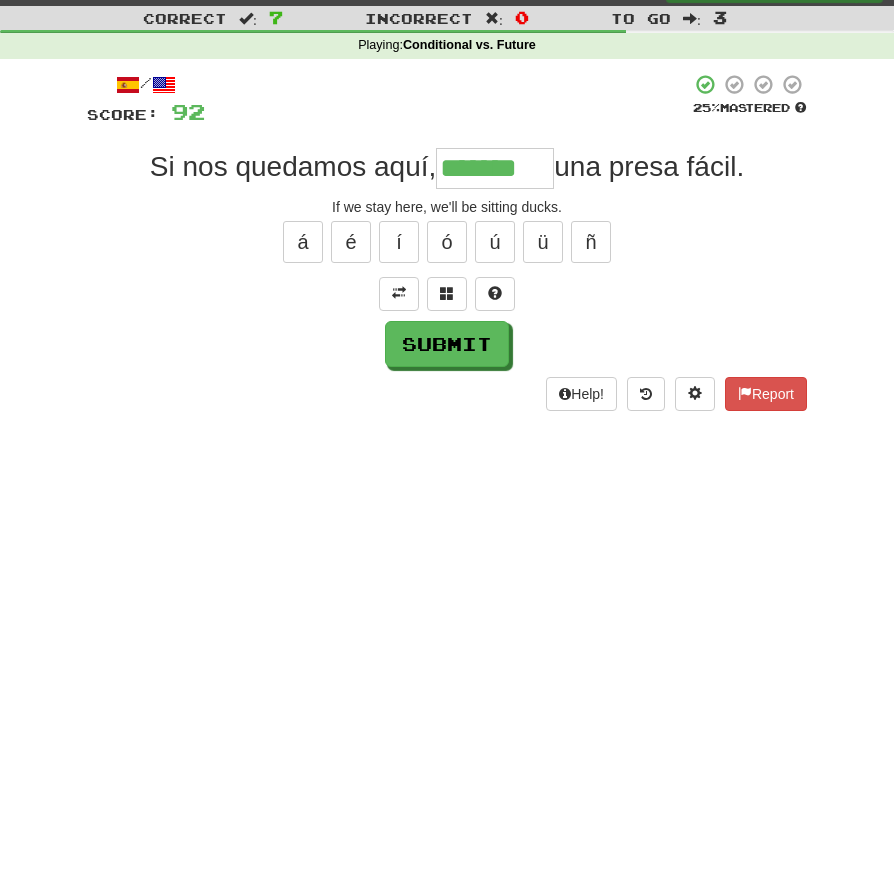 type on "*******" 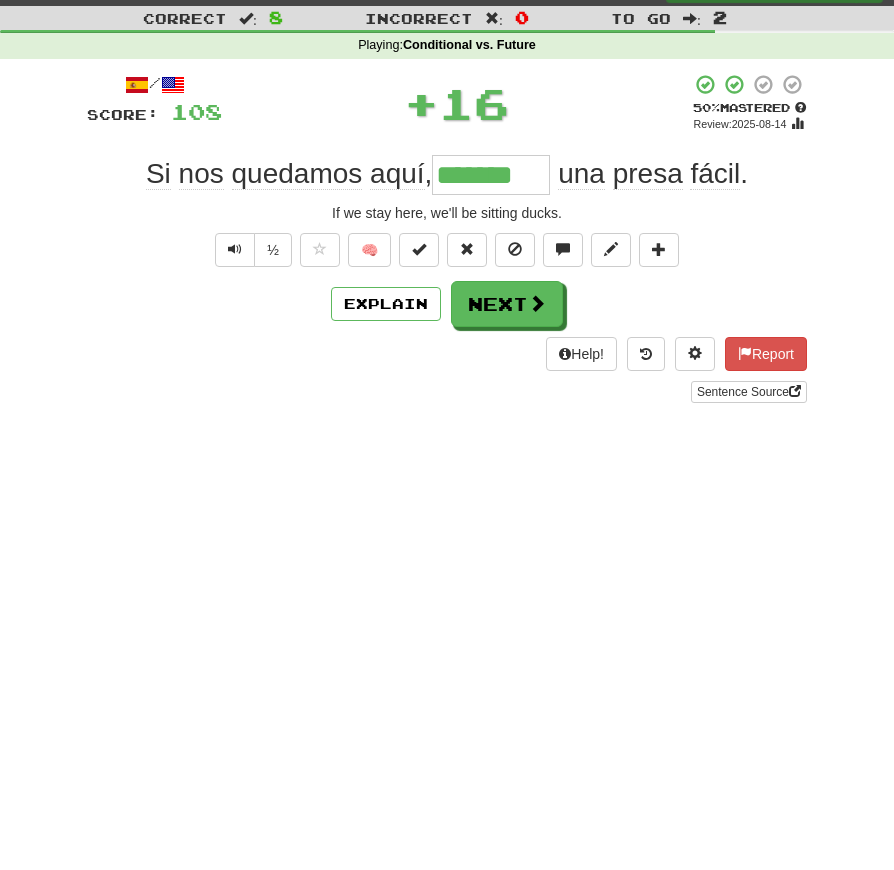 scroll, scrollTop: 45, scrollLeft: 0, axis: vertical 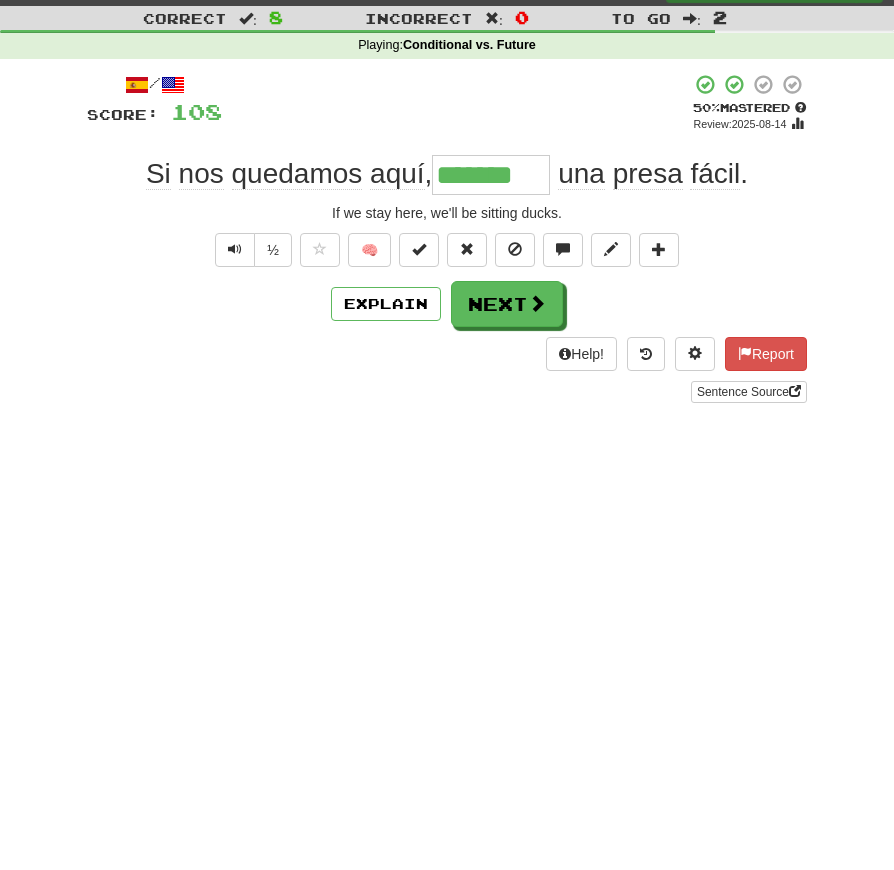 click at bounding box center (235, 250) 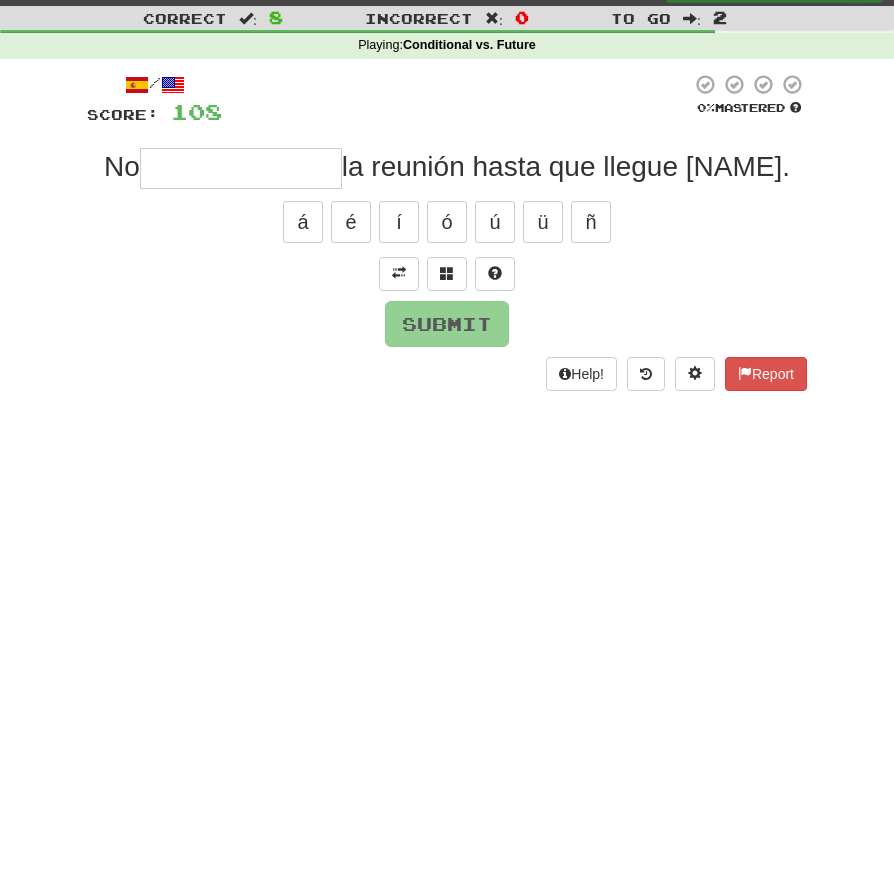 scroll, scrollTop: 45, scrollLeft: 0, axis: vertical 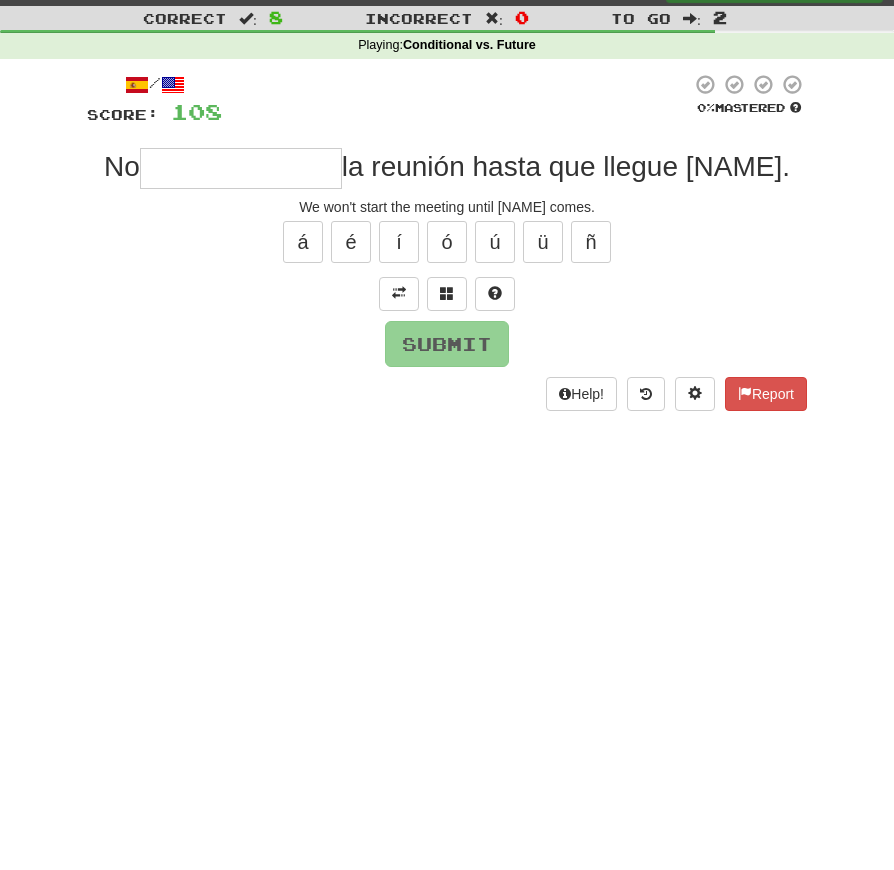 click at bounding box center [241, 168] 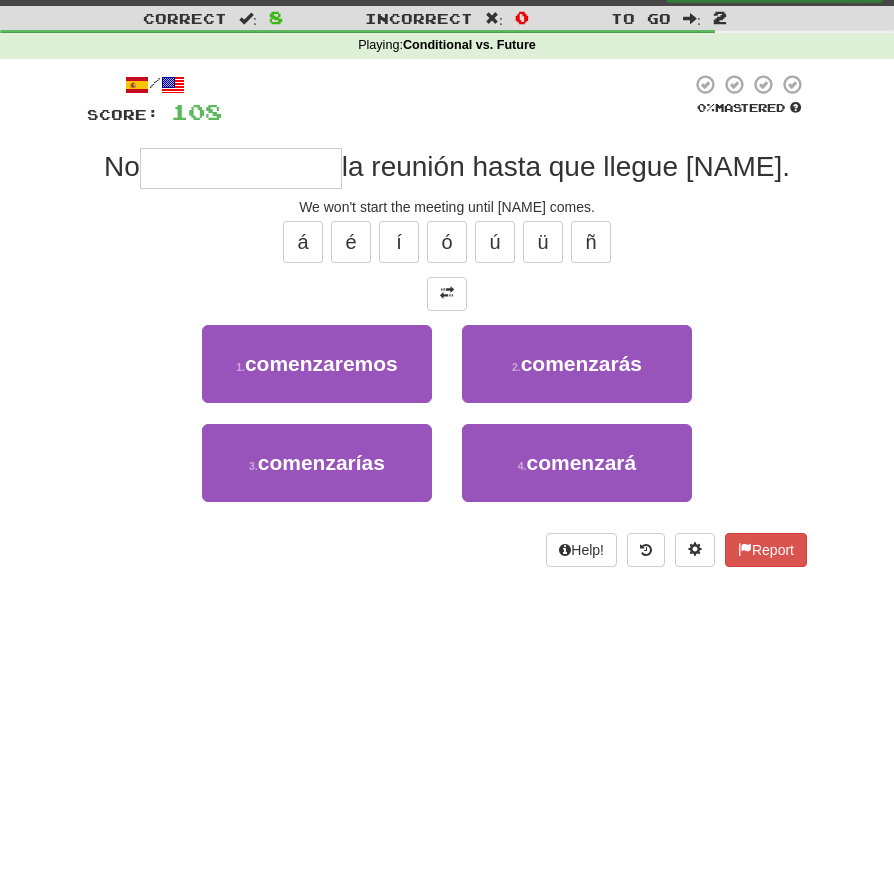 click on "comenzaremos" at bounding box center (321, 363) 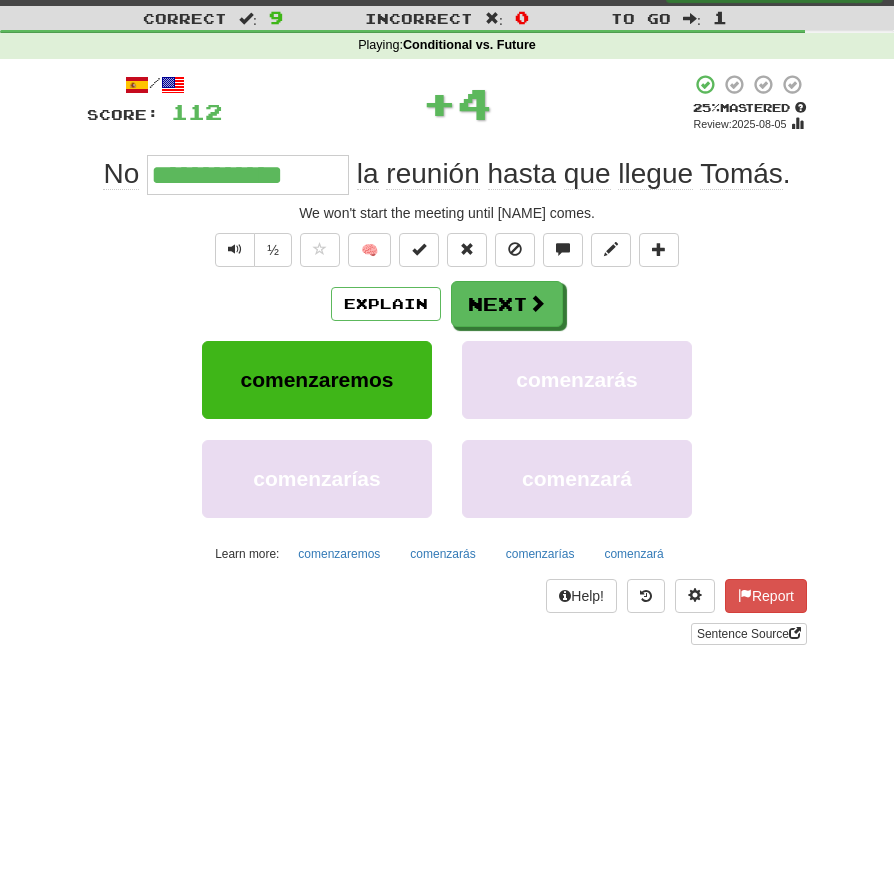 scroll, scrollTop: 45, scrollLeft: 0, axis: vertical 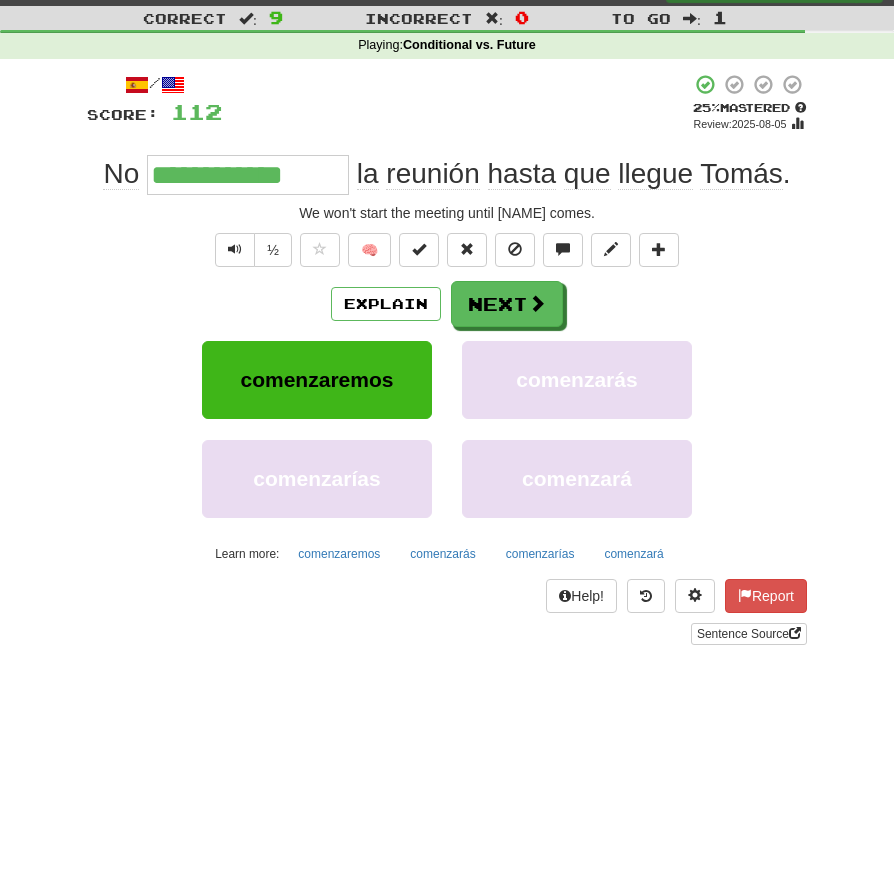 click at bounding box center [235, 249] 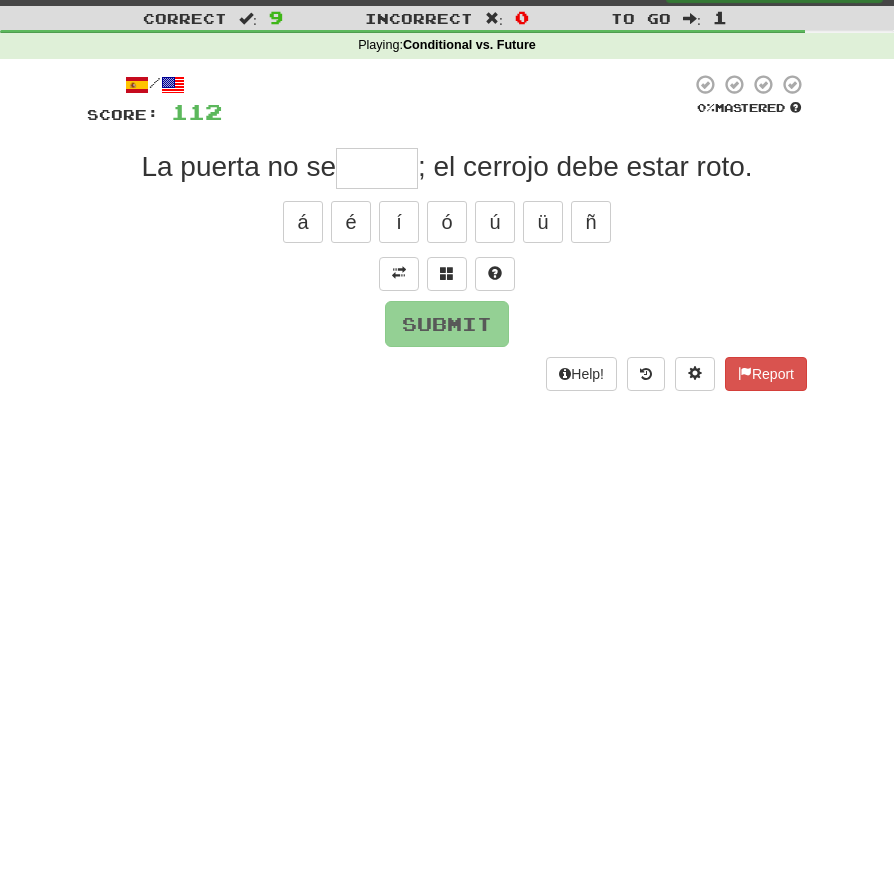 click at bounding box center (399, 273) 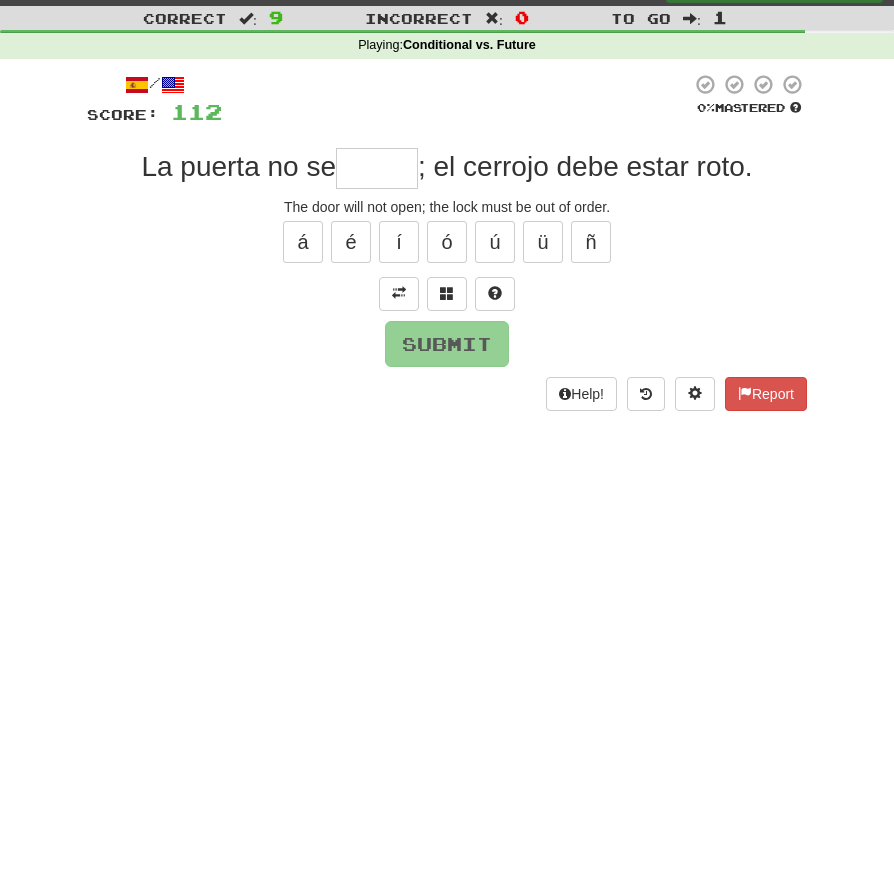click at bounding box center [377, 168] 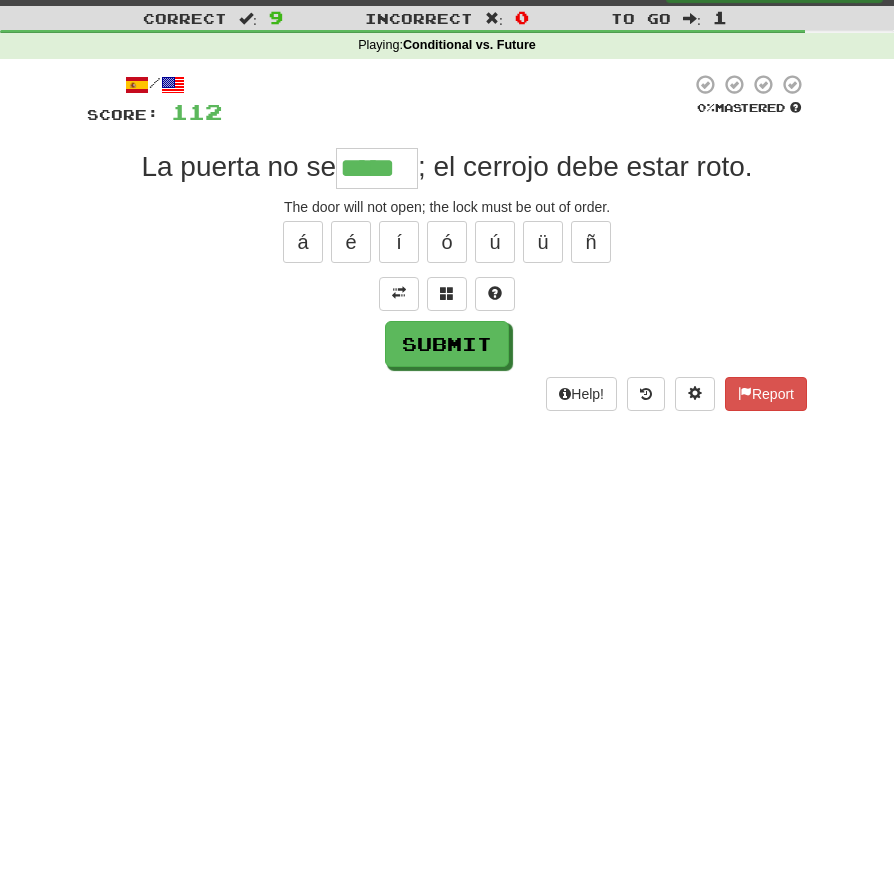 click on "á" at bounding box center (303, 242) 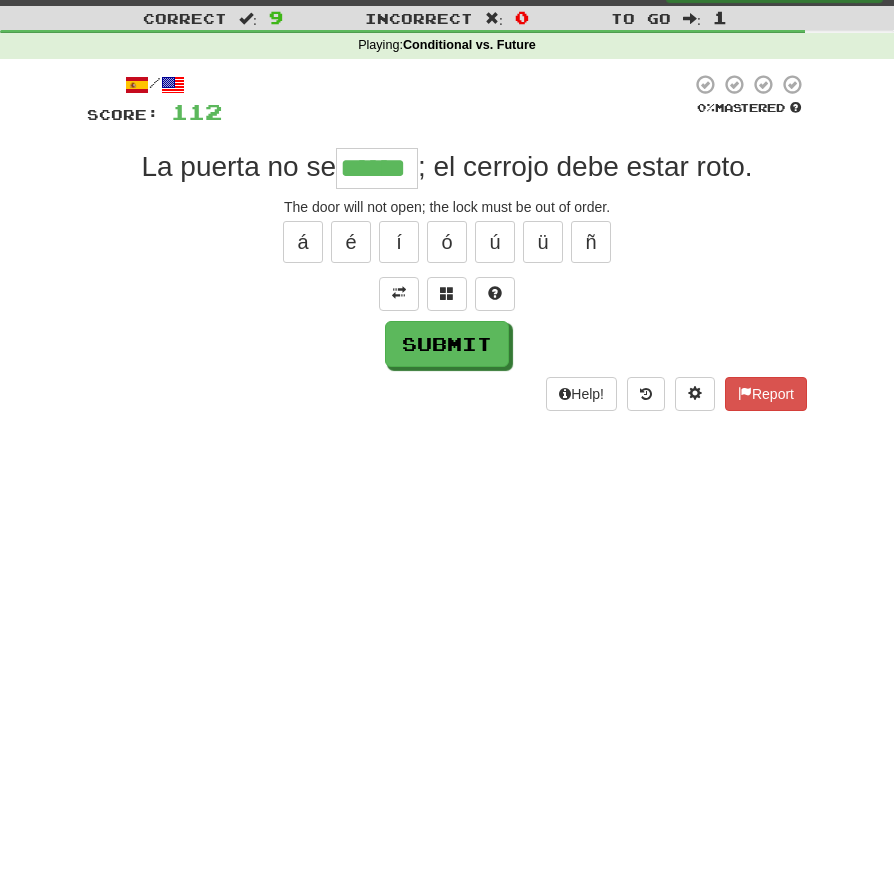 click on "Submit" at bounding box center (447, 344) 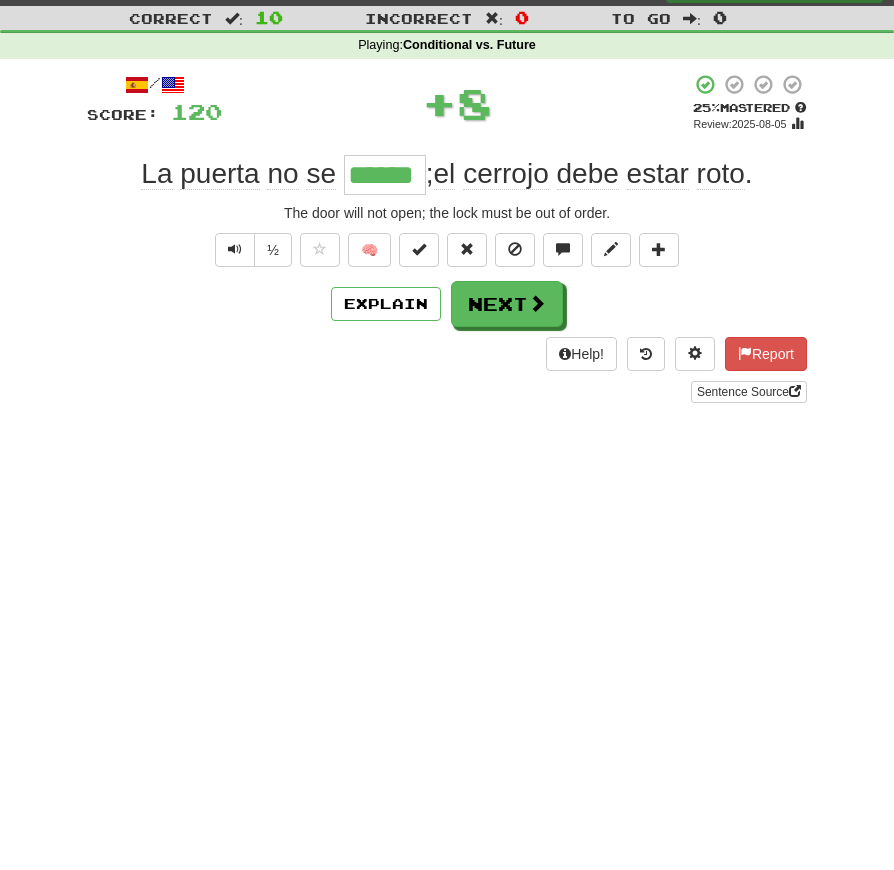scroll, scrollTop: 45, scrollLeft: 0, axis: vertical 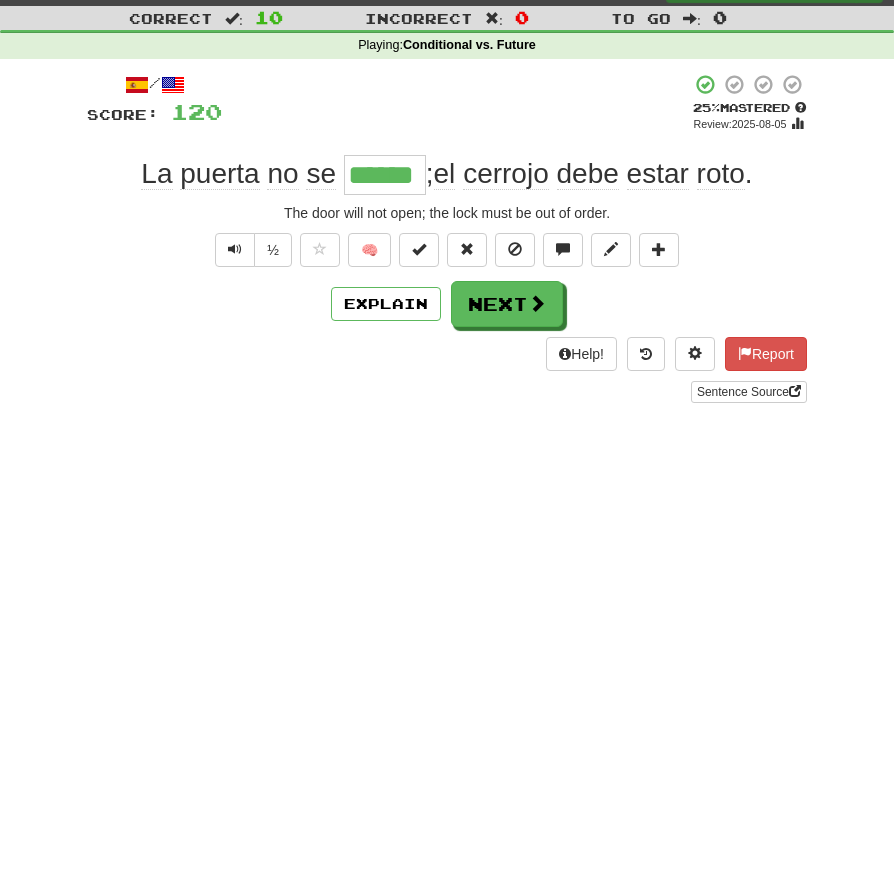 click at bounding box center (235, 249) 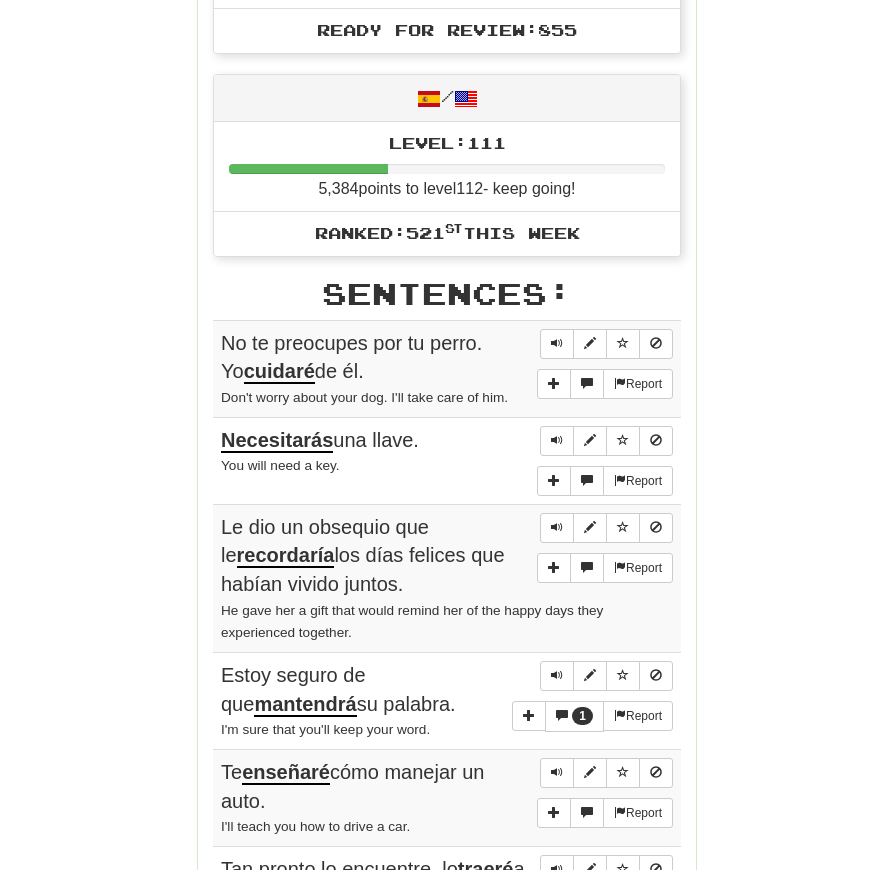 scroll, scrollTop: 870, scrollLeft: 0, axis: vertical 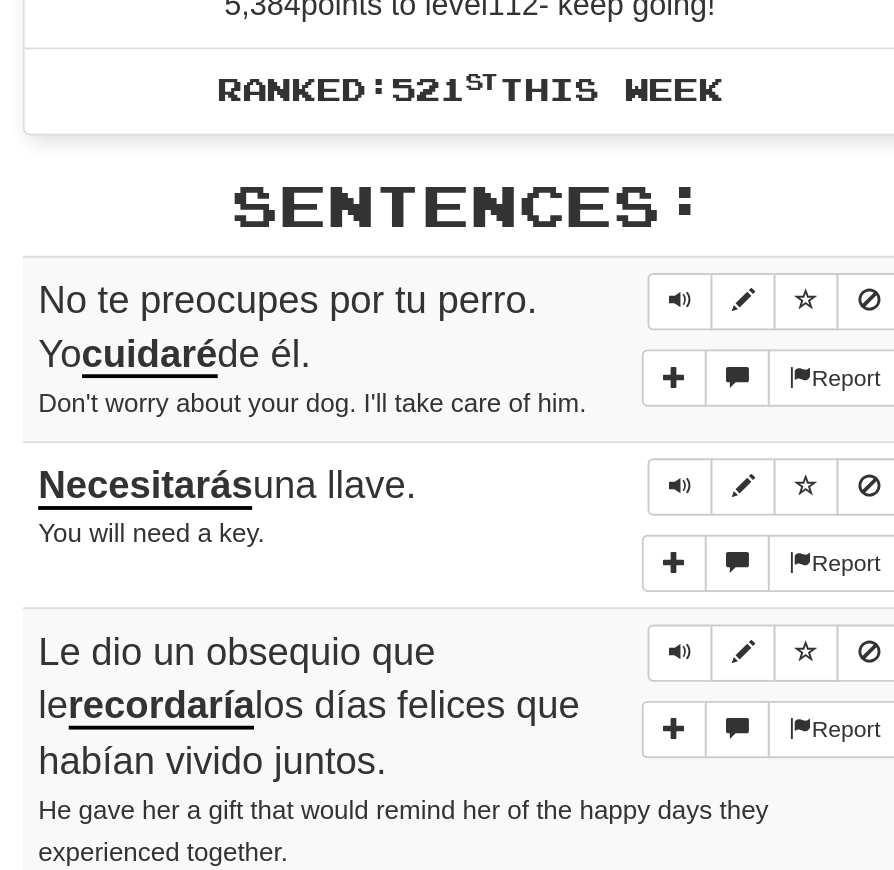 click at bounding box center (557, 337) 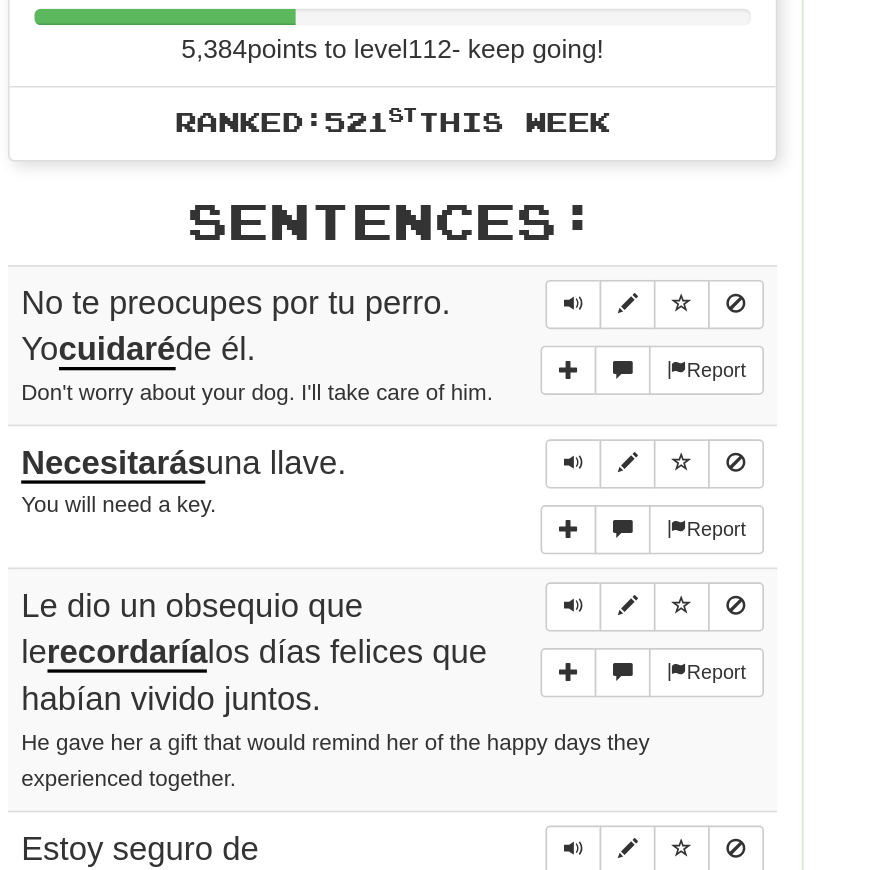 click at bounding box center (557, 336) 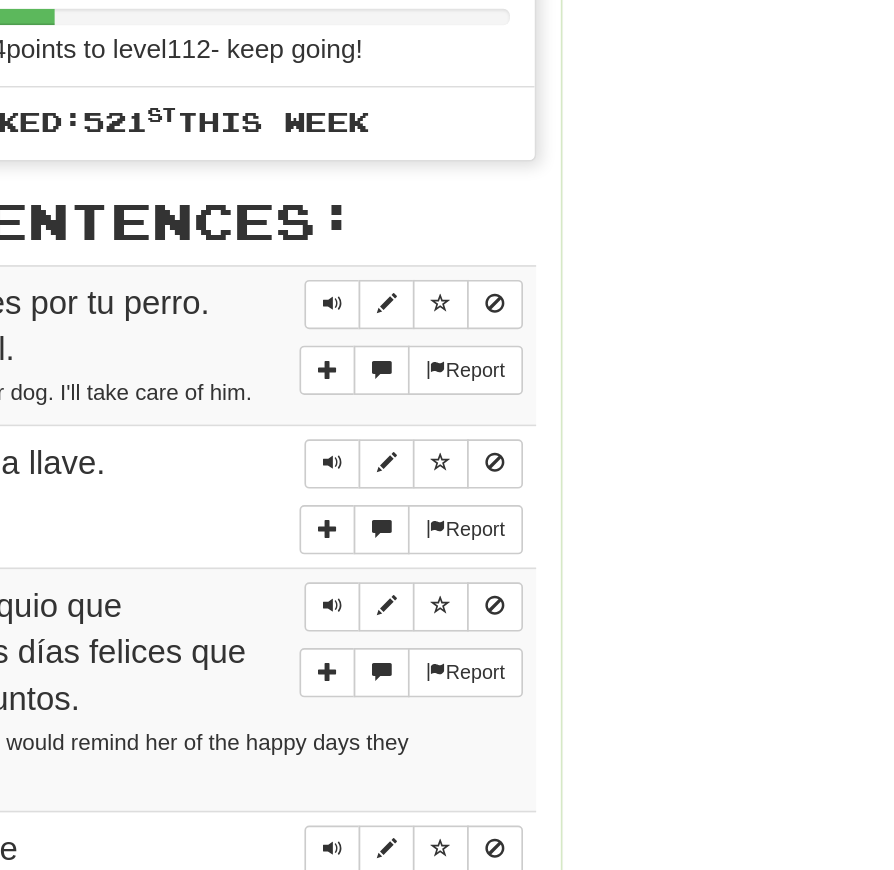 scroll, scrollTop: 870, scrollLeft: 0, axis: vertical 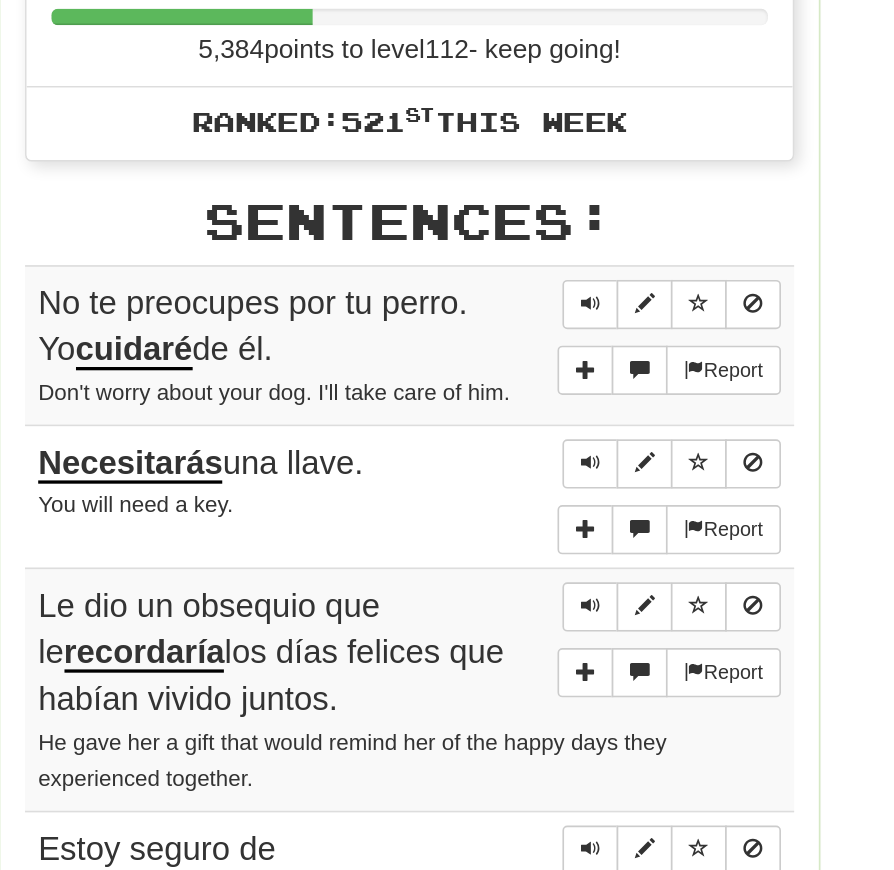 click at bounding box center [557, 434] 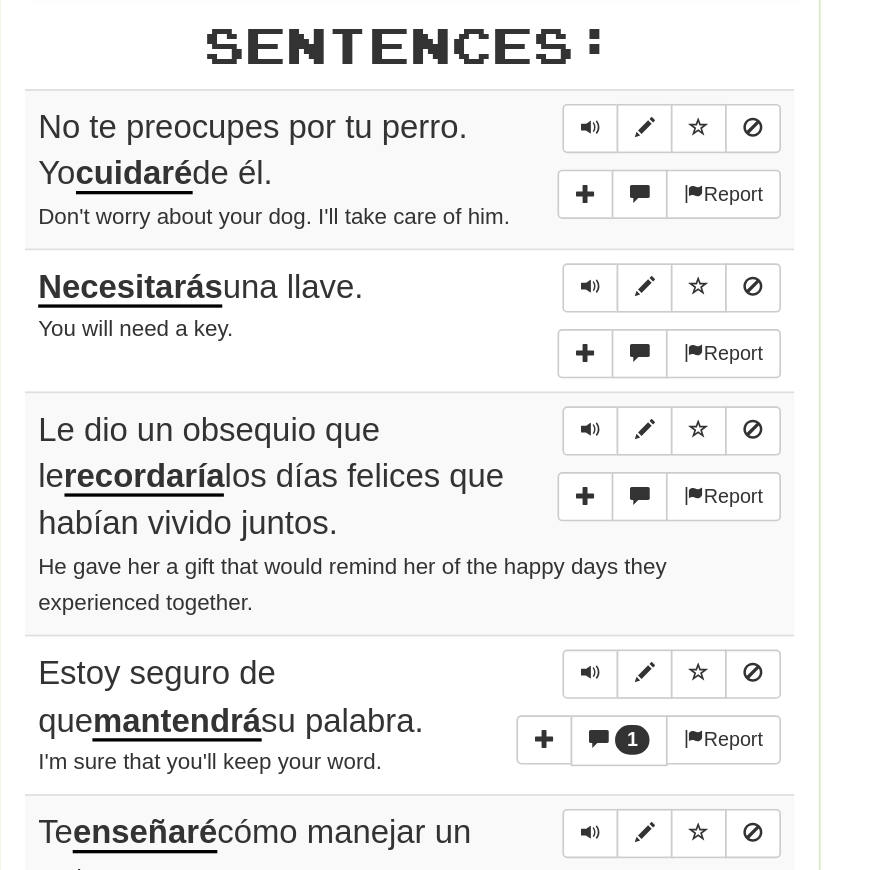 click at bounding box center (557, 520) 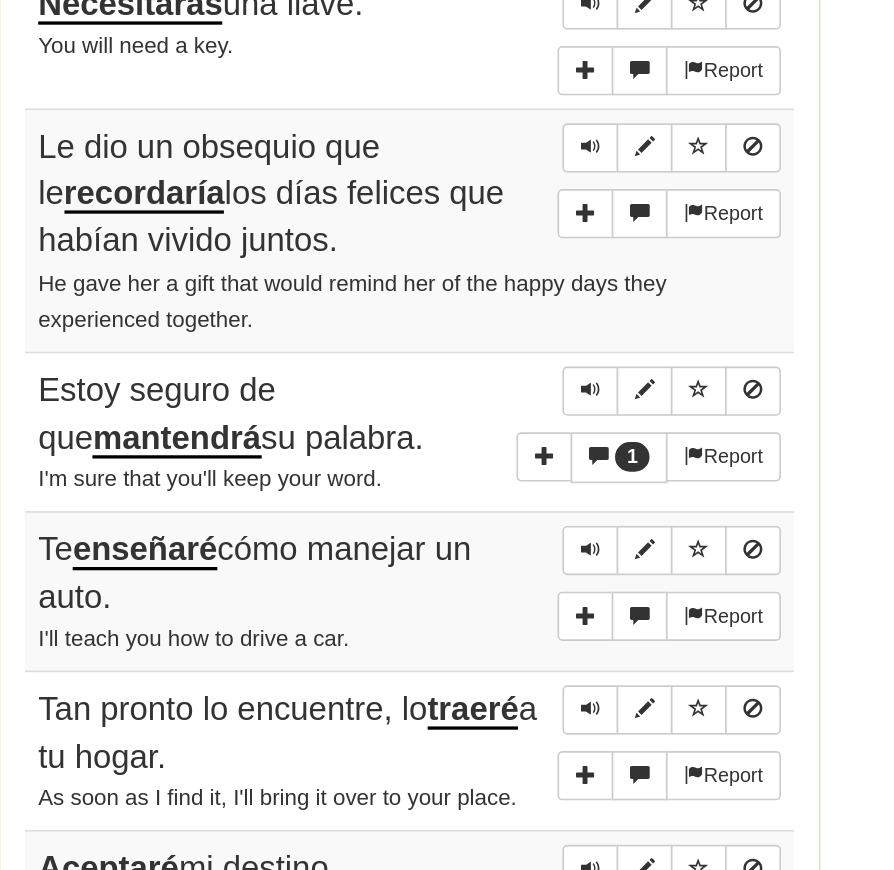 scroll, scrollTop: 995, scrollLeft: 0, axis: vertical 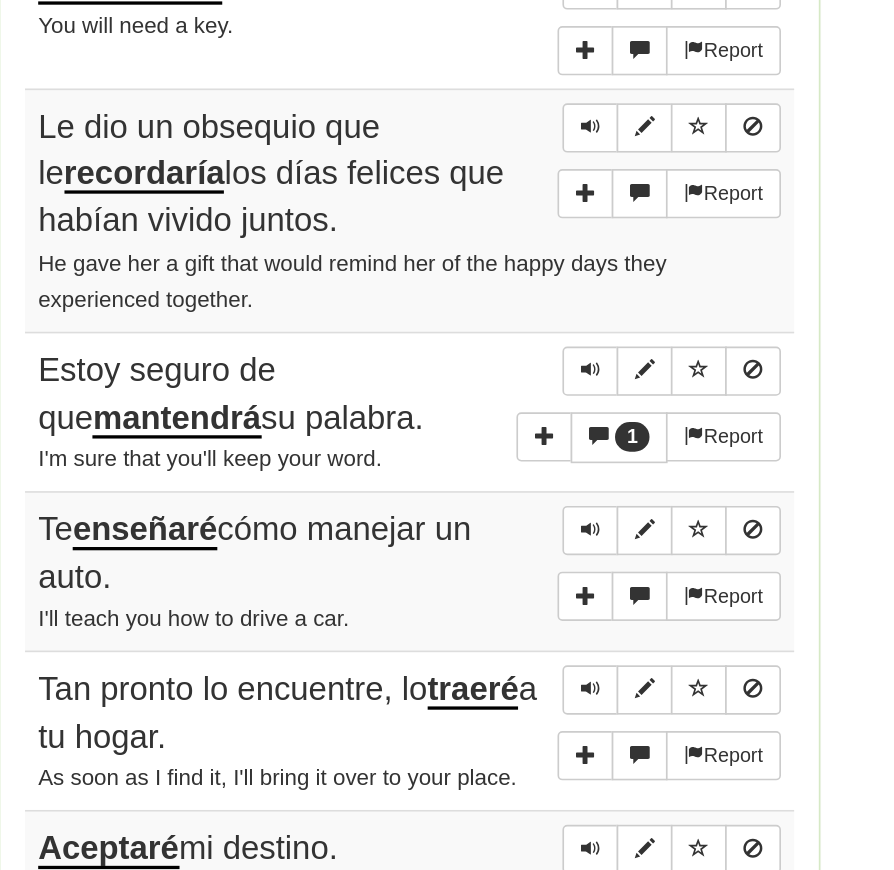 click at bounding box center [557, 543] 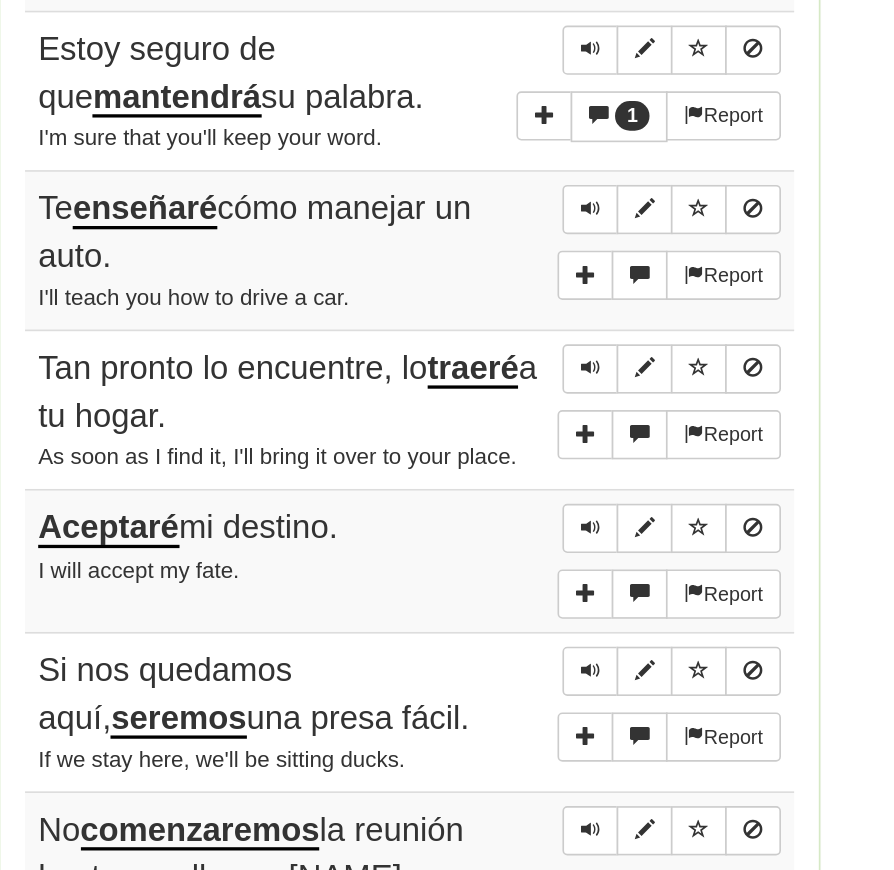 scroll, scrollTop: 1190, scrollLeft: 0, axis: vertical 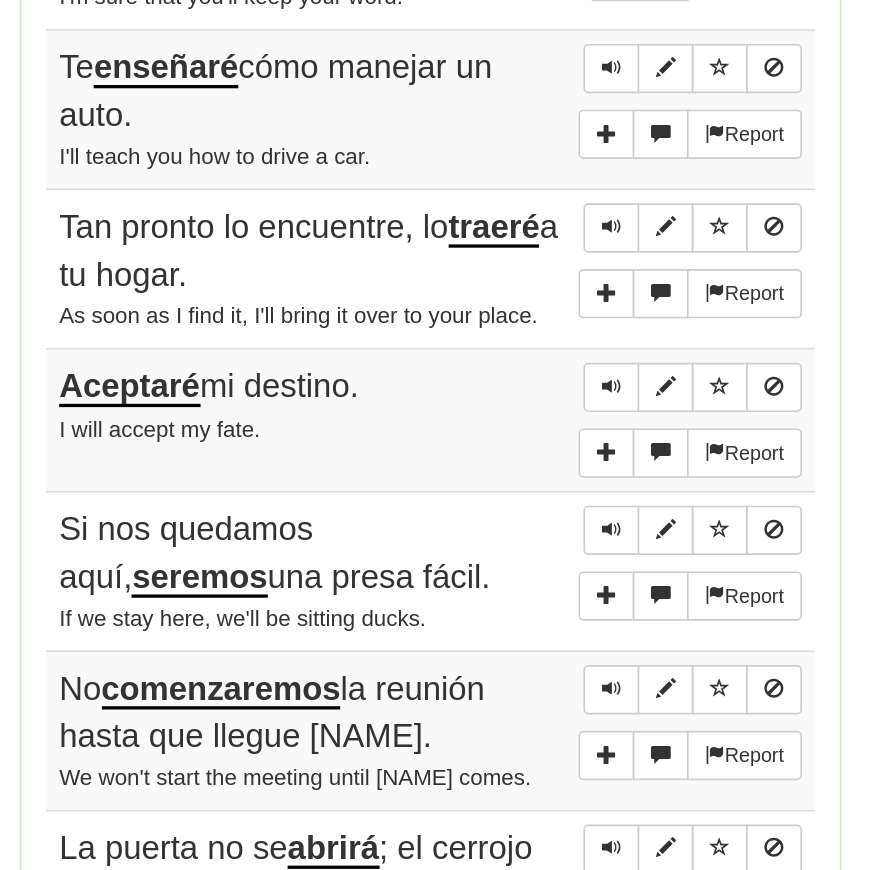 click at bounding box center [557, 554] 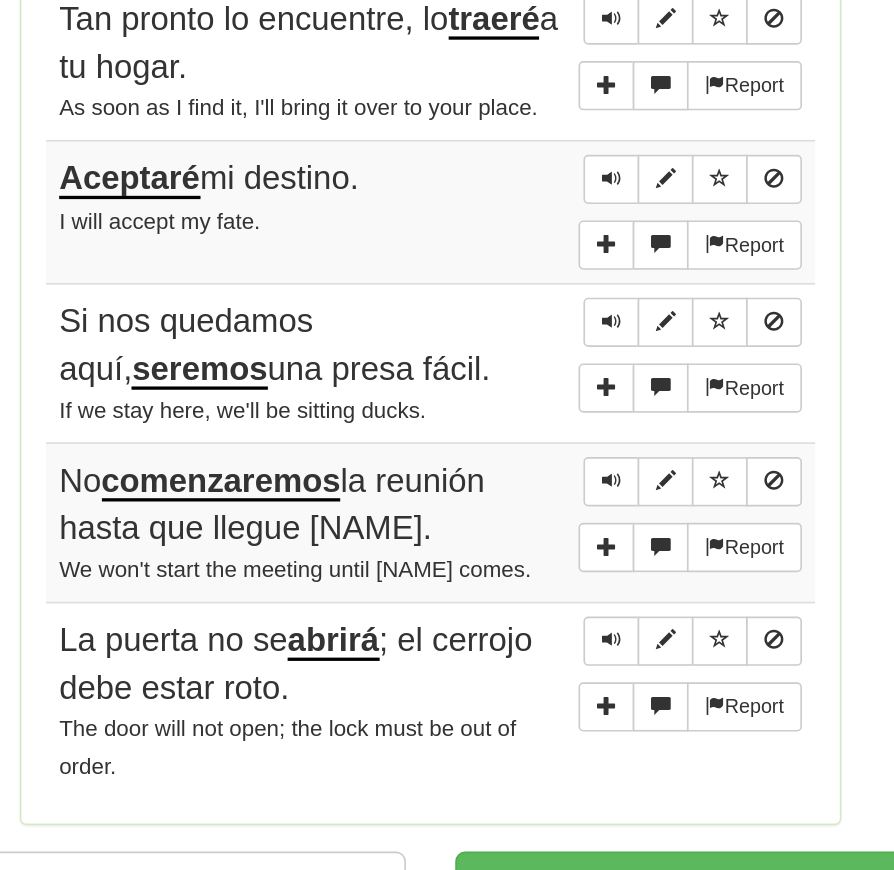 scroll, scrollTop: 1409, scrollLeft: 0, axis: vertical 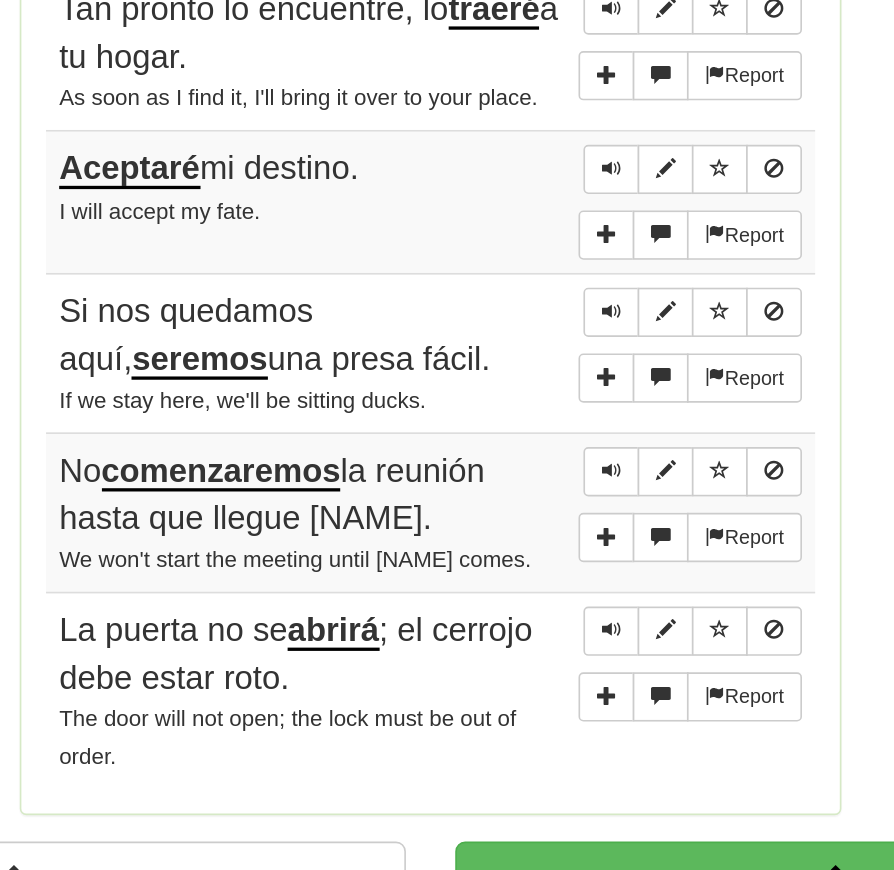 click at bounding box center (557, 507) 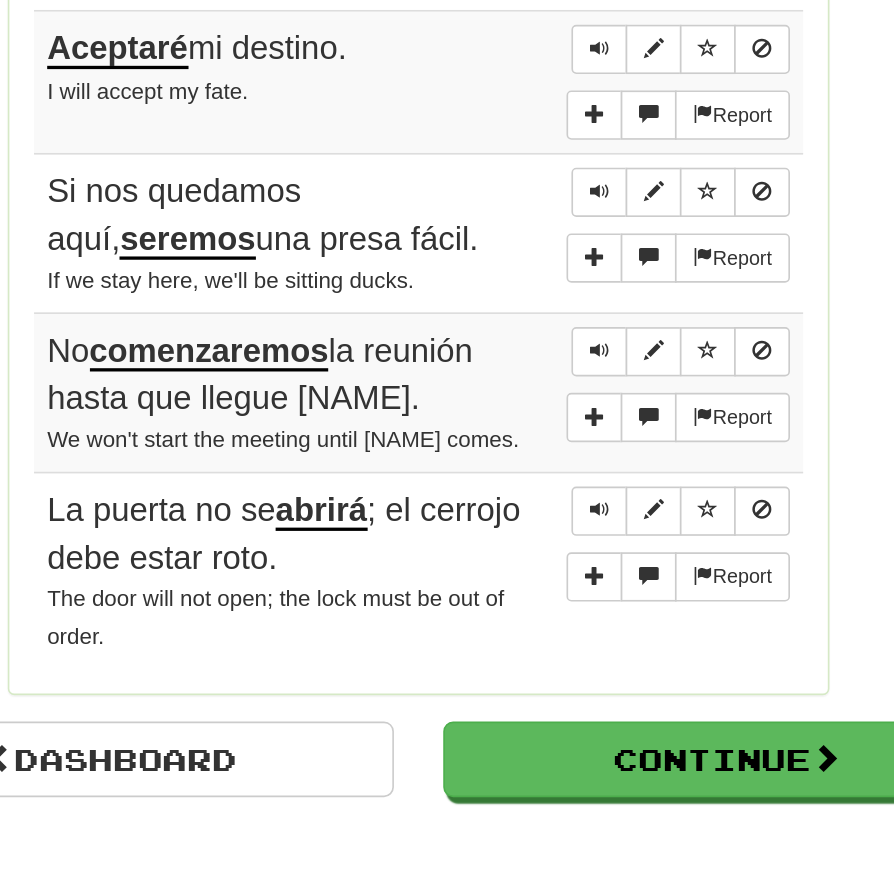 scroll, scrollTop: 1488, scrollLeft: 0, axis: vertical 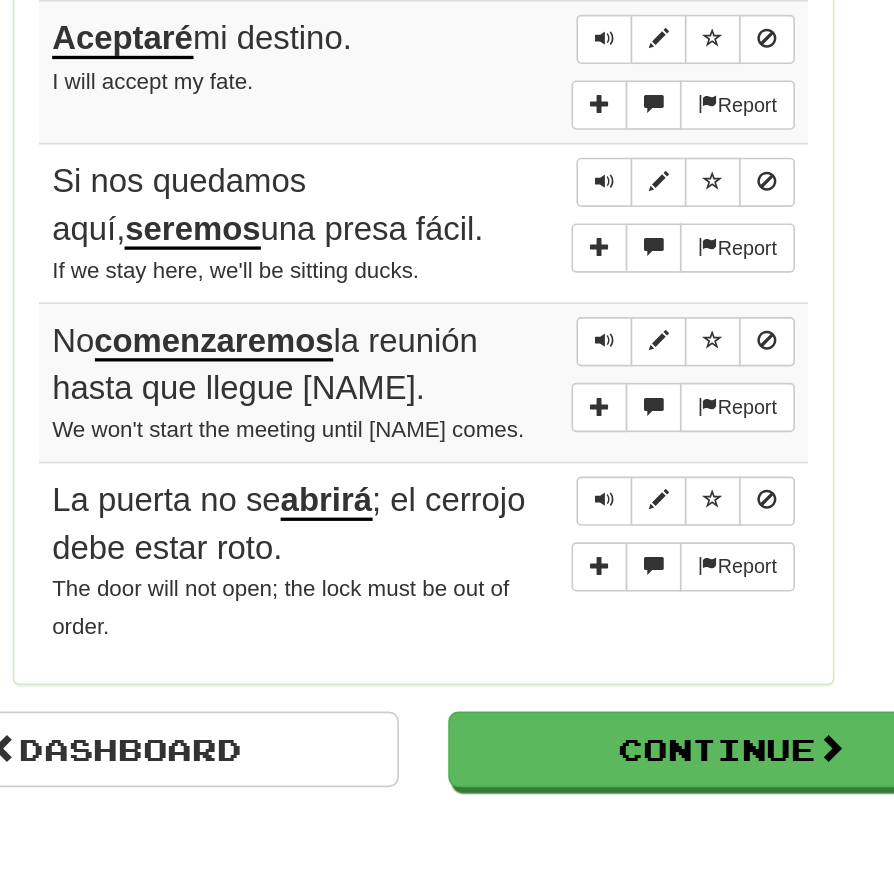 click at bounding box center (557, 622) 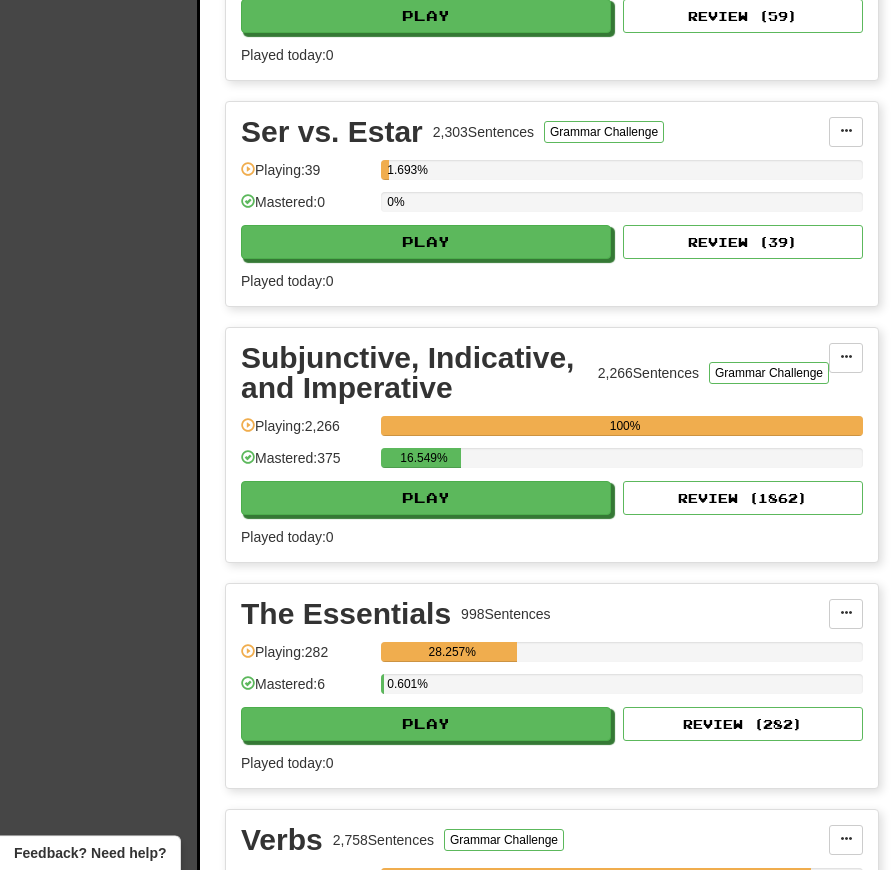 scroll, scrollTop: 7442, scrollLeft: 0, axis: vertical 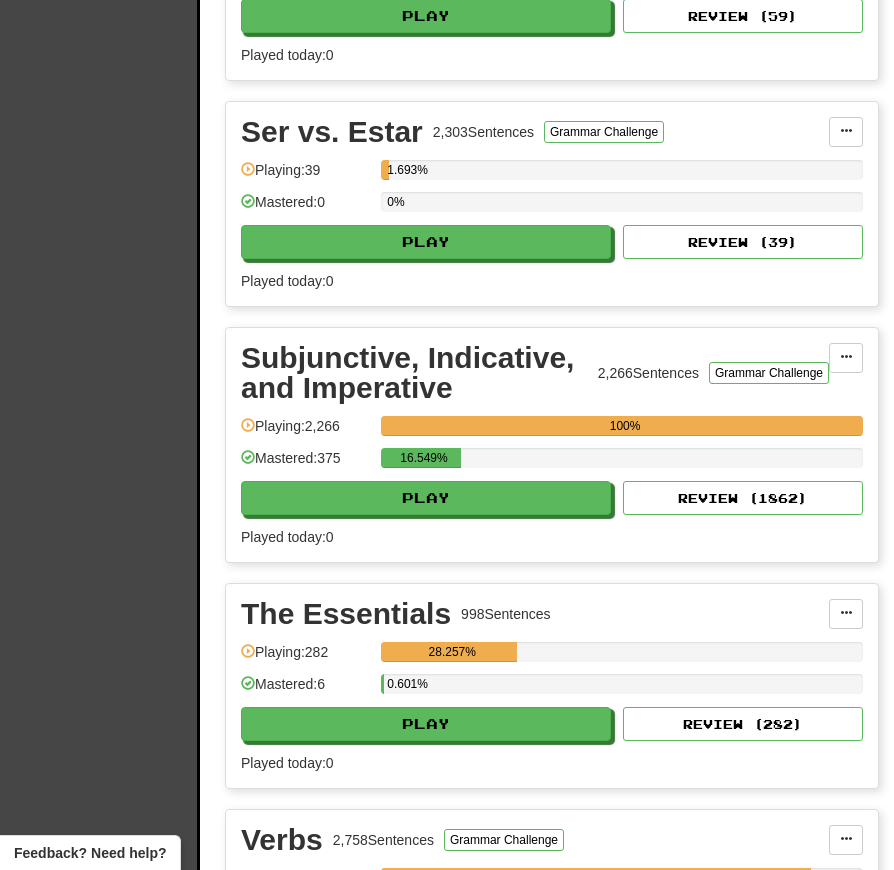 click on "Play" at bounding box center [426, 498] 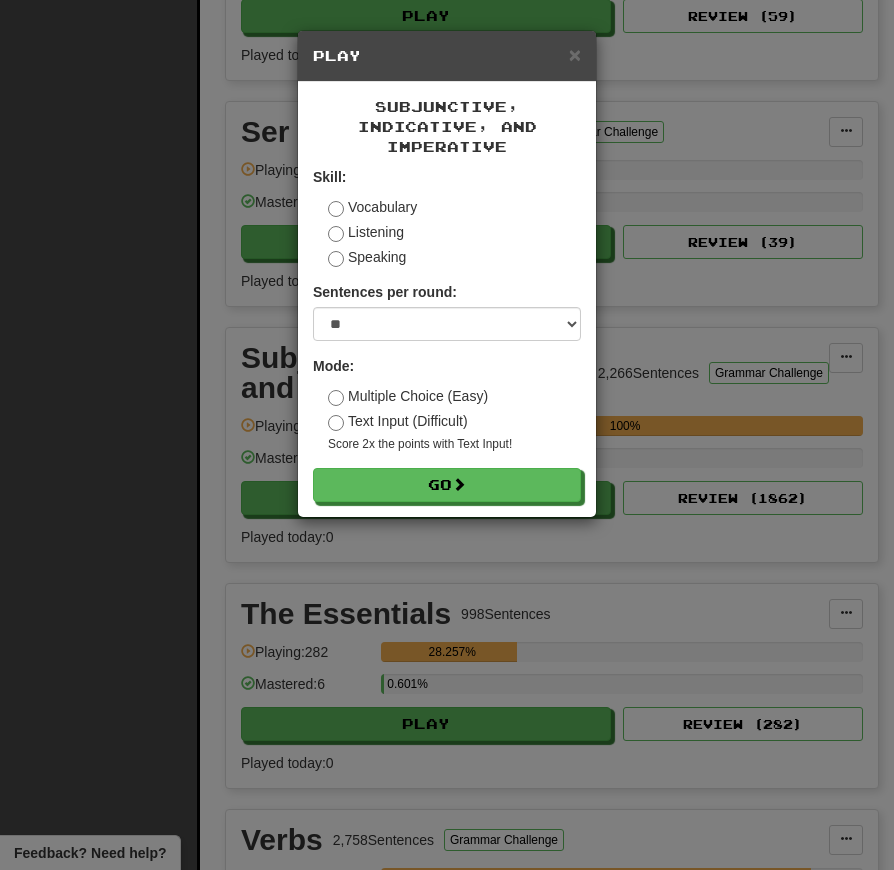 click on "Go" at bounding box center [447, 485] 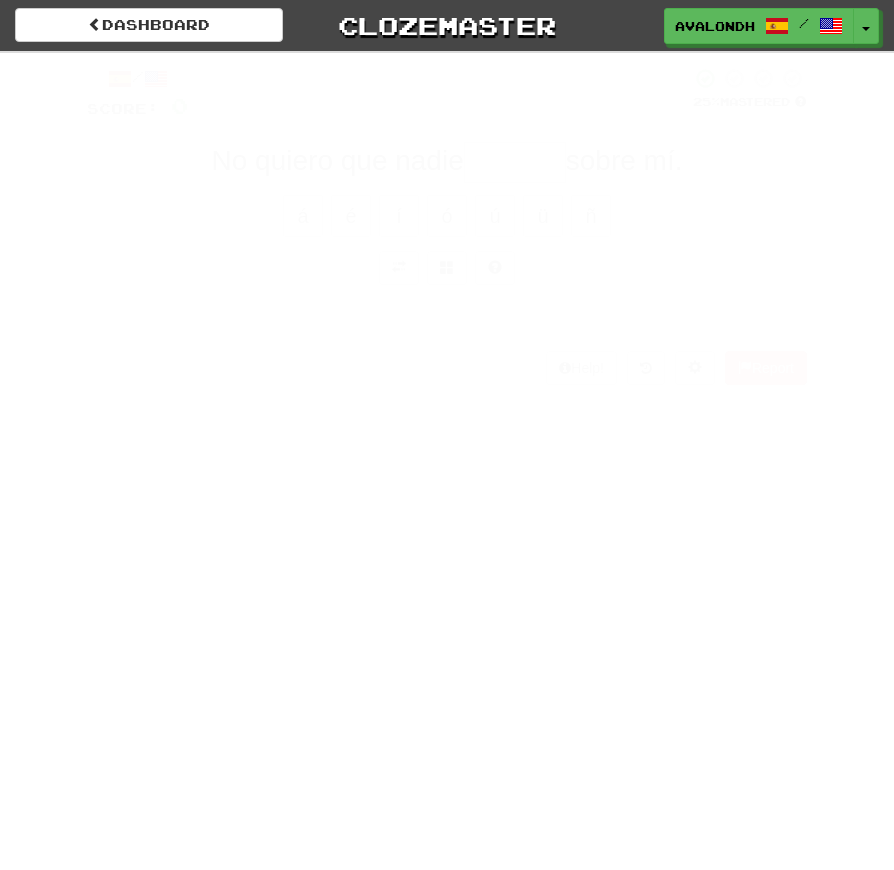 scroll, scrollTop: 0, scrollLeft: 0, axis: both 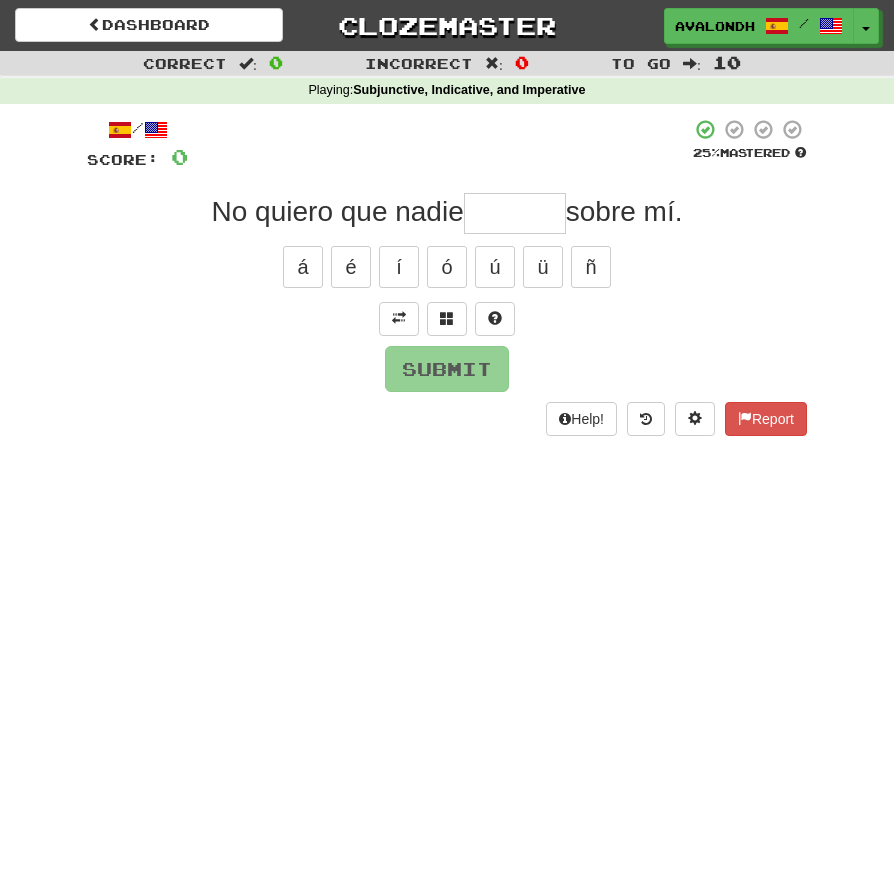 click at bounding box center [399, 319] 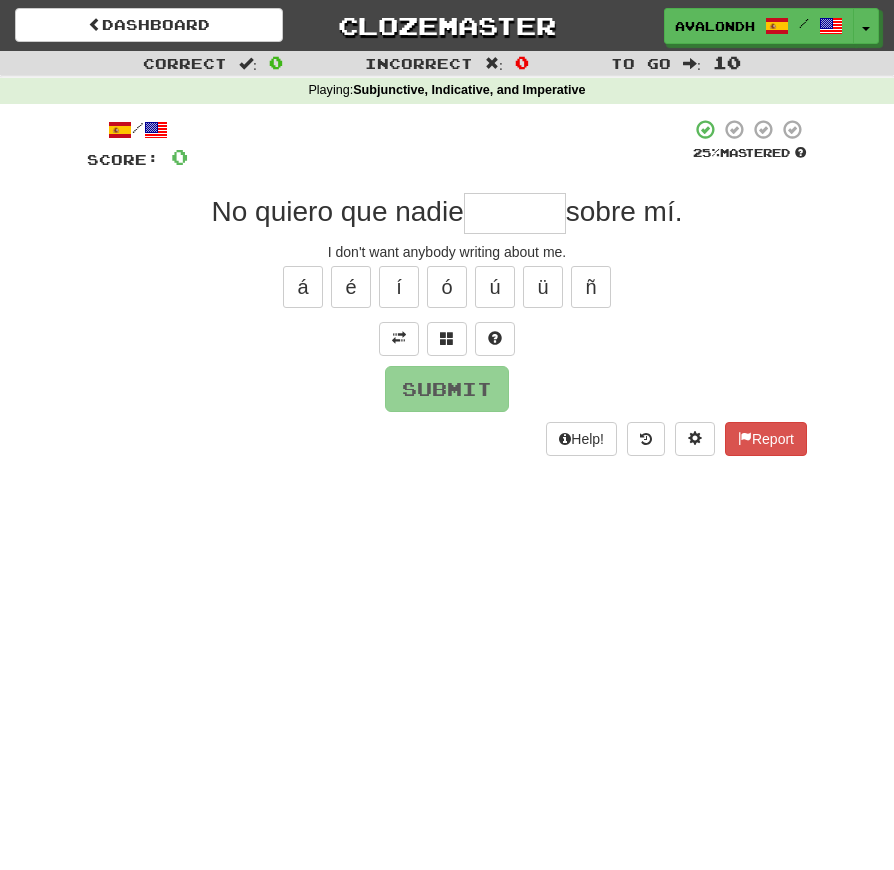 click at bounding box center (515, 213) 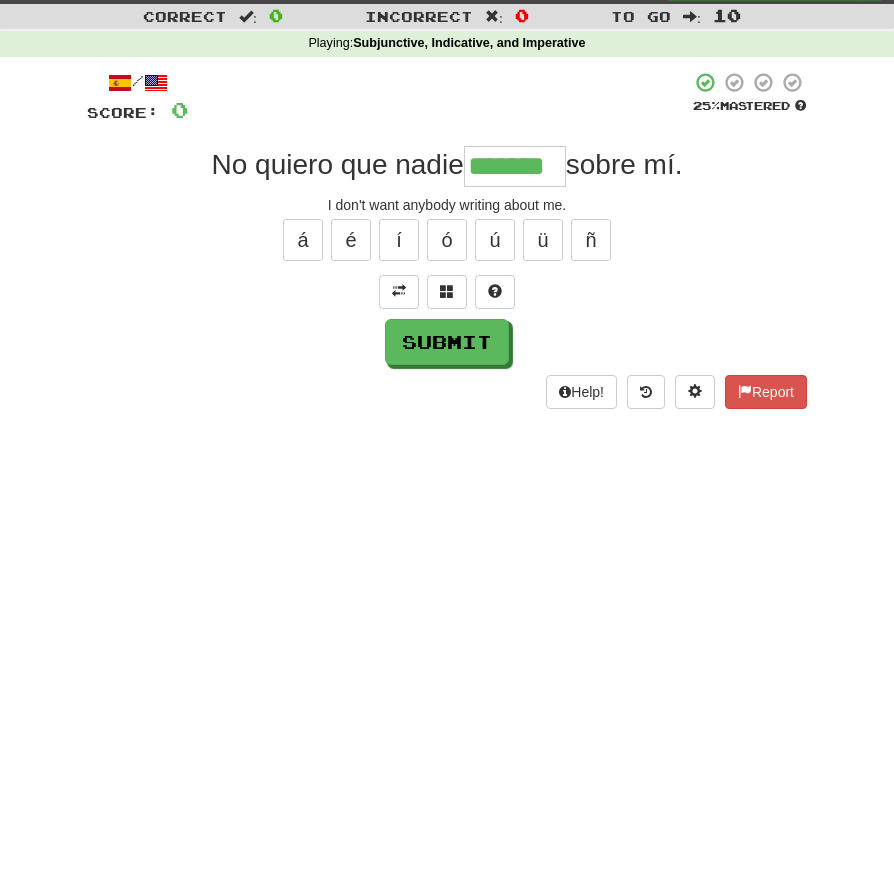 type on "*******" 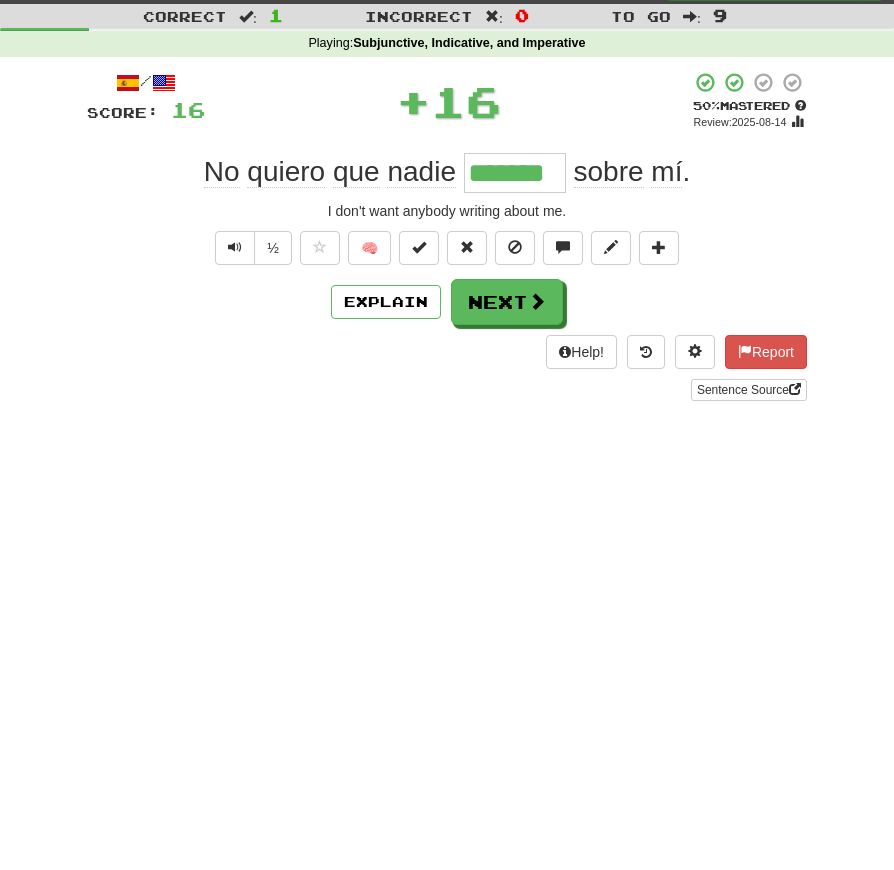 scroll, scrollTop: 47, scrollLeft: 0, axis: vertical 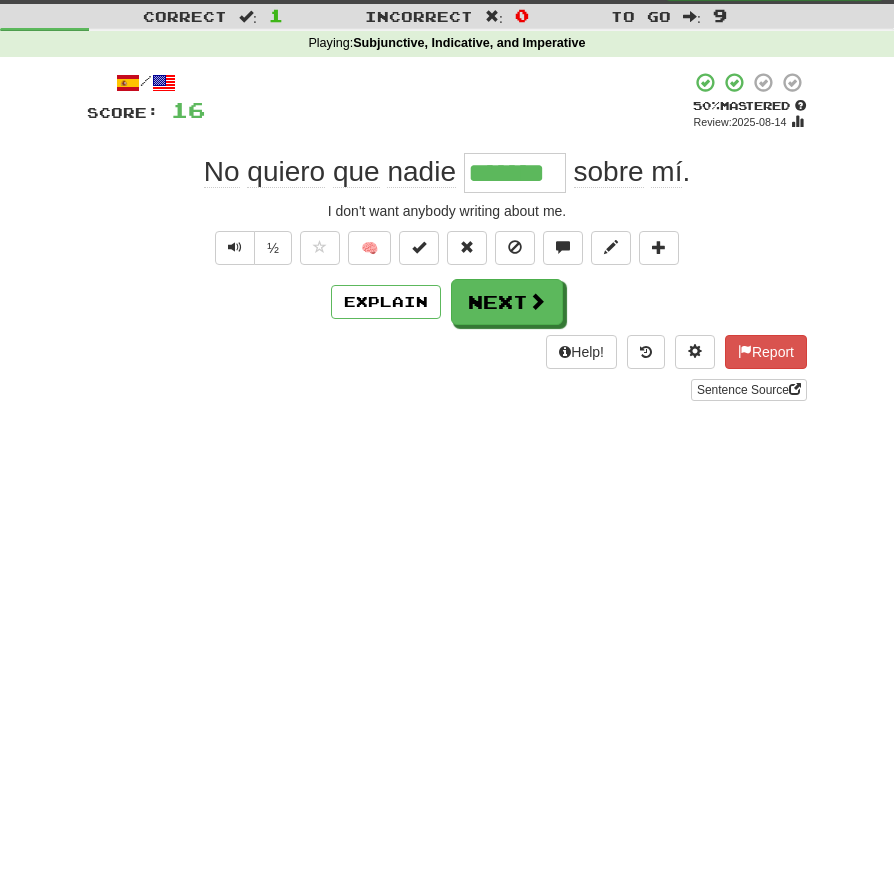 click at bounding box center (235, 248) 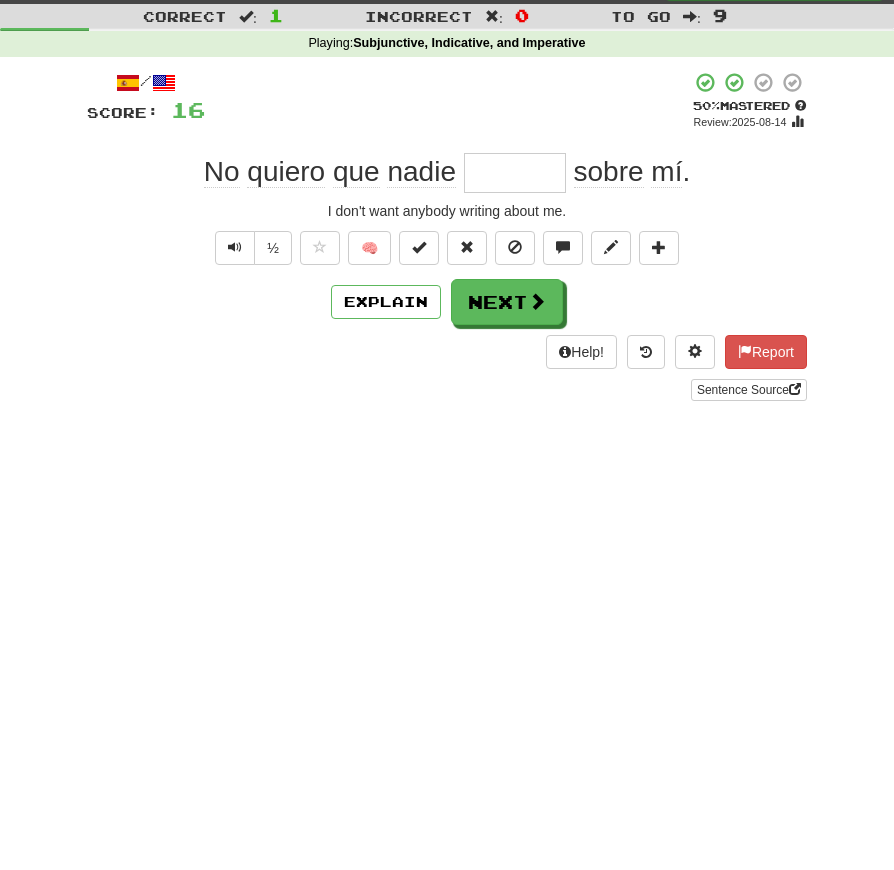 scroll, scrollTop: 47, scrollLeft: 0, axis: vertical 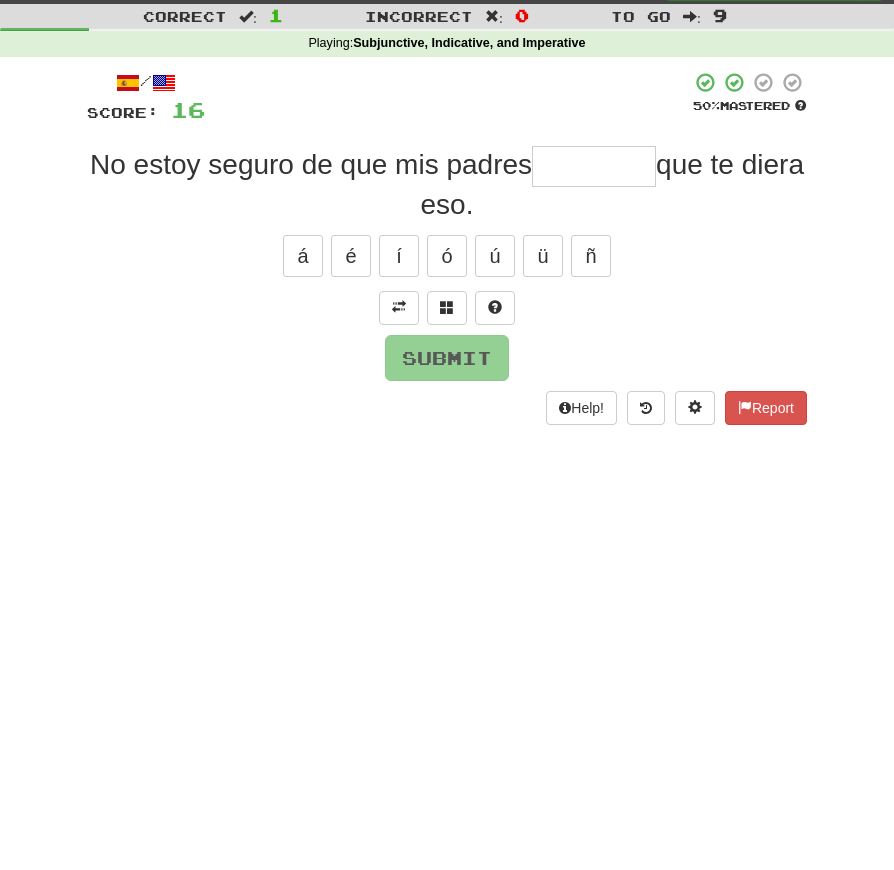 click at bounding box center [399, 307] 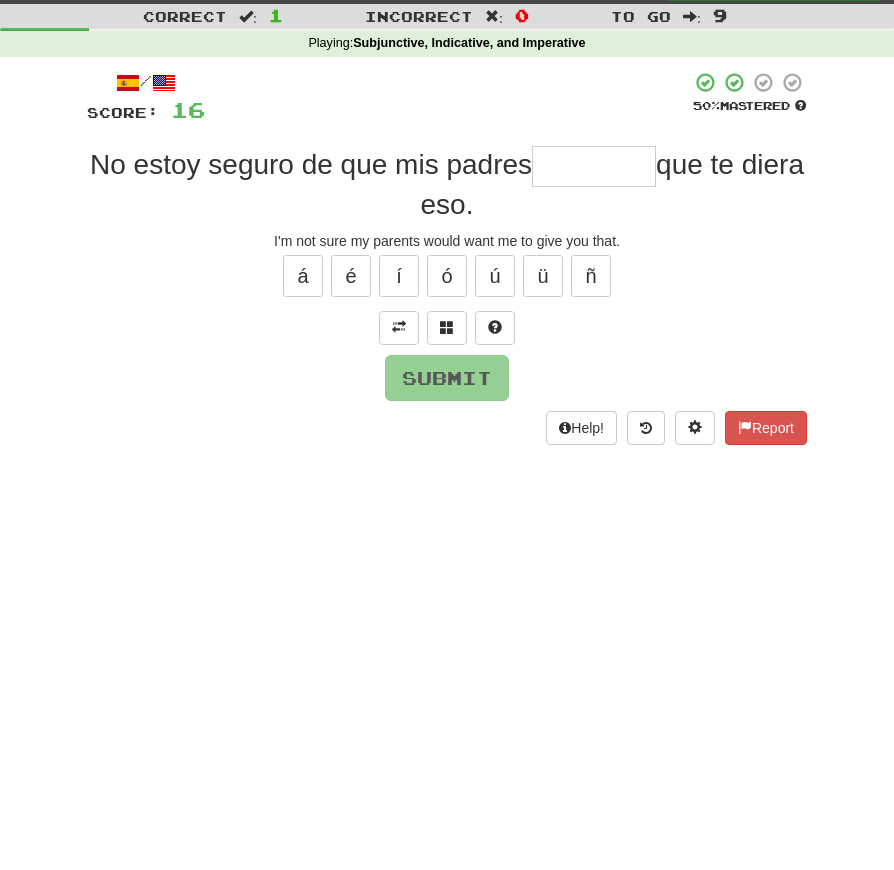 click at bounding box center (594, 166) 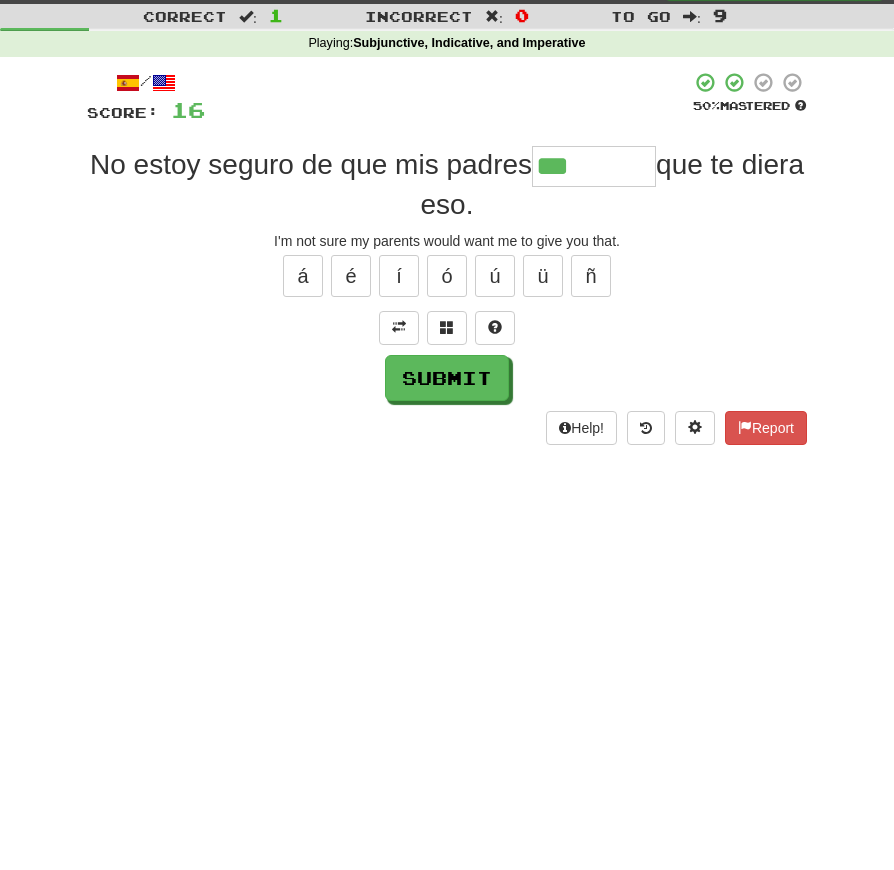 click on "é" at bounding box center (351, 276) 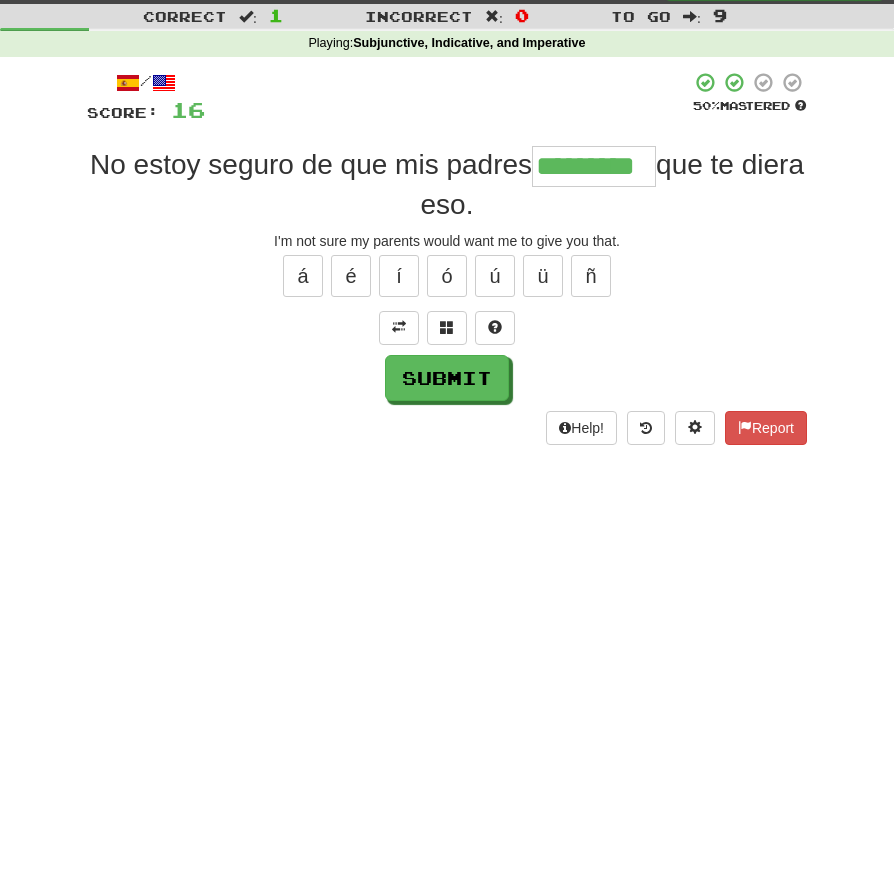 type on "*********" 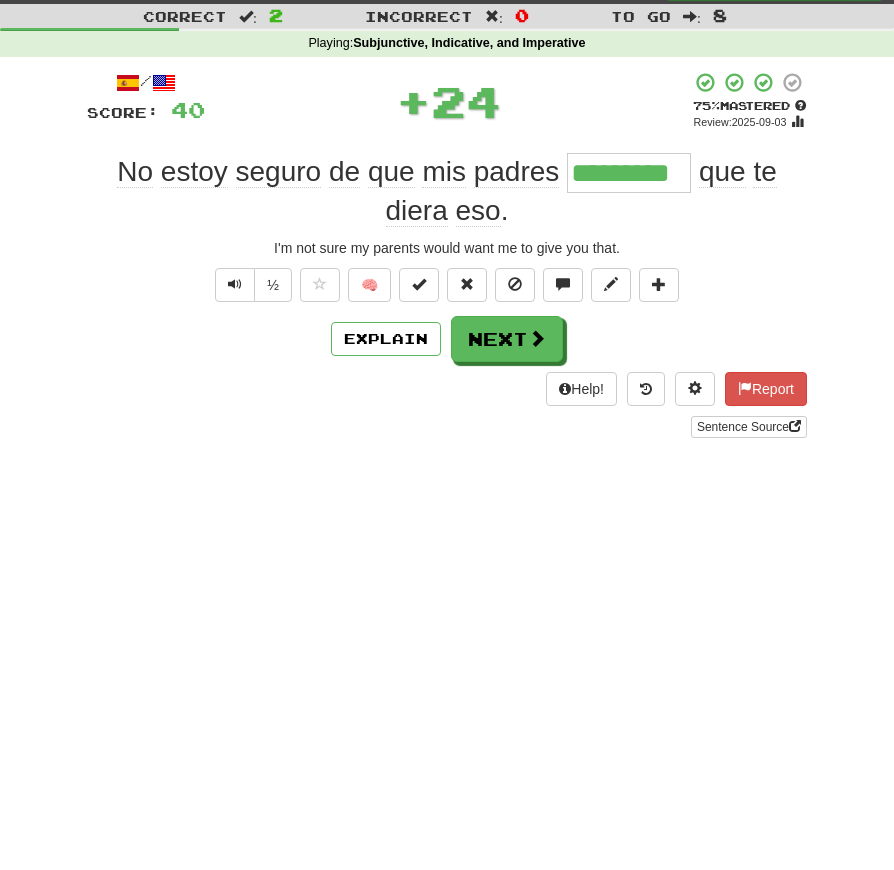 scroll, scrollTop: 47, scrollLeft: 0, axis: vertical 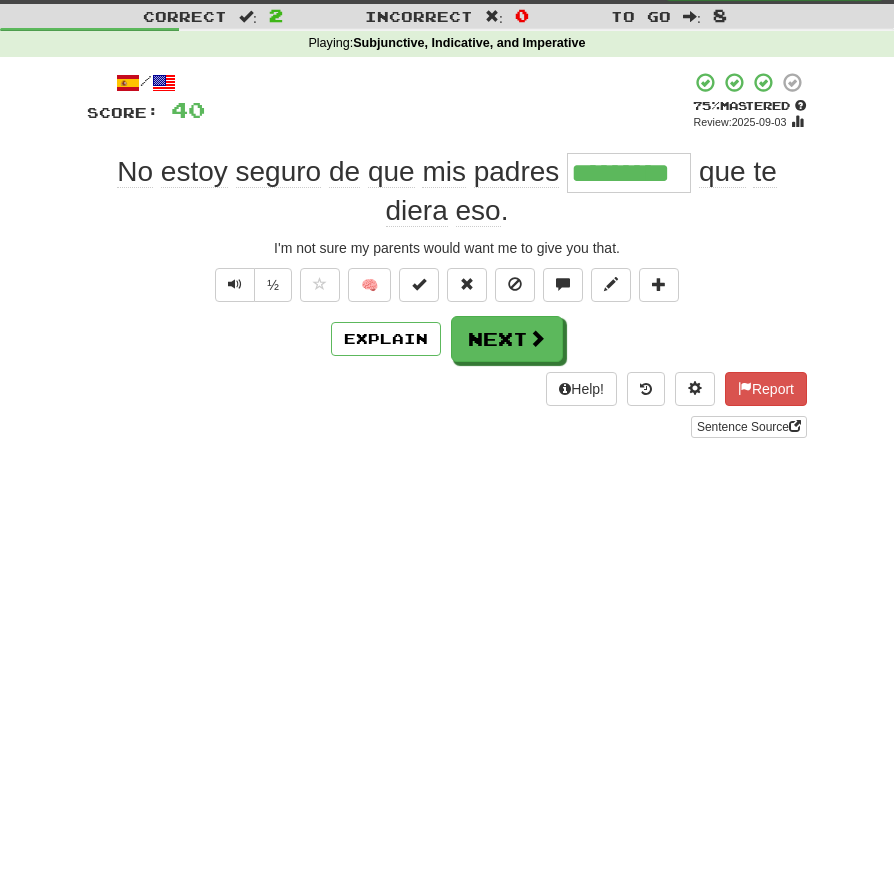 click at bounding box center (235, 284) 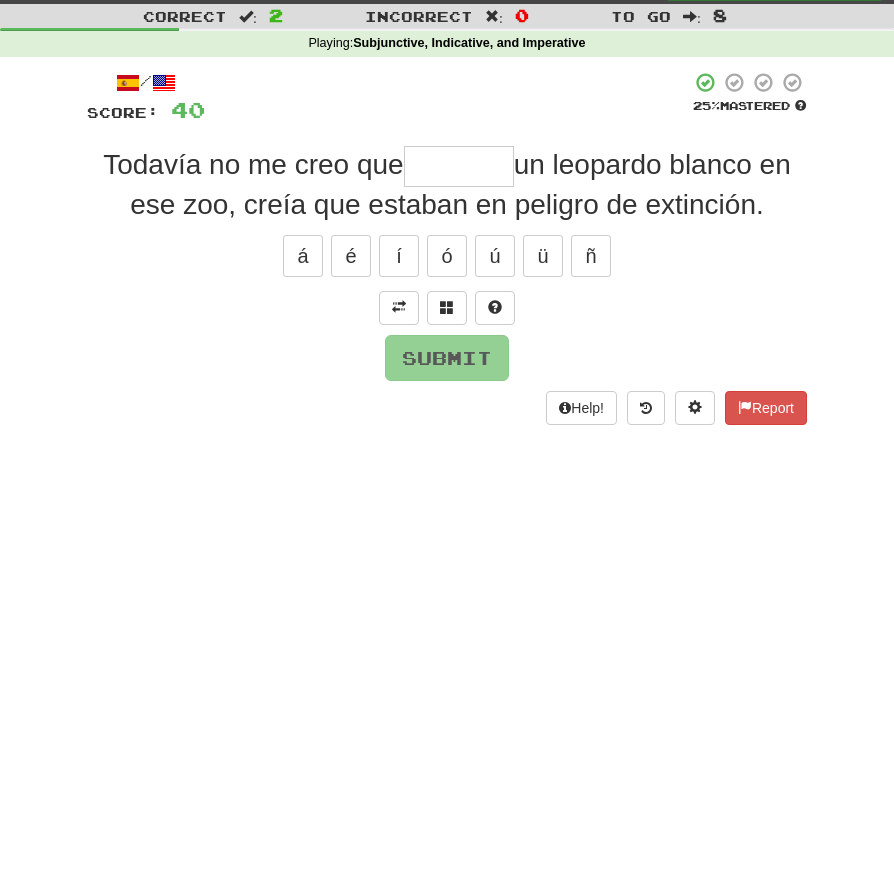 click at bounding box center [399, 308] 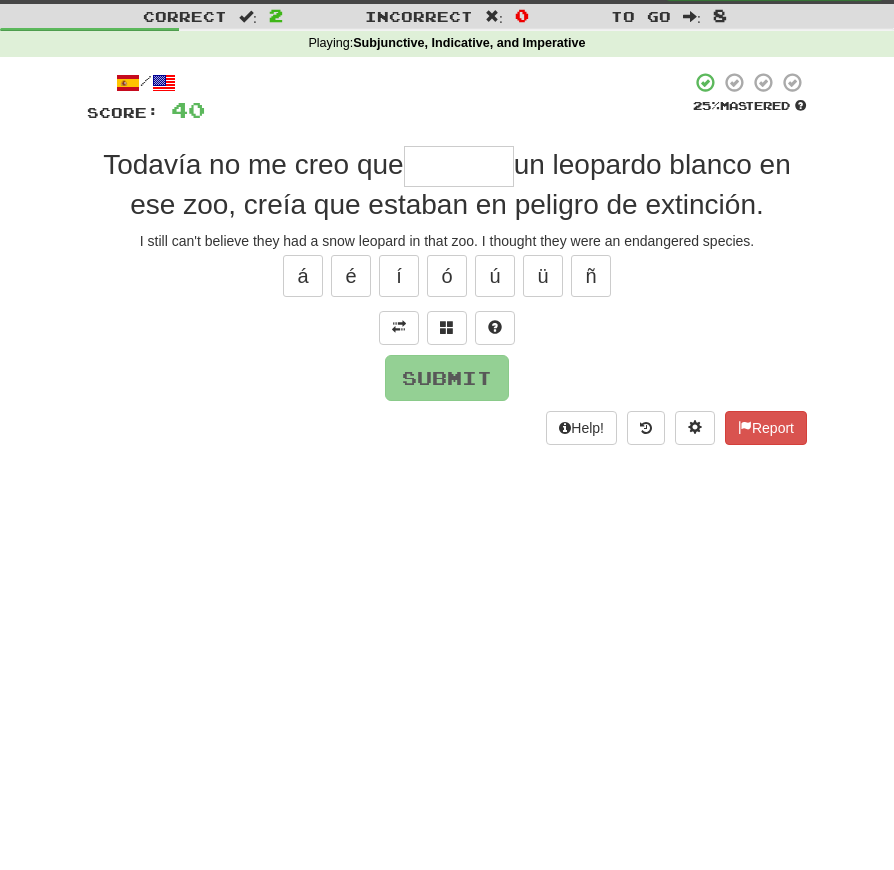 click at bounding box center (459, 166) 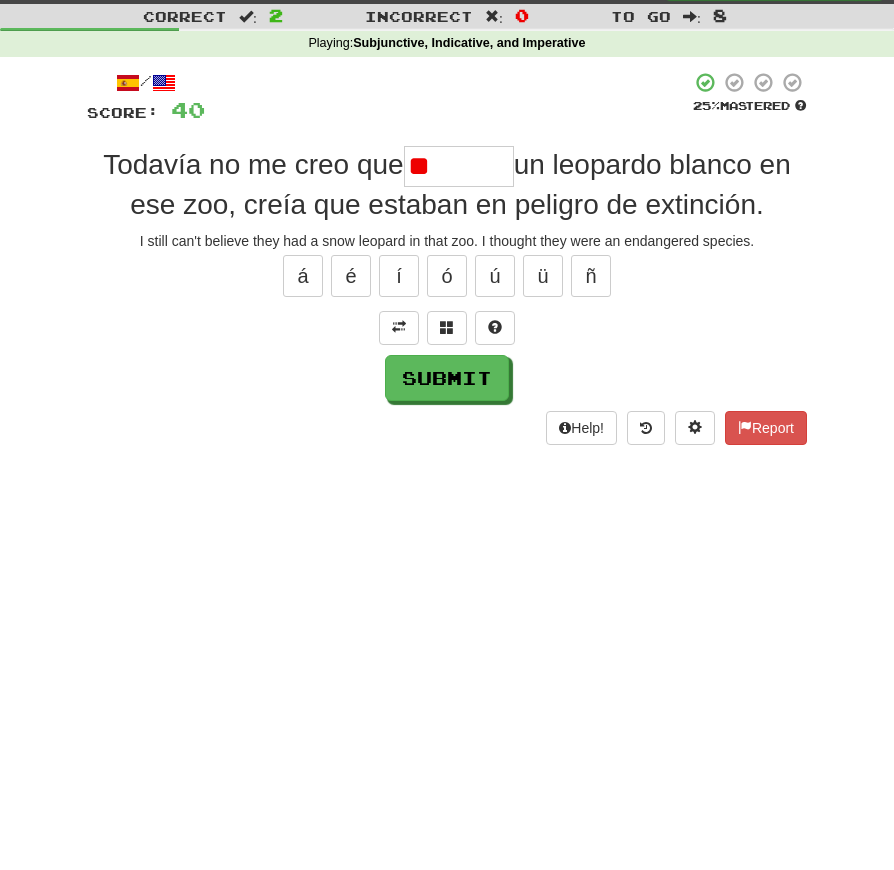 type on "*" 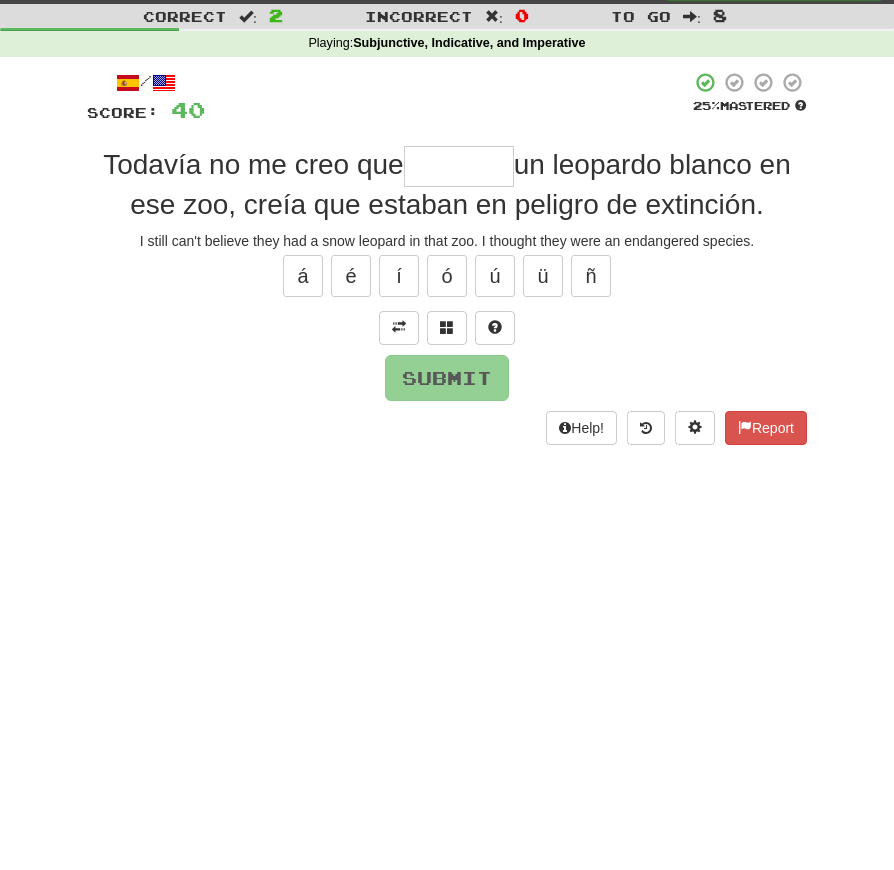 type on "*" 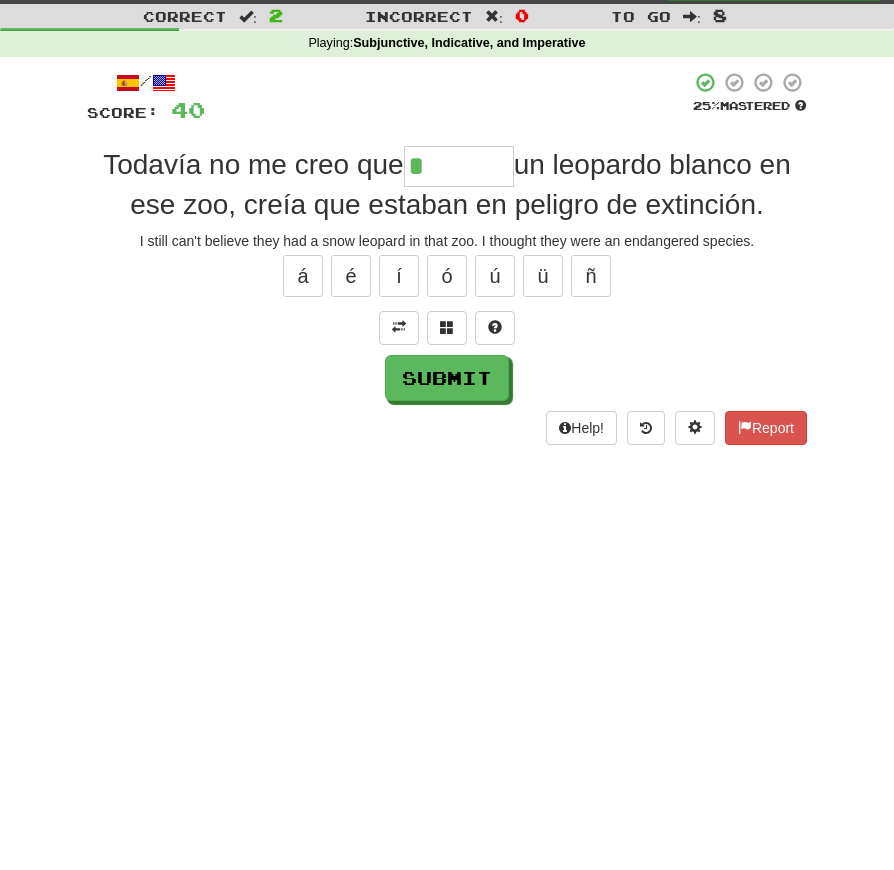 click on "/ Score: 40 25 % Mastered Todavía no me creo que * un leopardo blanco en ese zoo, creía que estaban en peligro de extinción. I still can't believe they had a snow leopard in that zoo. I thought they were an endangered species. á é í ó ú ü ñ Submit Help! Report" at bounding box center (447, 258) 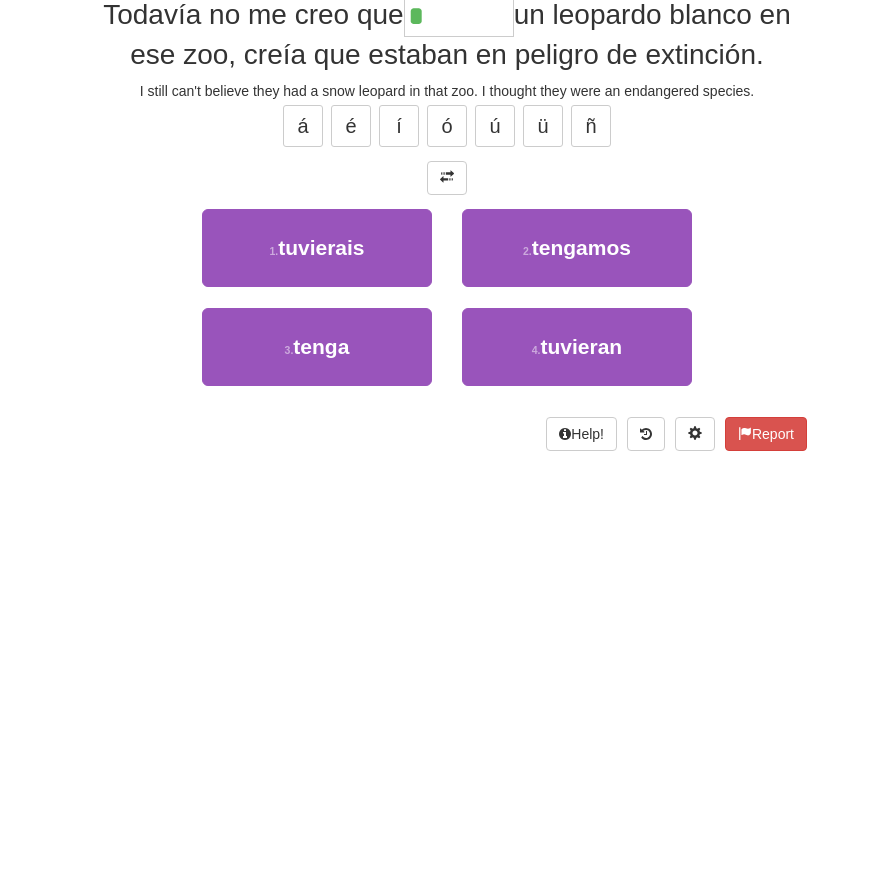 click on "tuvieran" at bounding box center [581, 496] 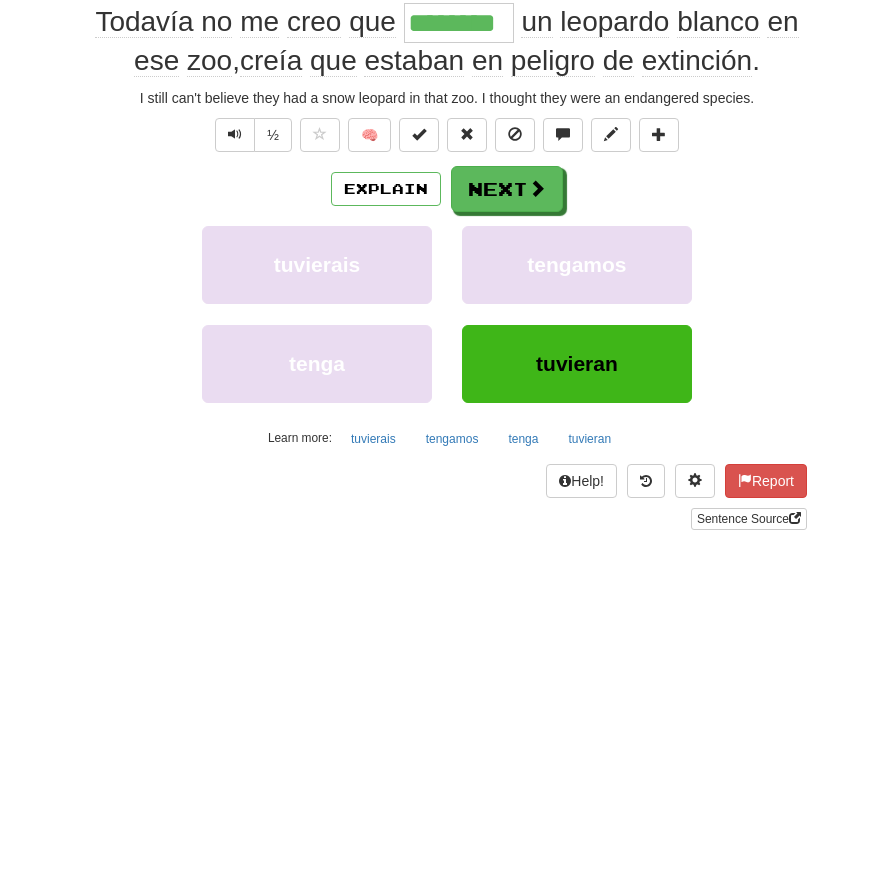 scroll, scrollTop: 197, scrollLeft: 0, axis: vertical 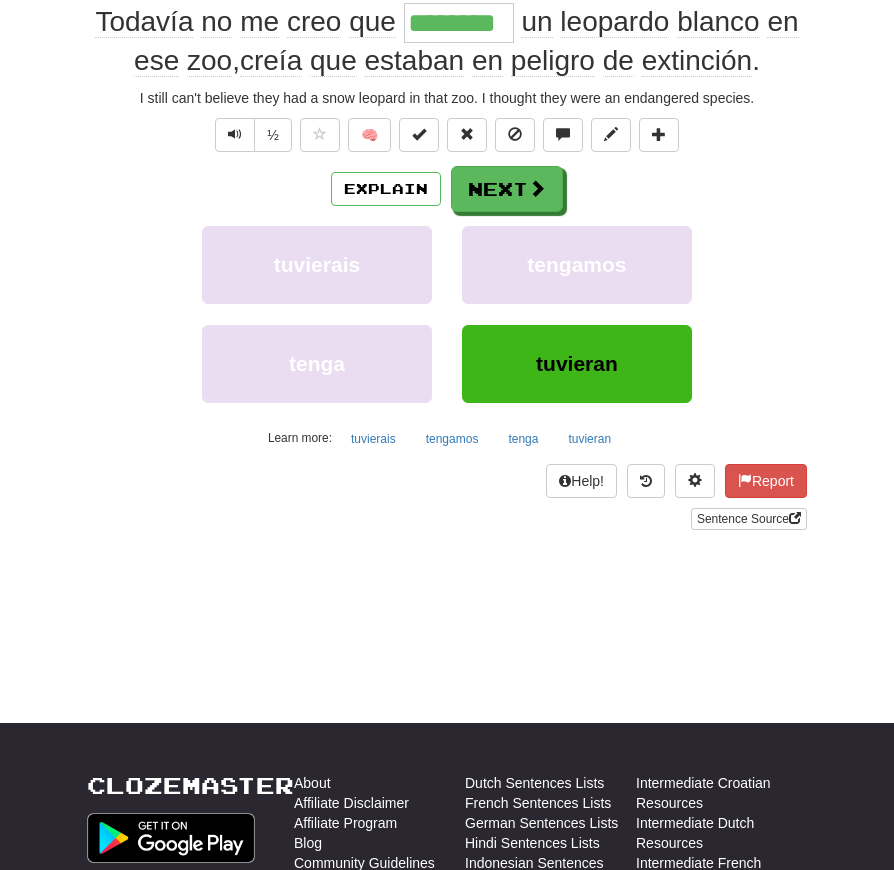 click at bounding box center (235, 134) 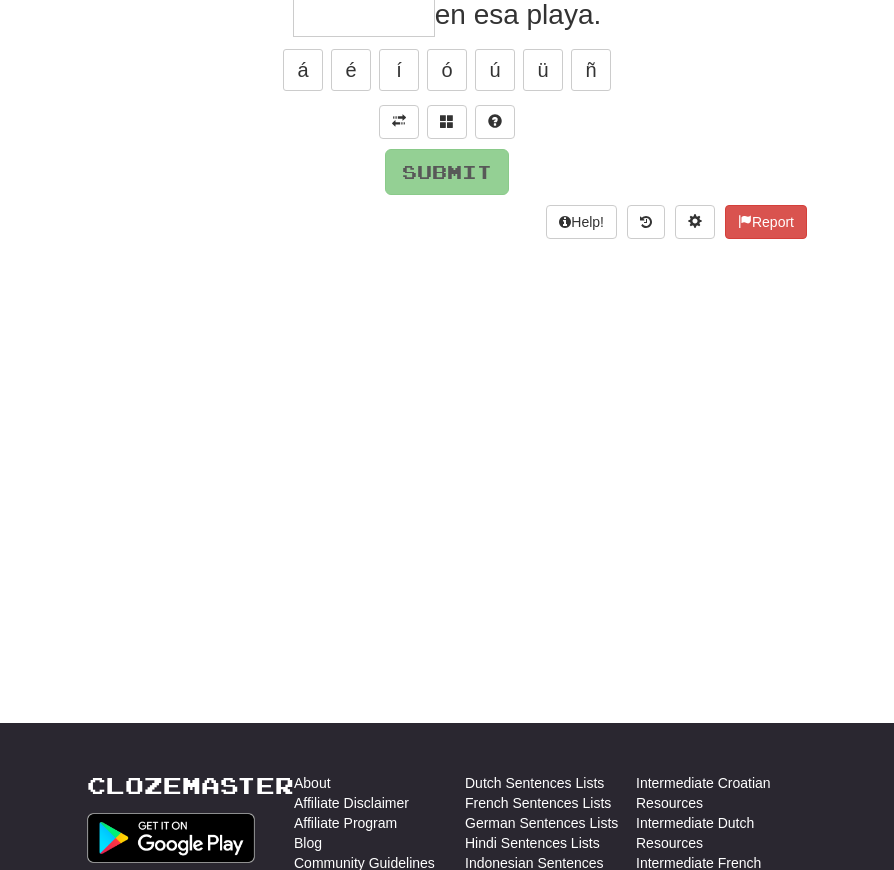 scroll, scrollTop: 8, scrollLeft: 0, axis: vertical 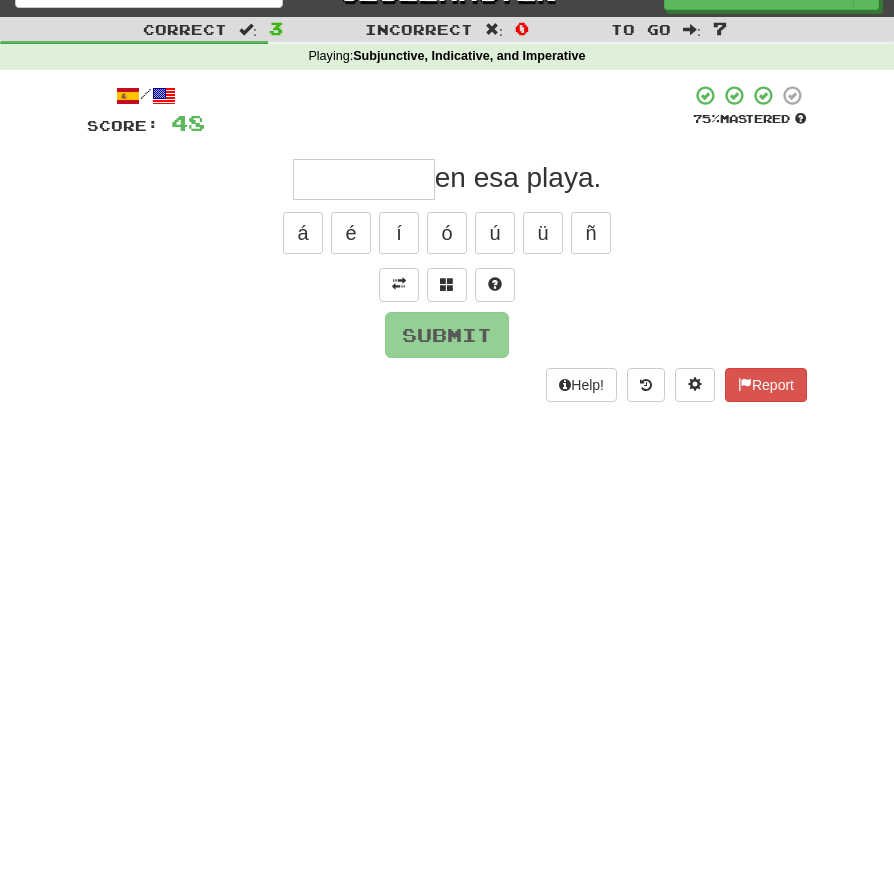 click at bounding box center (399, 310) 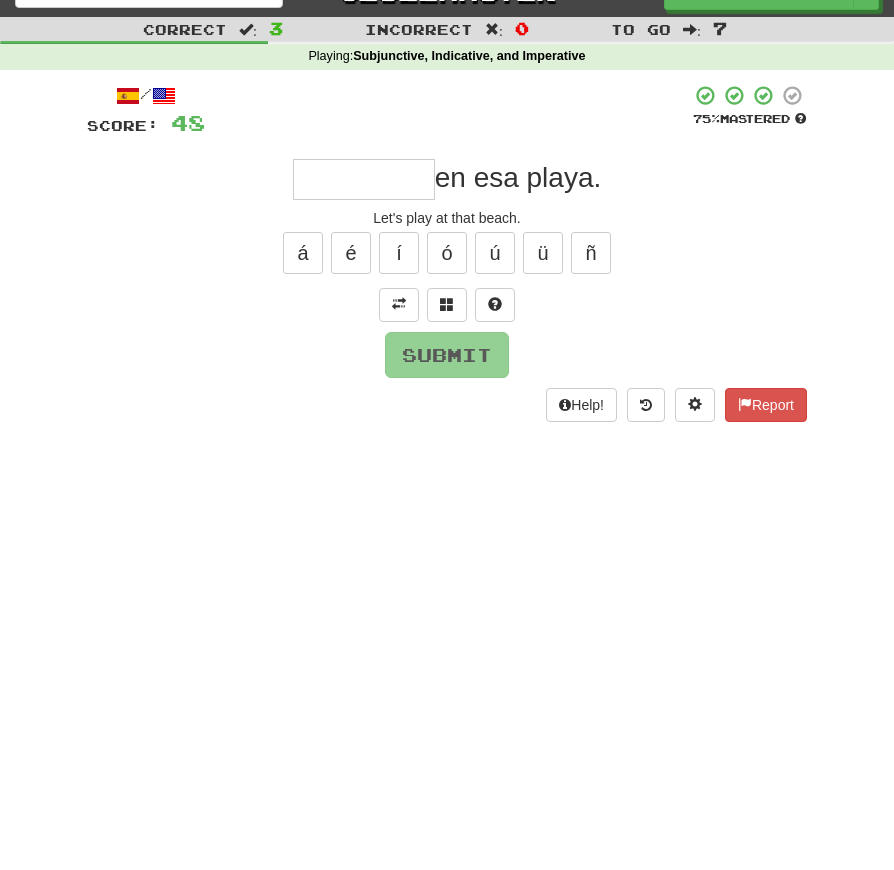 click at bounding box center [364, 179] 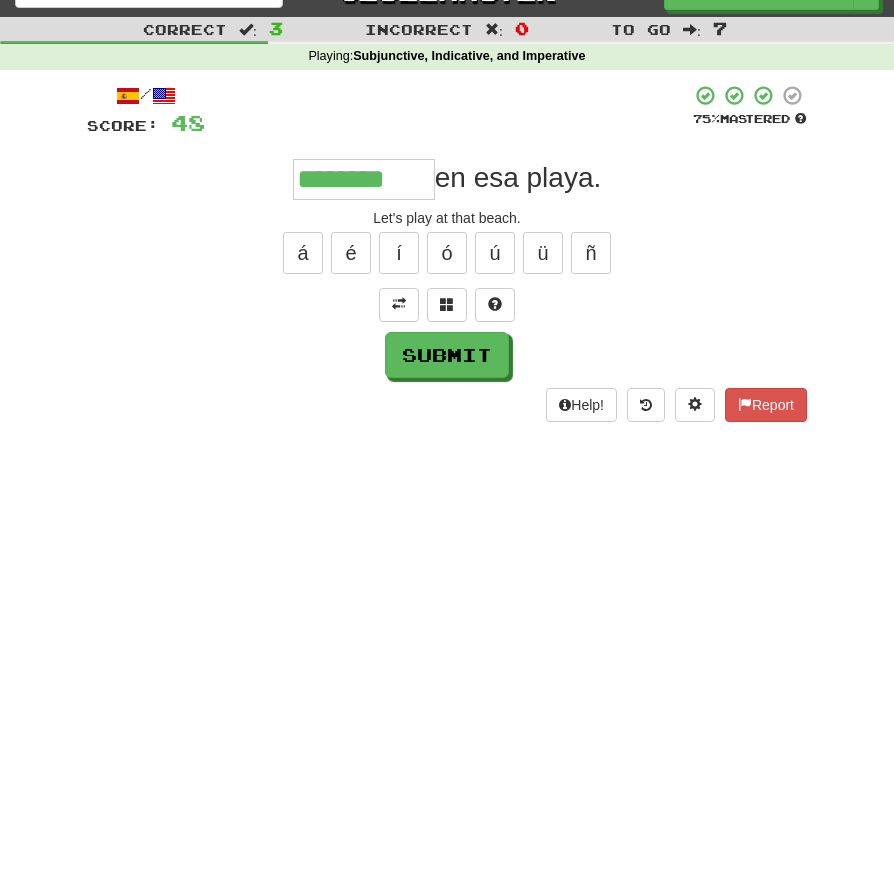 click on "Submit" at bounding box center (447, 355) 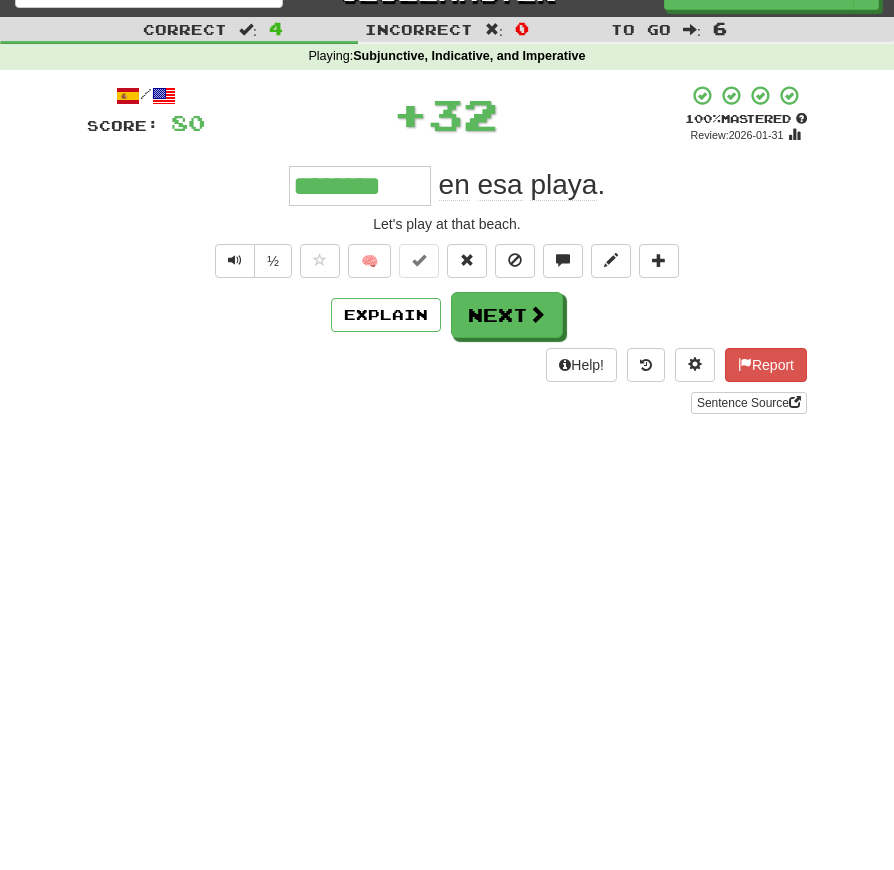 click at bounding box center (235, 261) 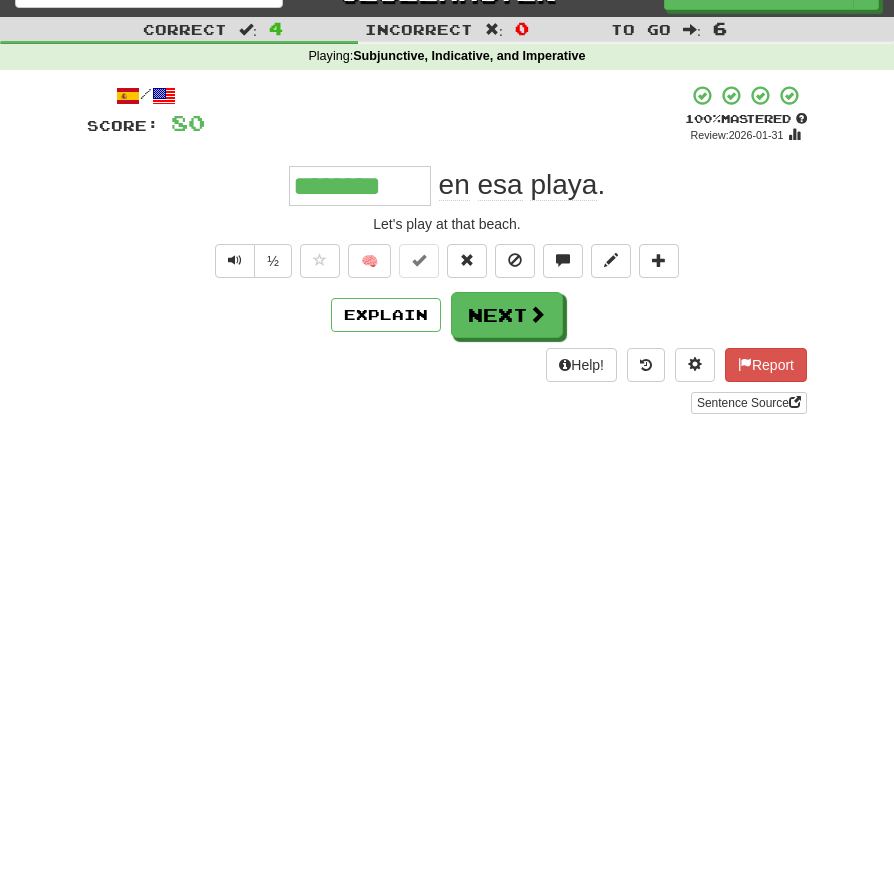 click at bounding box center [235, 260] 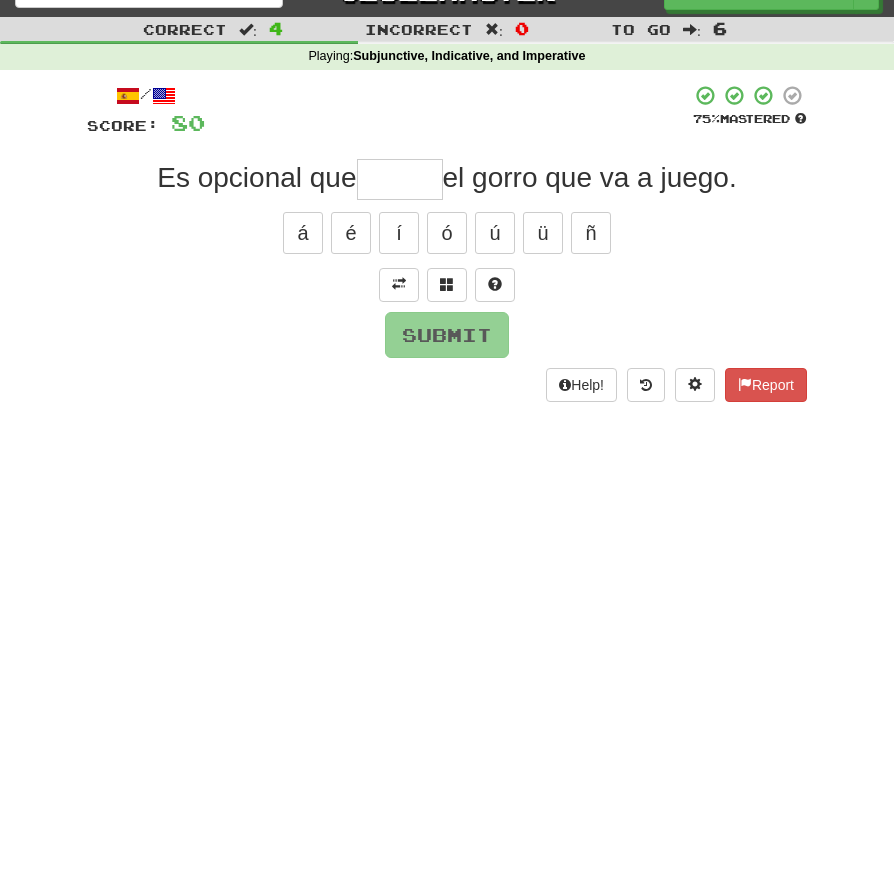 click at bounding box center (399, 284) 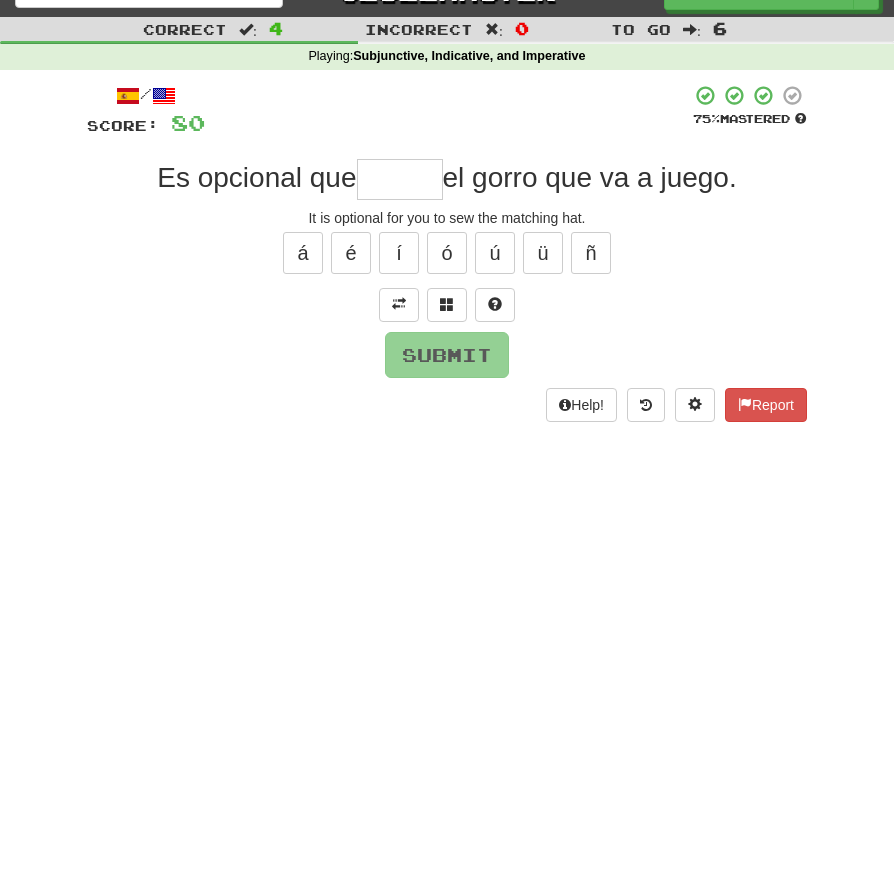 scroll, scrollTop: 35, scrollLeft: 0, axis: vertical 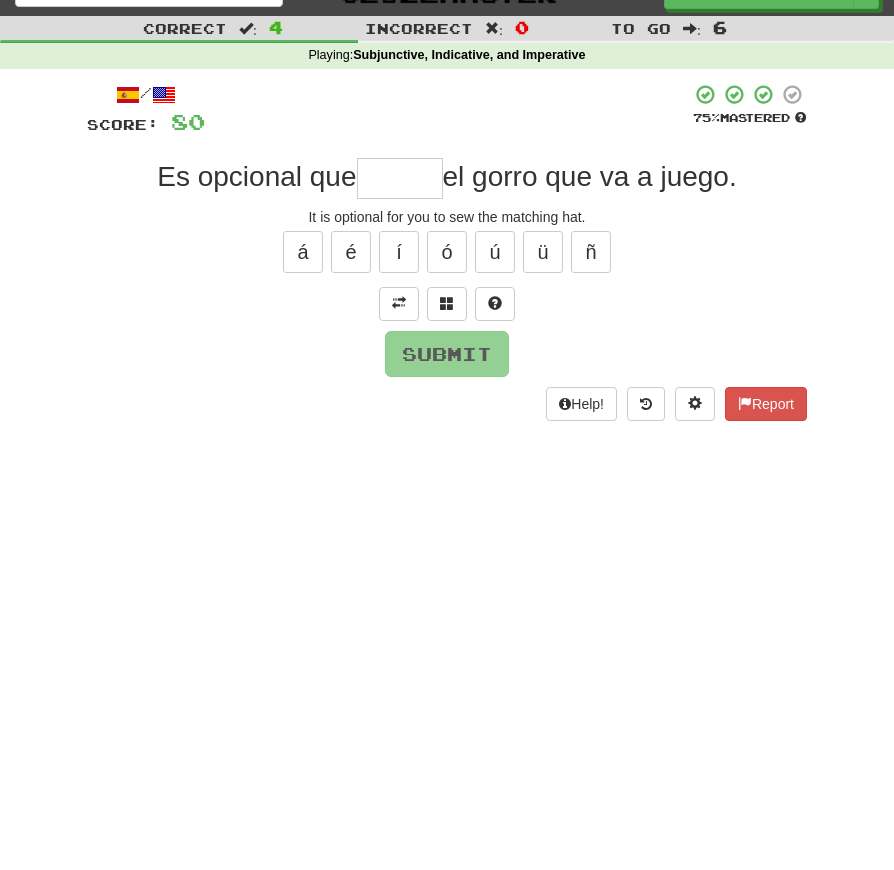 click at bounding box center [400, 178] 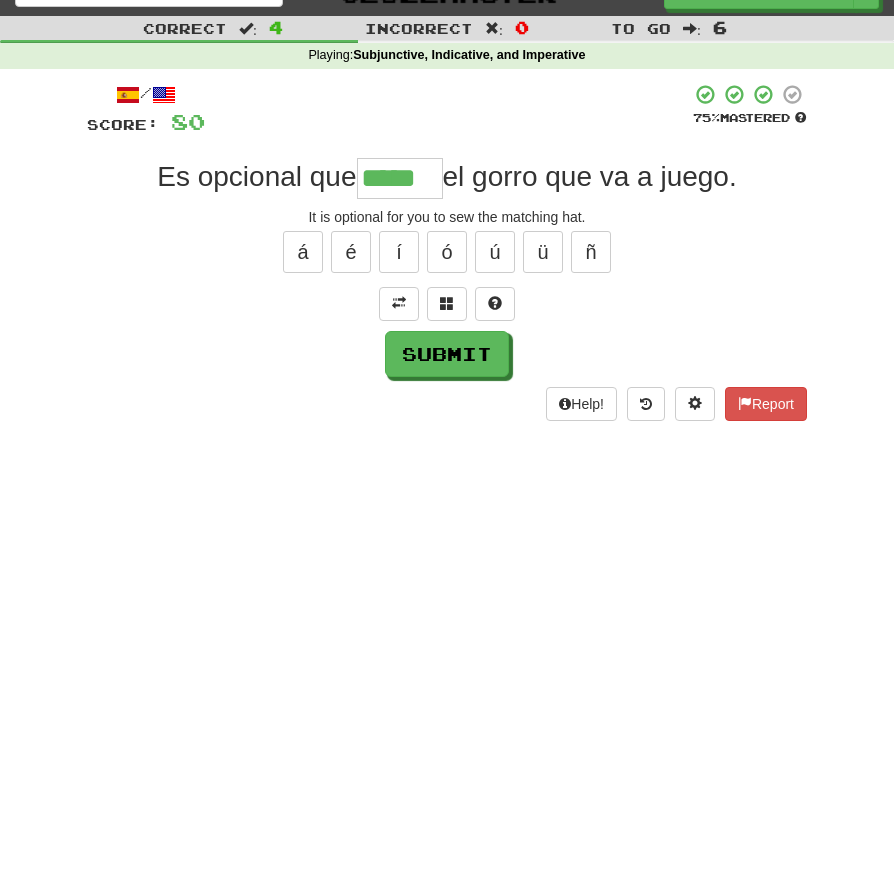 type on "*****" 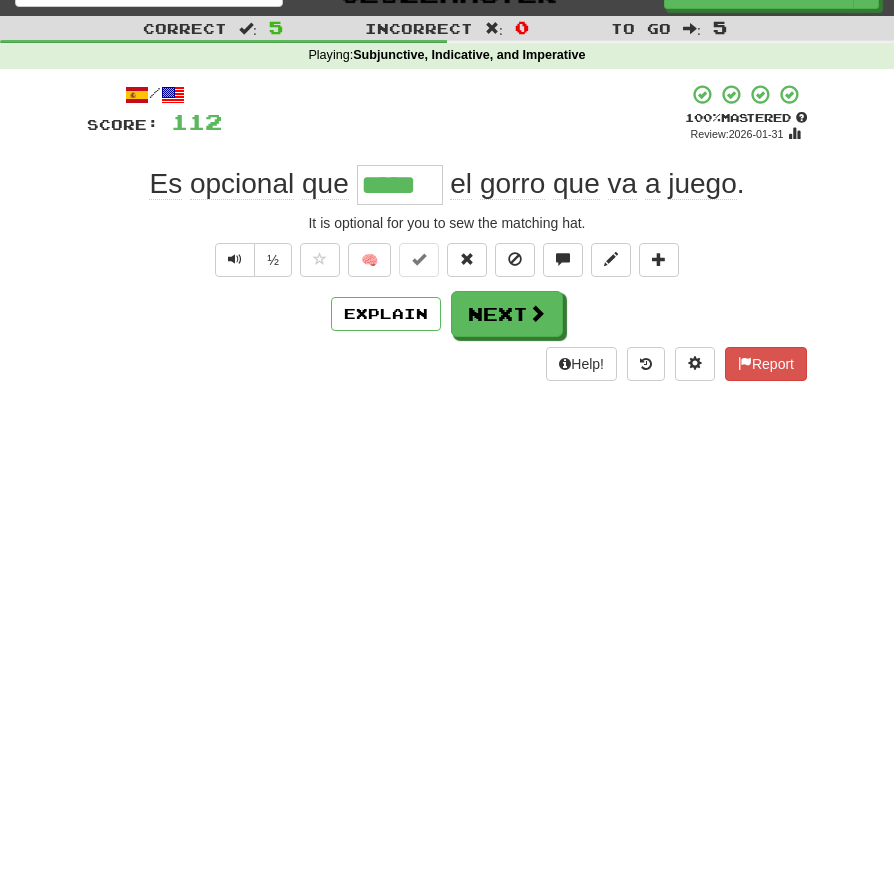 click at bounding box center [235, 259] 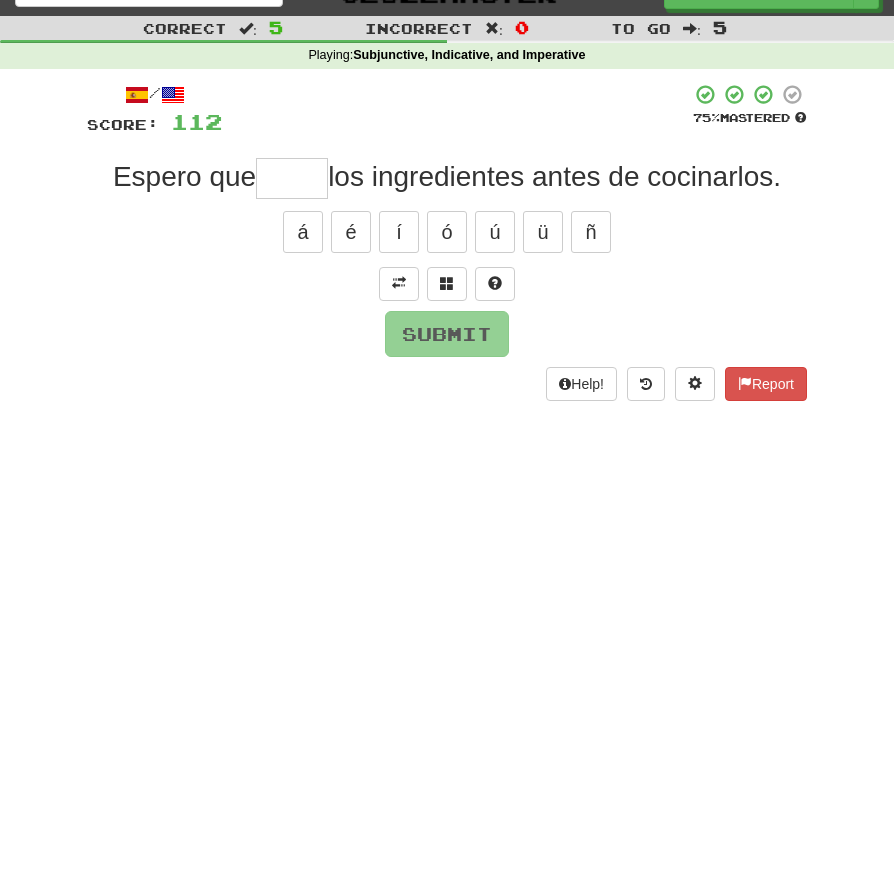 click at bounding box center [399, 284] 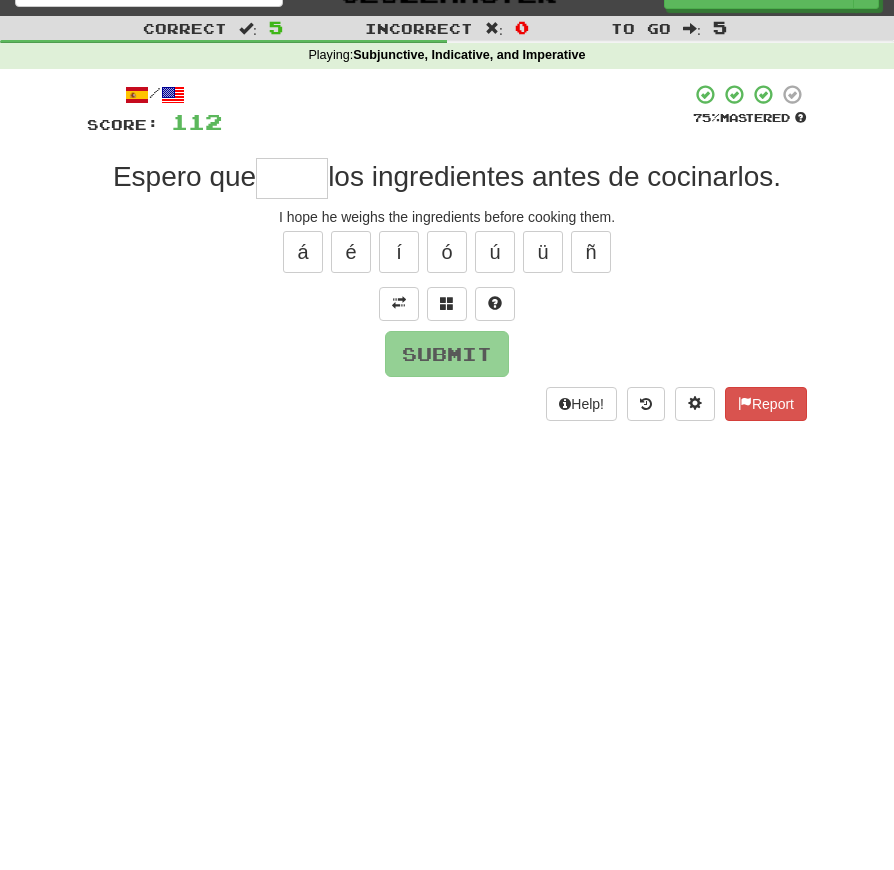 click at bounding box center (292, 178) 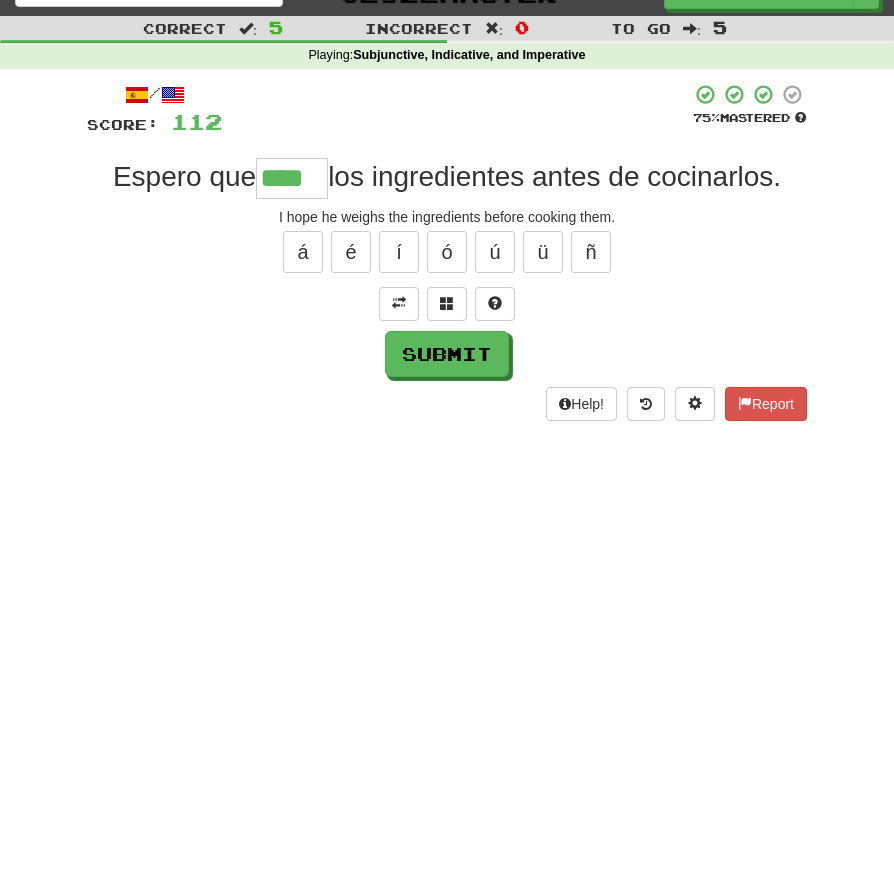 type on "****" 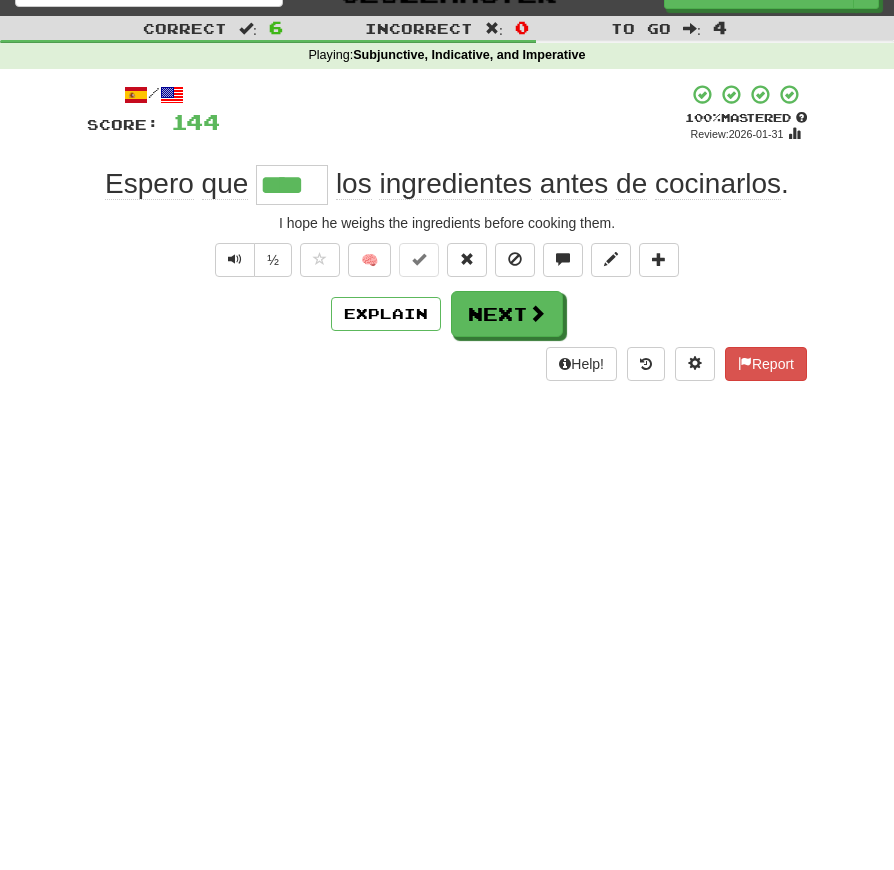 click at bounding box center (235, 260) 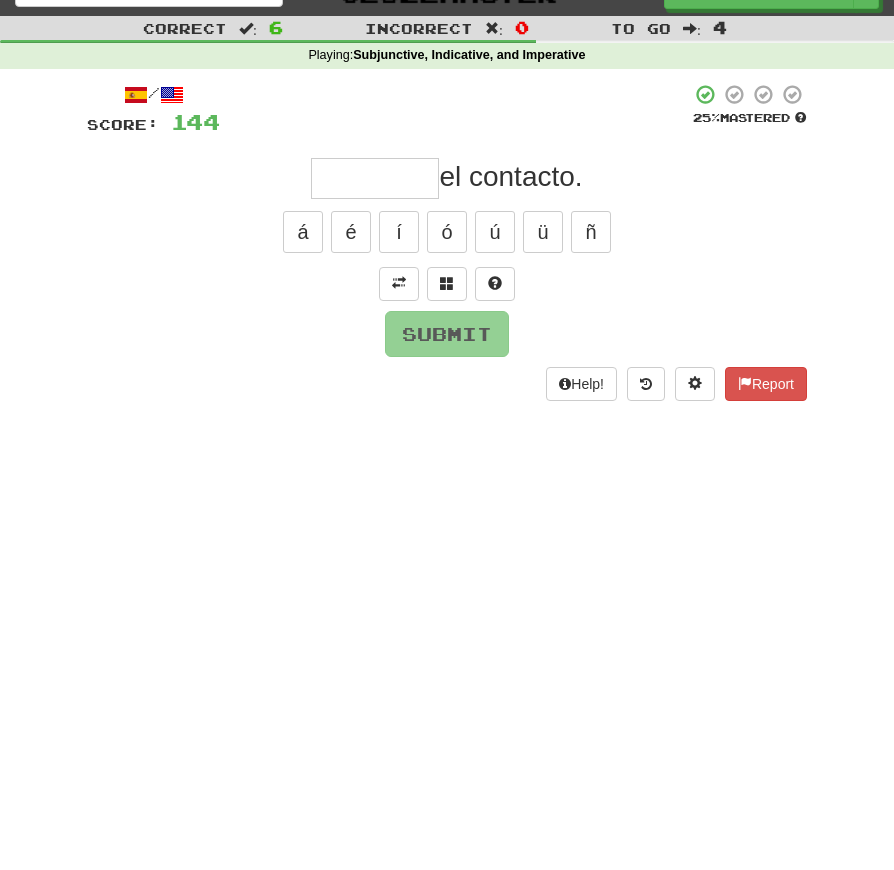 click at bounding box center [399, 284] 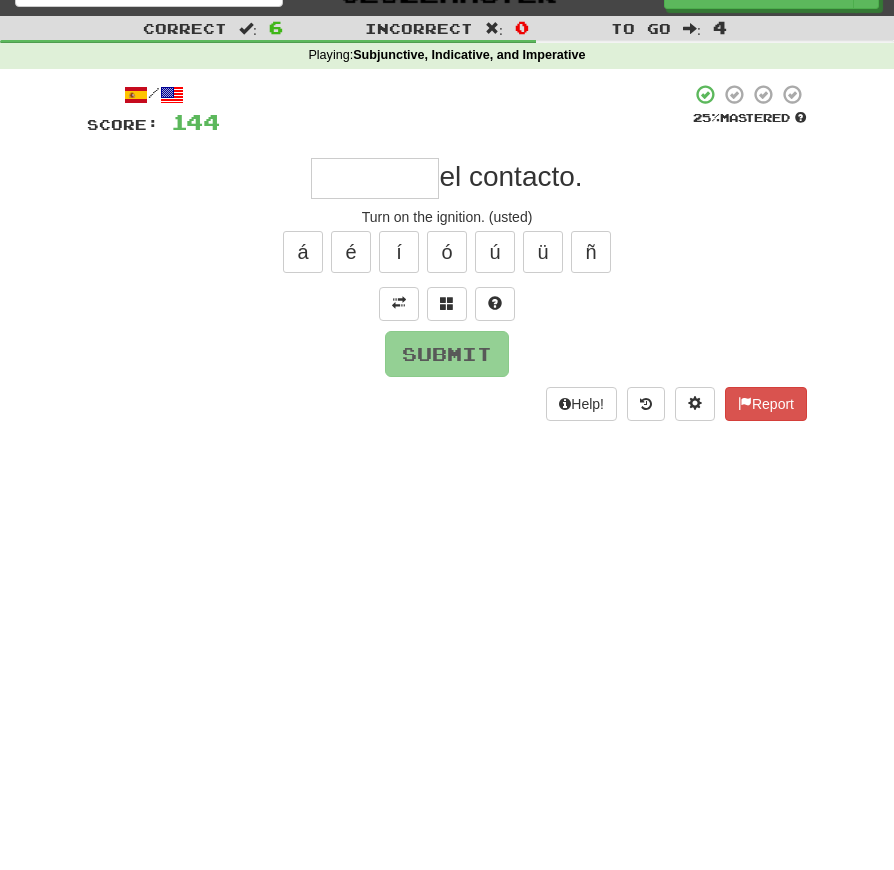 click at bounding box center (375, 178) 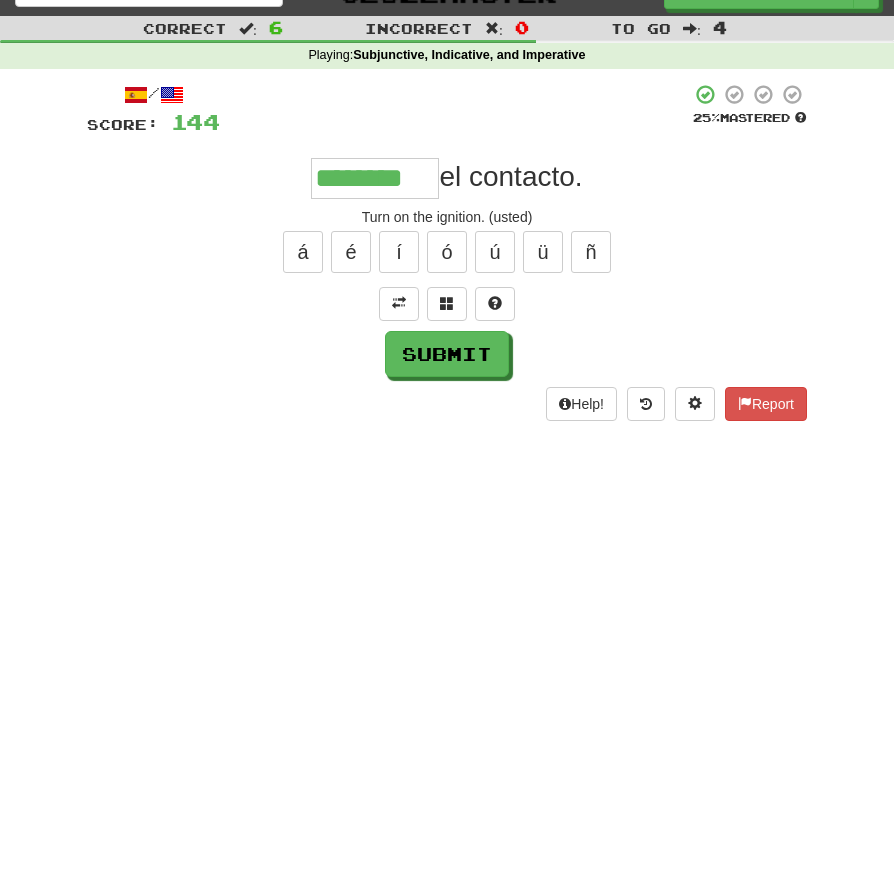 click on "Submit" at bounding box center [447, 354] 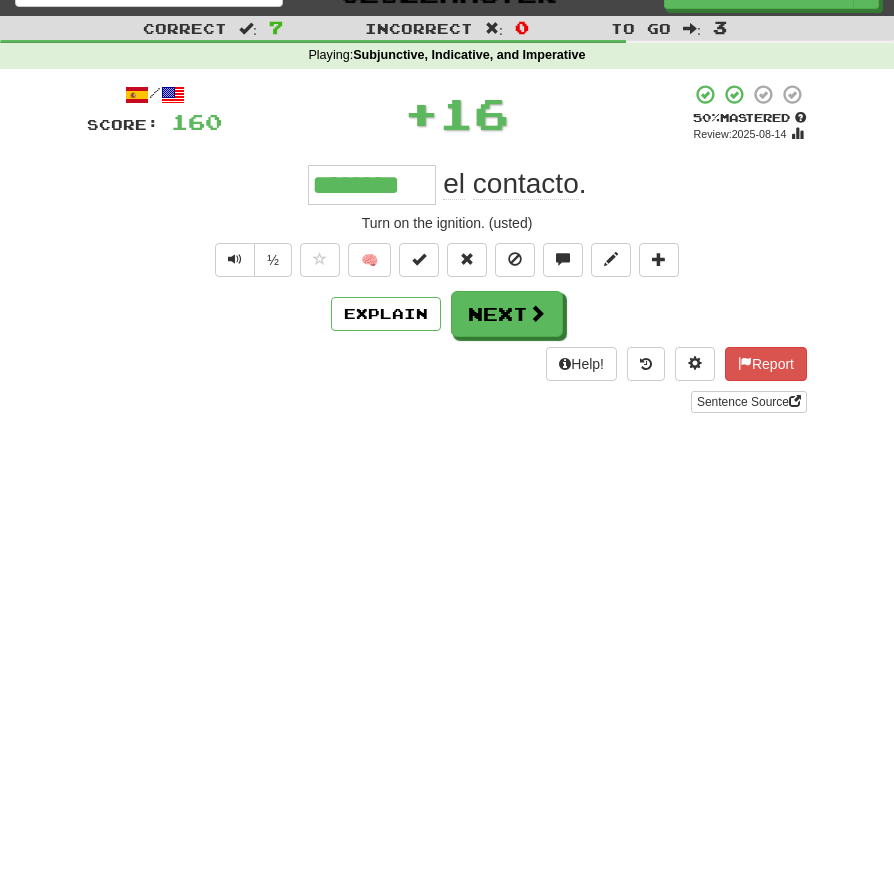 click at bounding box center [235, 259] 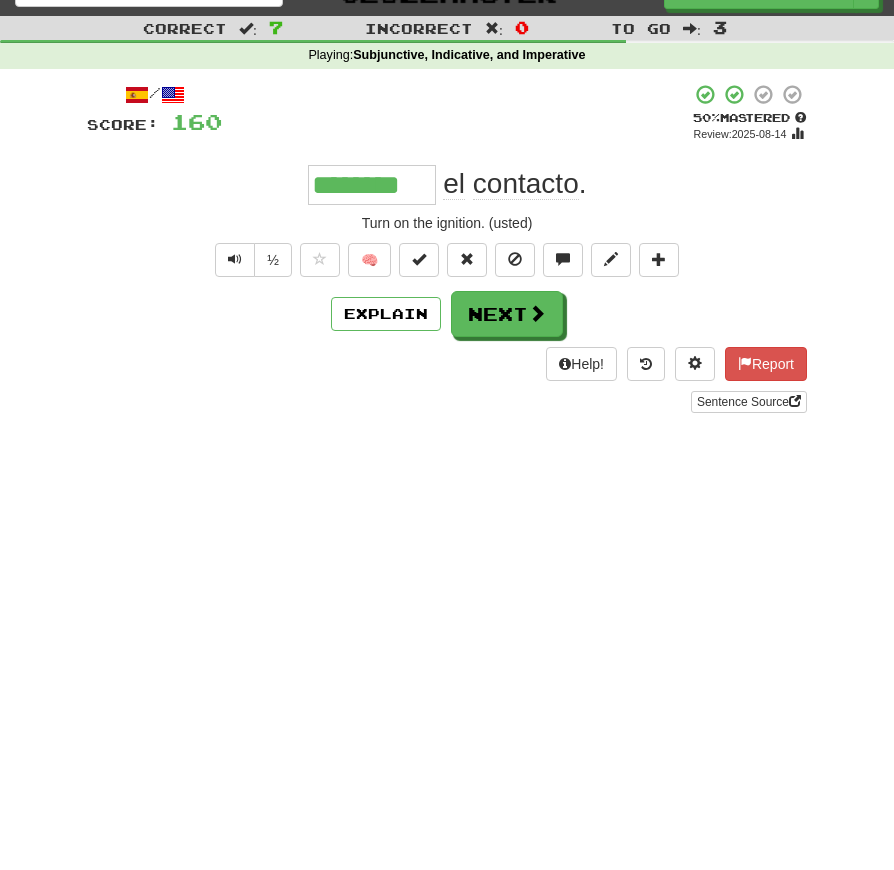 click at bounding box center [235, 259] 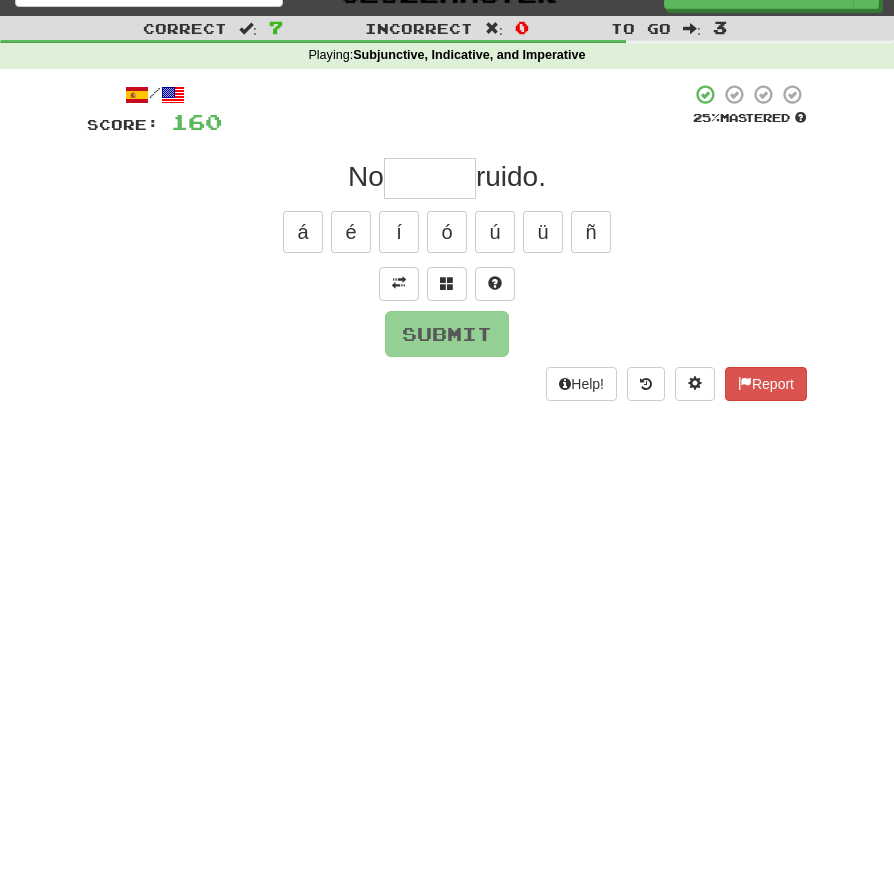 click at bounding box center [399, 283] 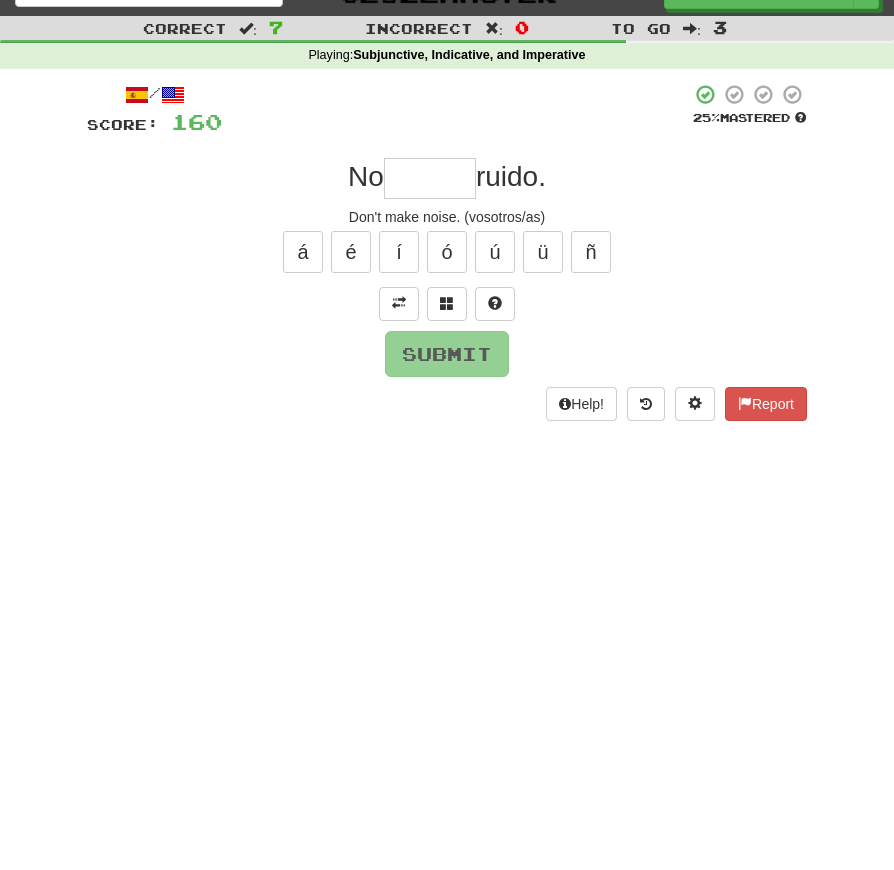 click at bounding box center (430, 178) 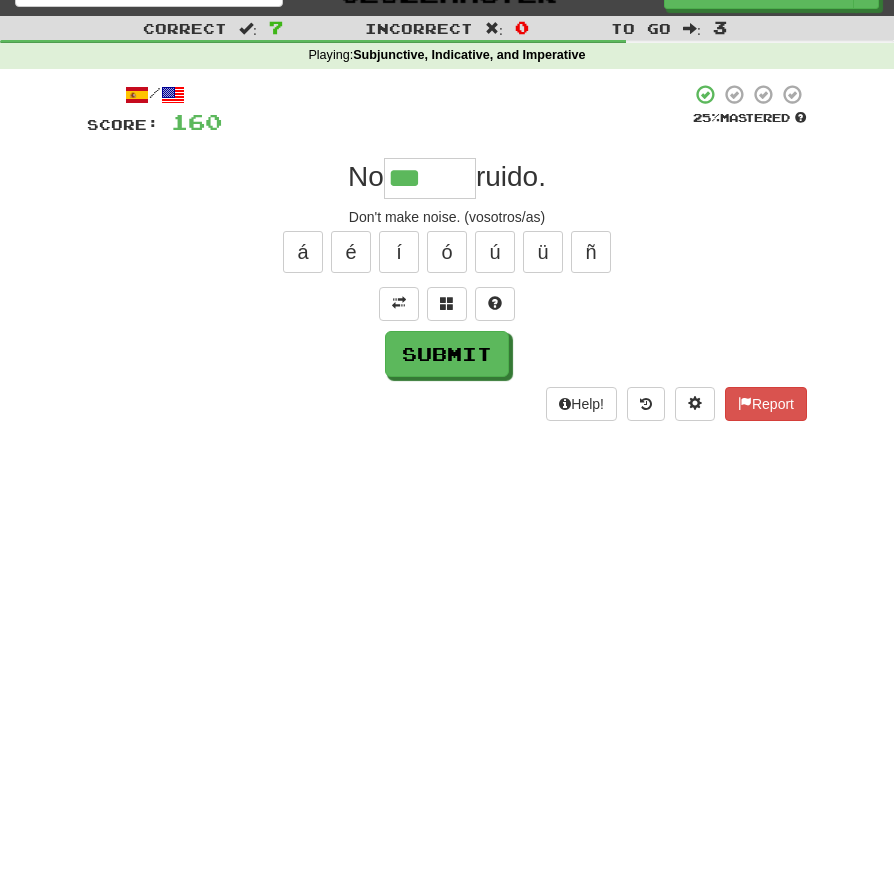 click on "á" at bounding box center [303, 252] 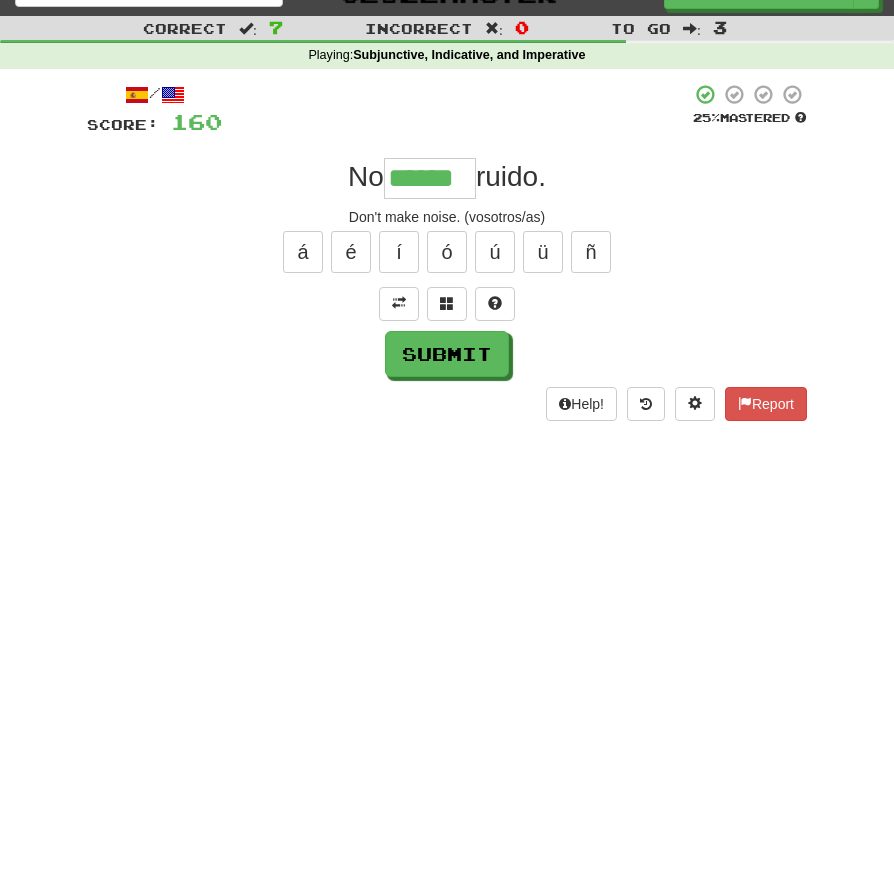 type on "******" 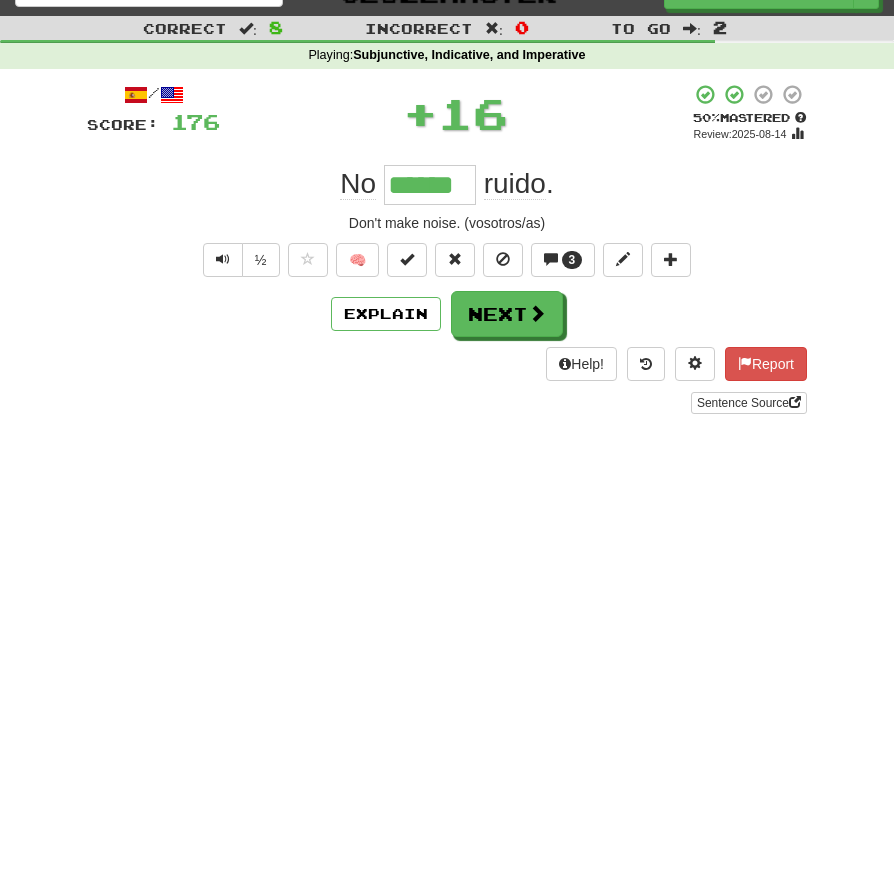 click at bounding box center [223, 260] 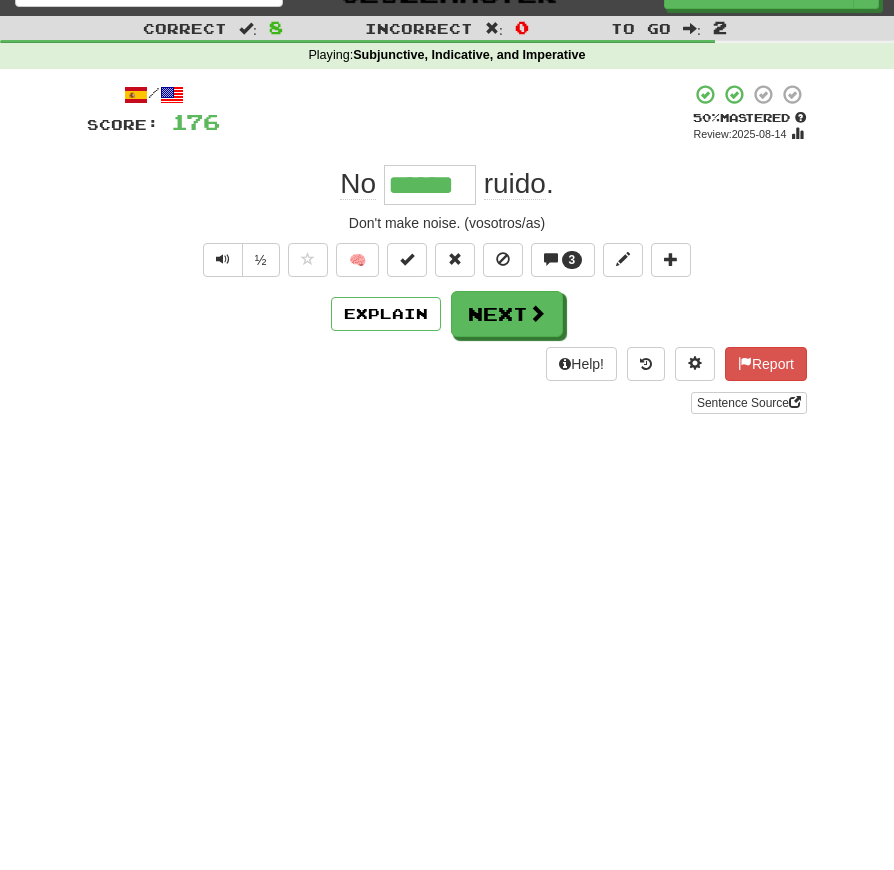 click at bounding box center [223, 259] 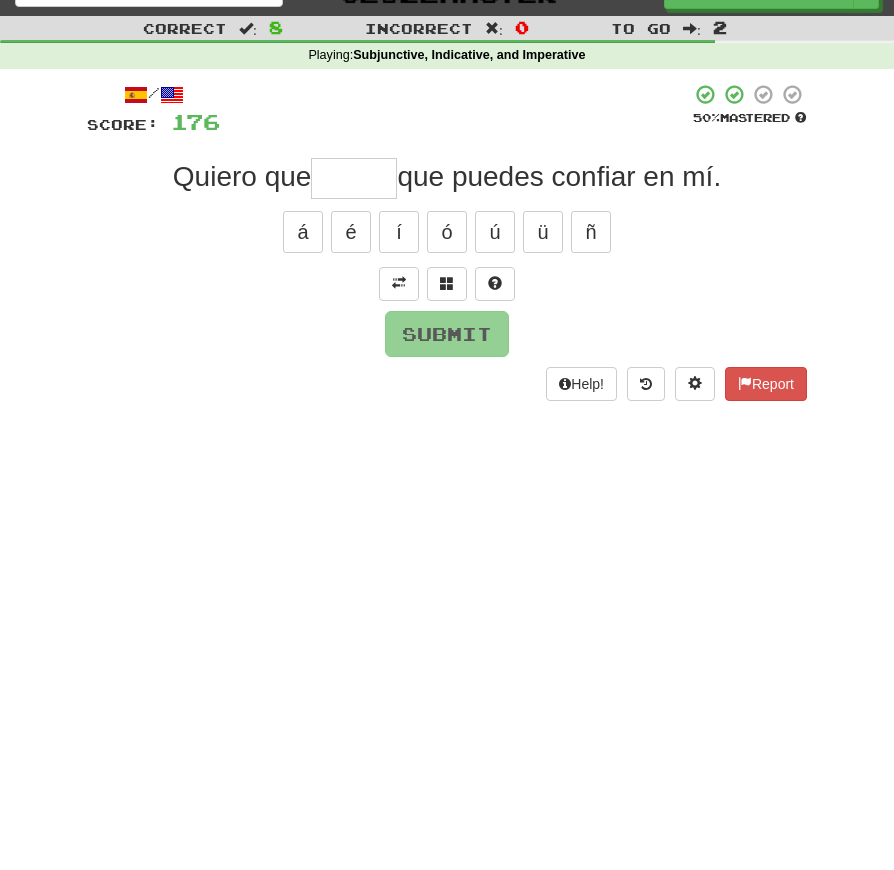 click at bounding box center [399, 283] 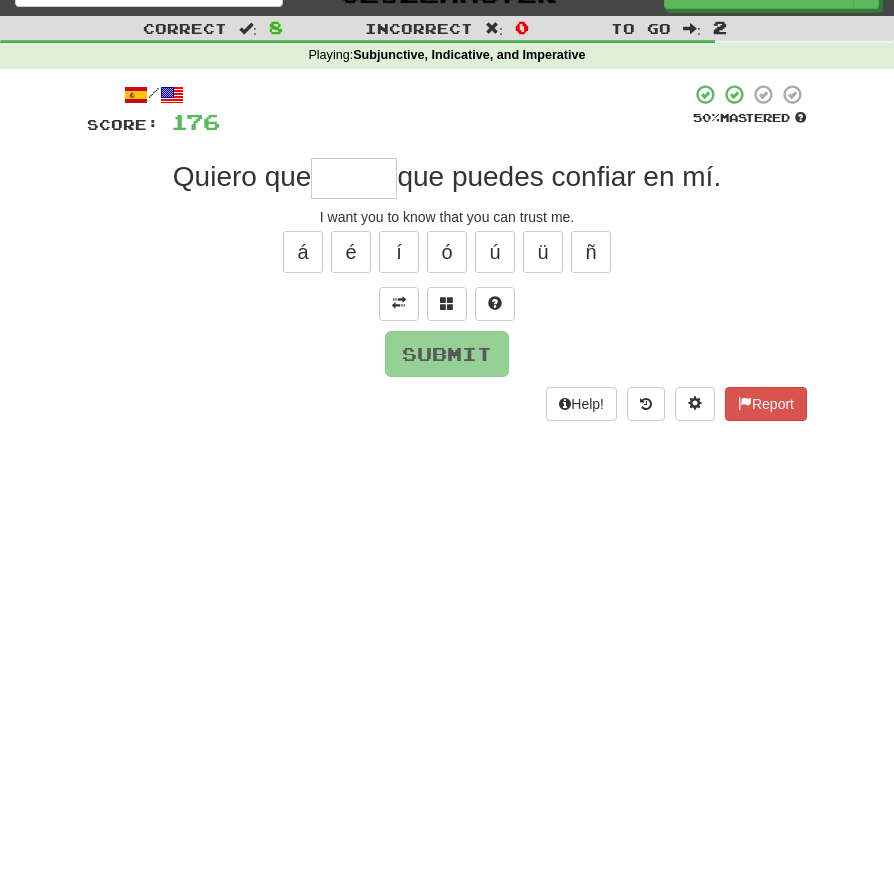 click at bounding box center [354, 178] 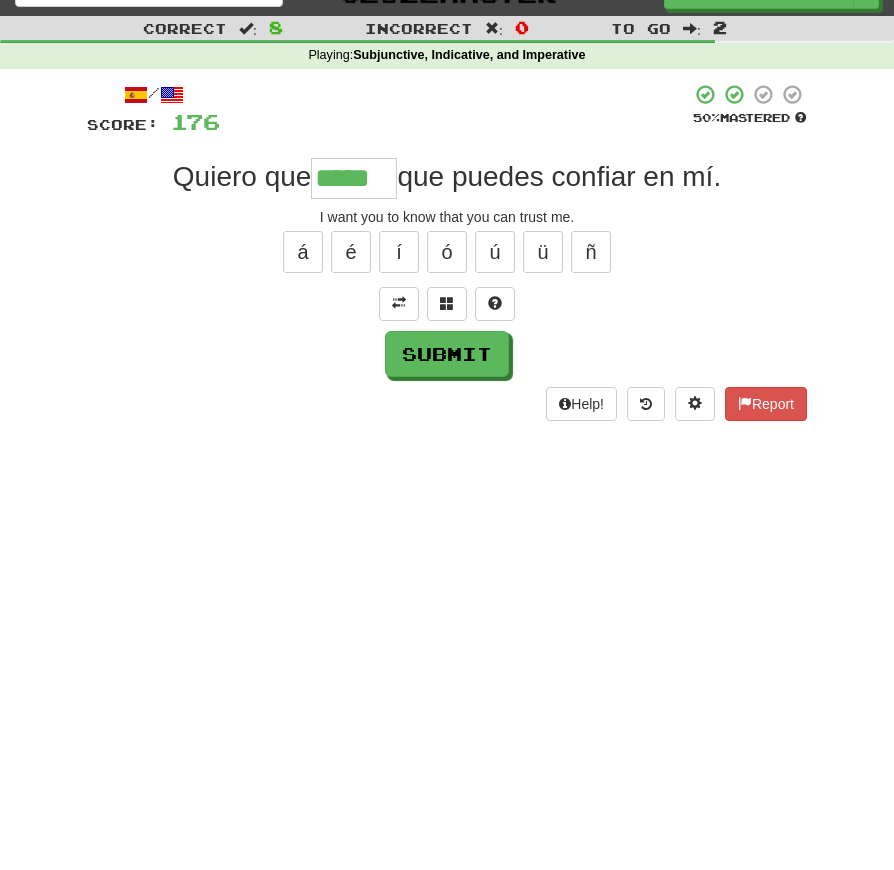 type on "*****" 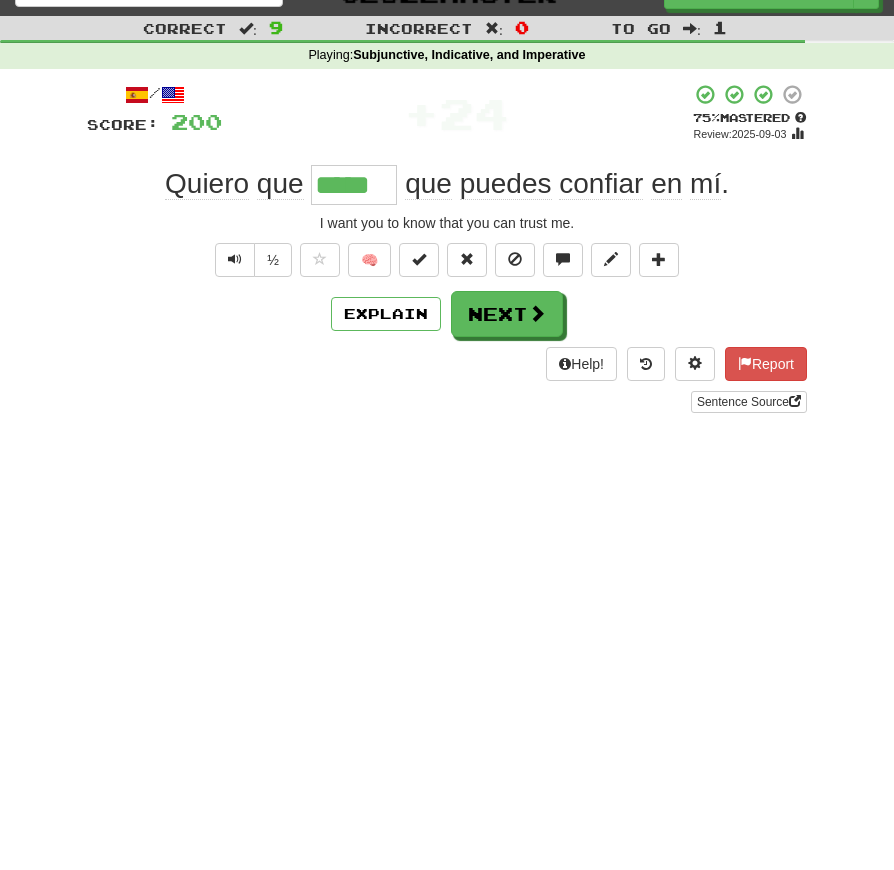 click at bounding box center [235, 259] 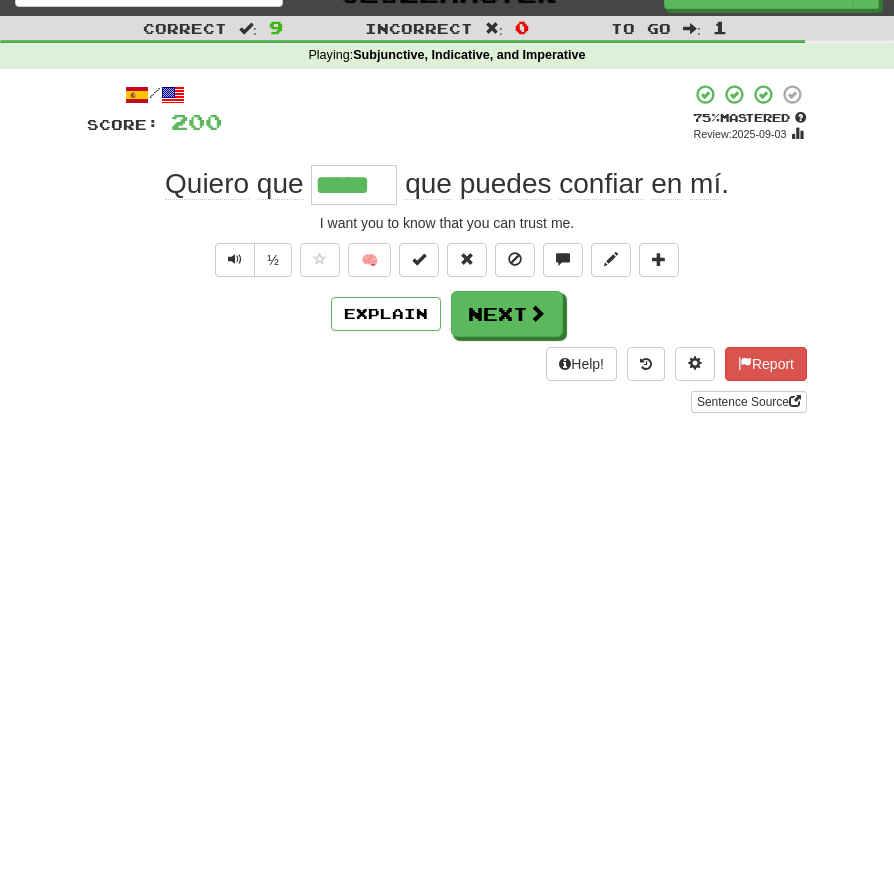 click at bounding box center [235, 259] 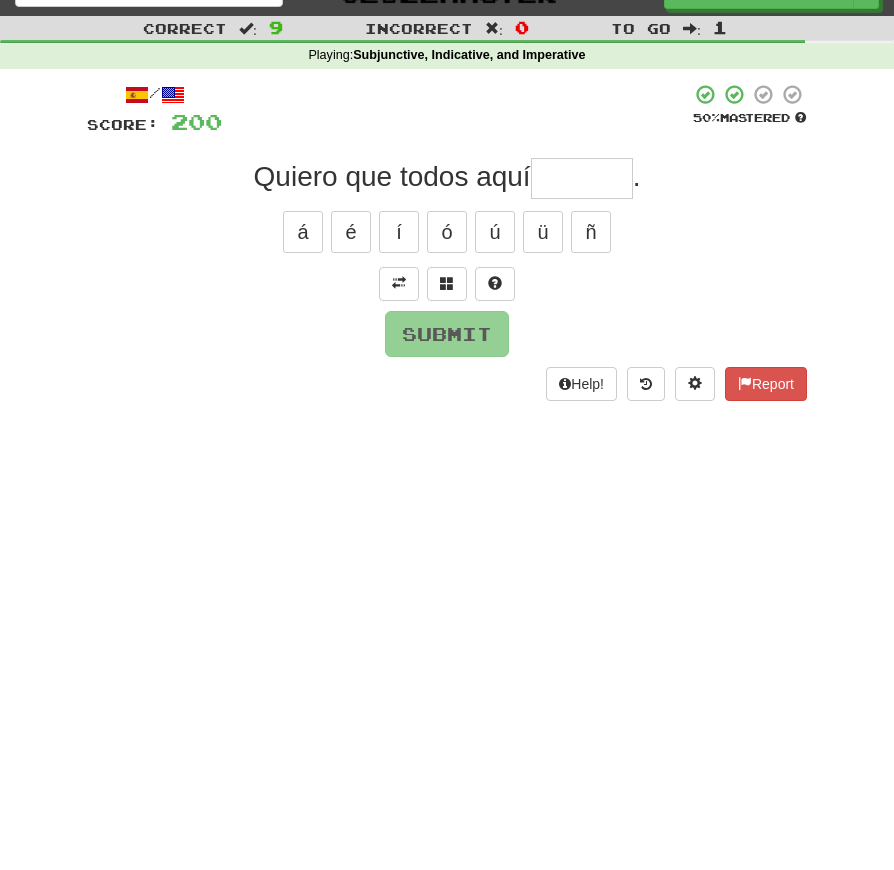 click at bounding box center [399, 283] 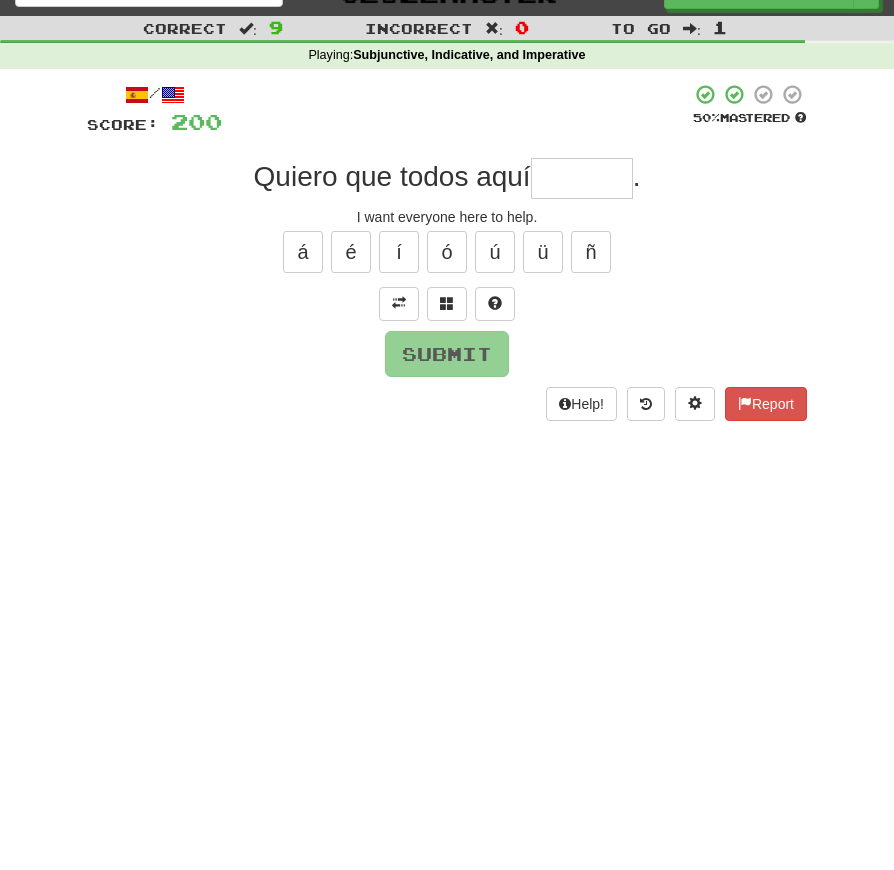 click at bounding box center [582, 178] 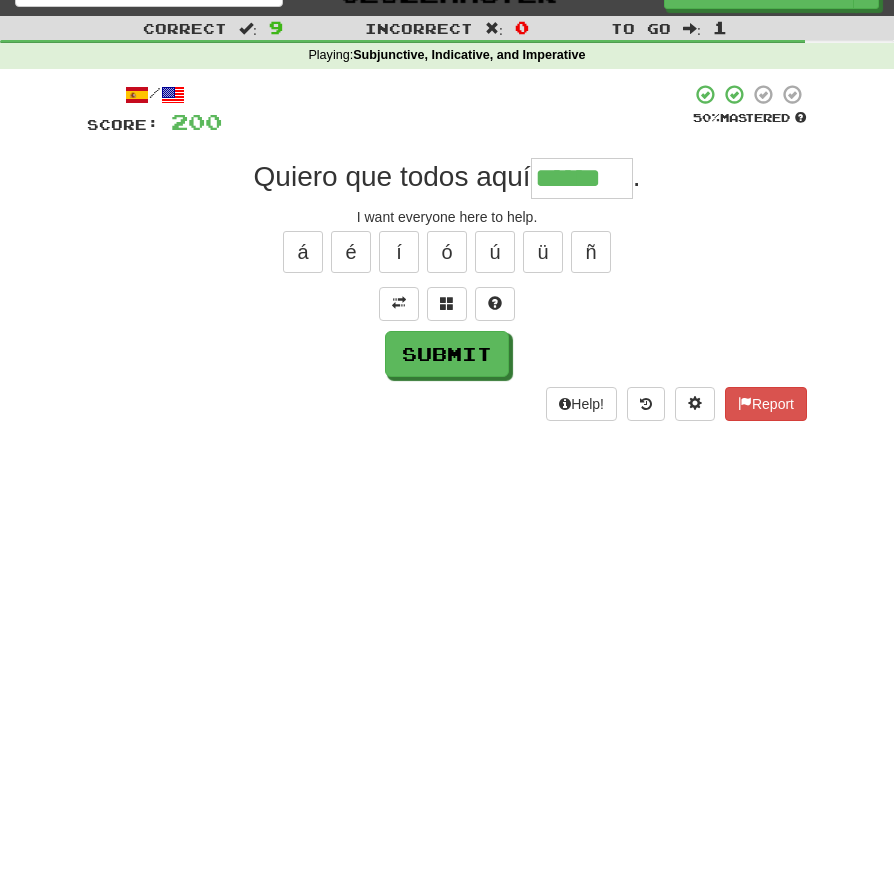 type on "******" 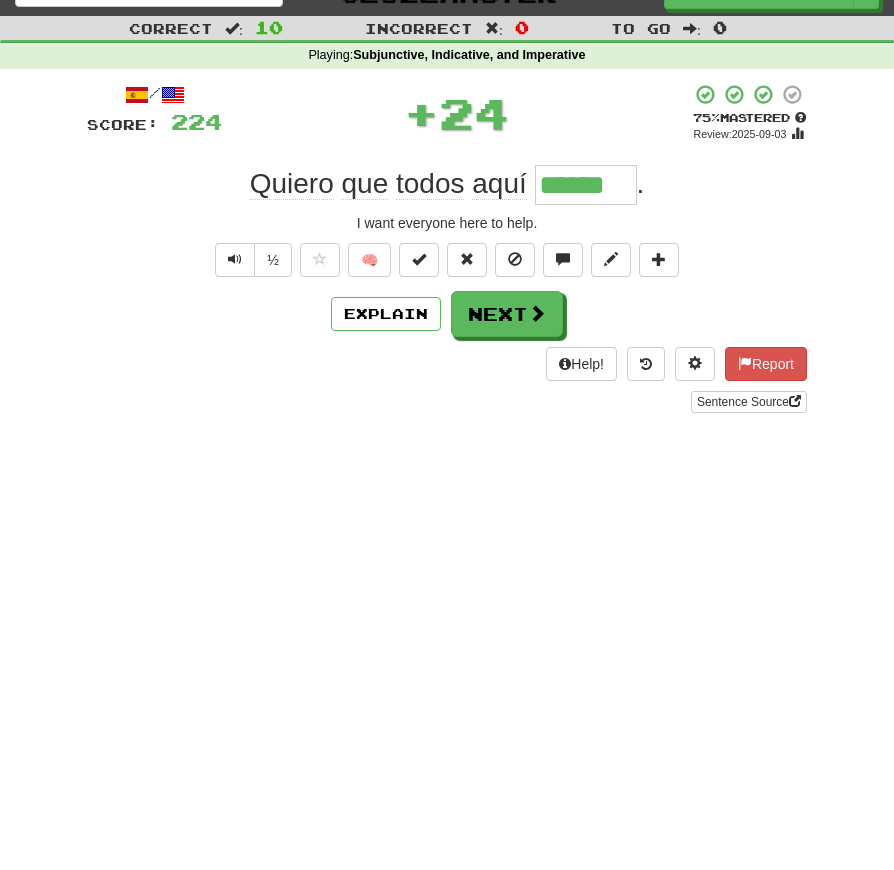click at bounding box center (235, 259) 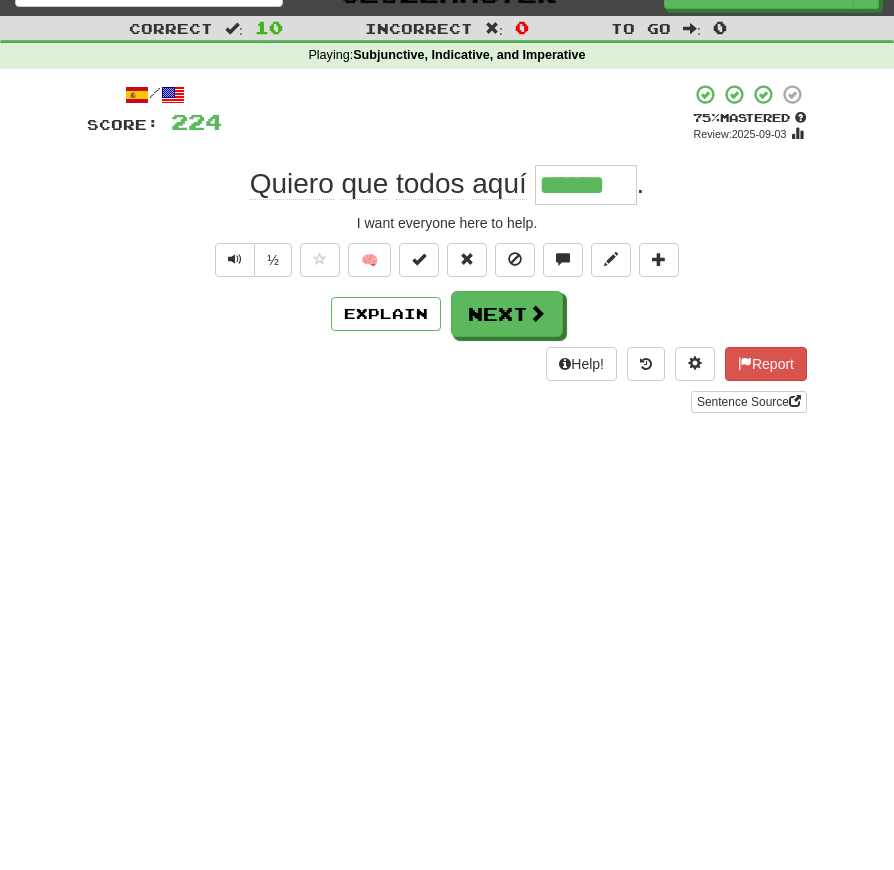 click at bounding box center (235, 259) 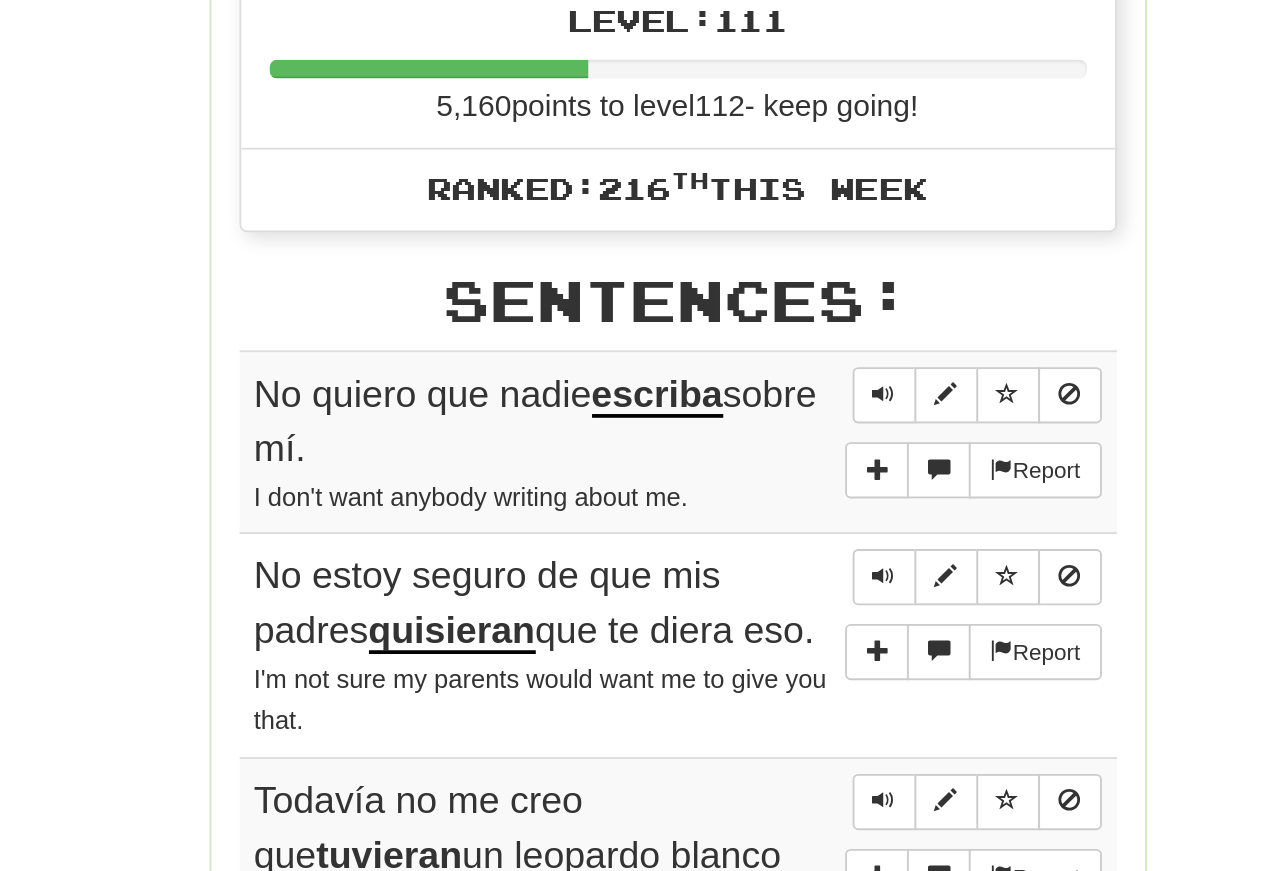 scroll, scrollTop: 636, scrollLeft: 0, axis: vertical 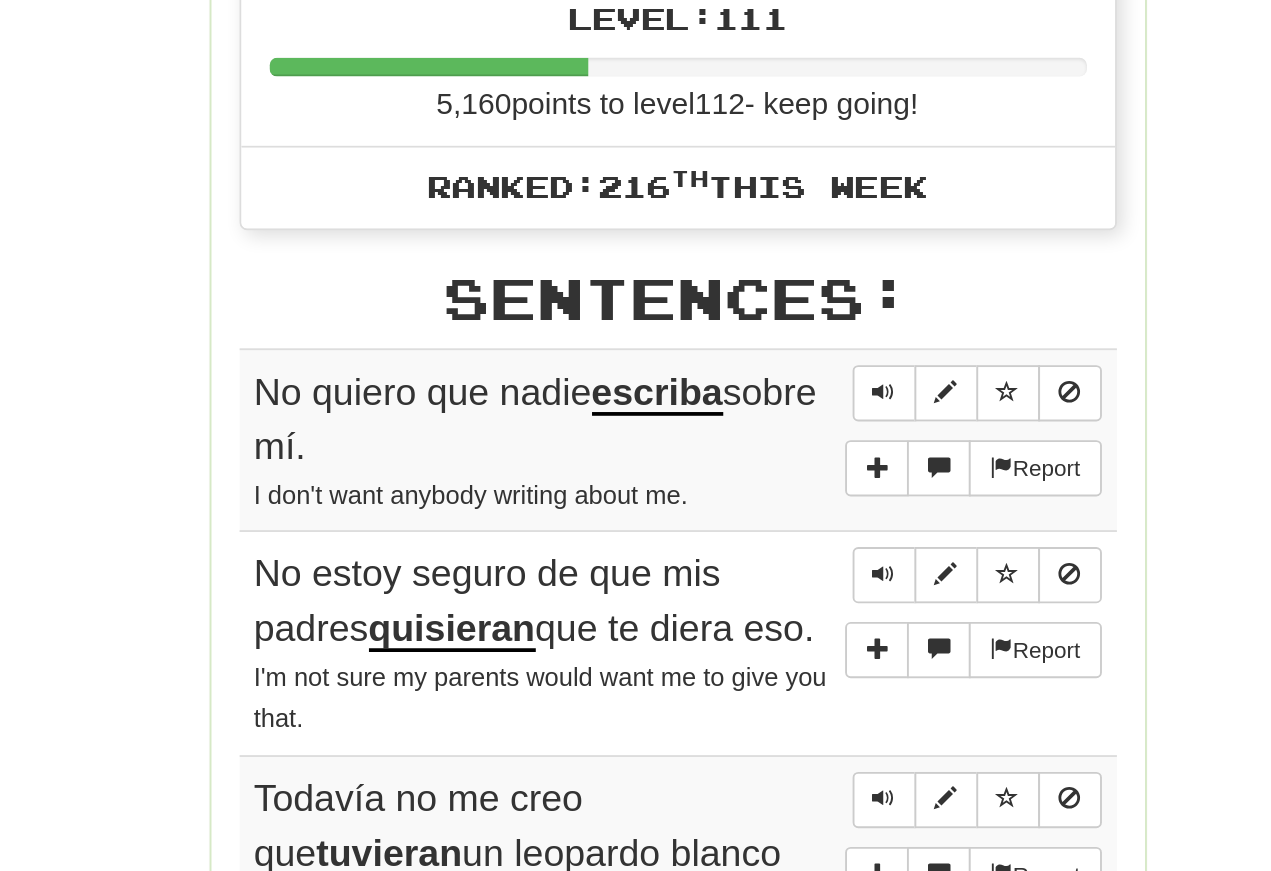 click at bounding box center [746, 596] 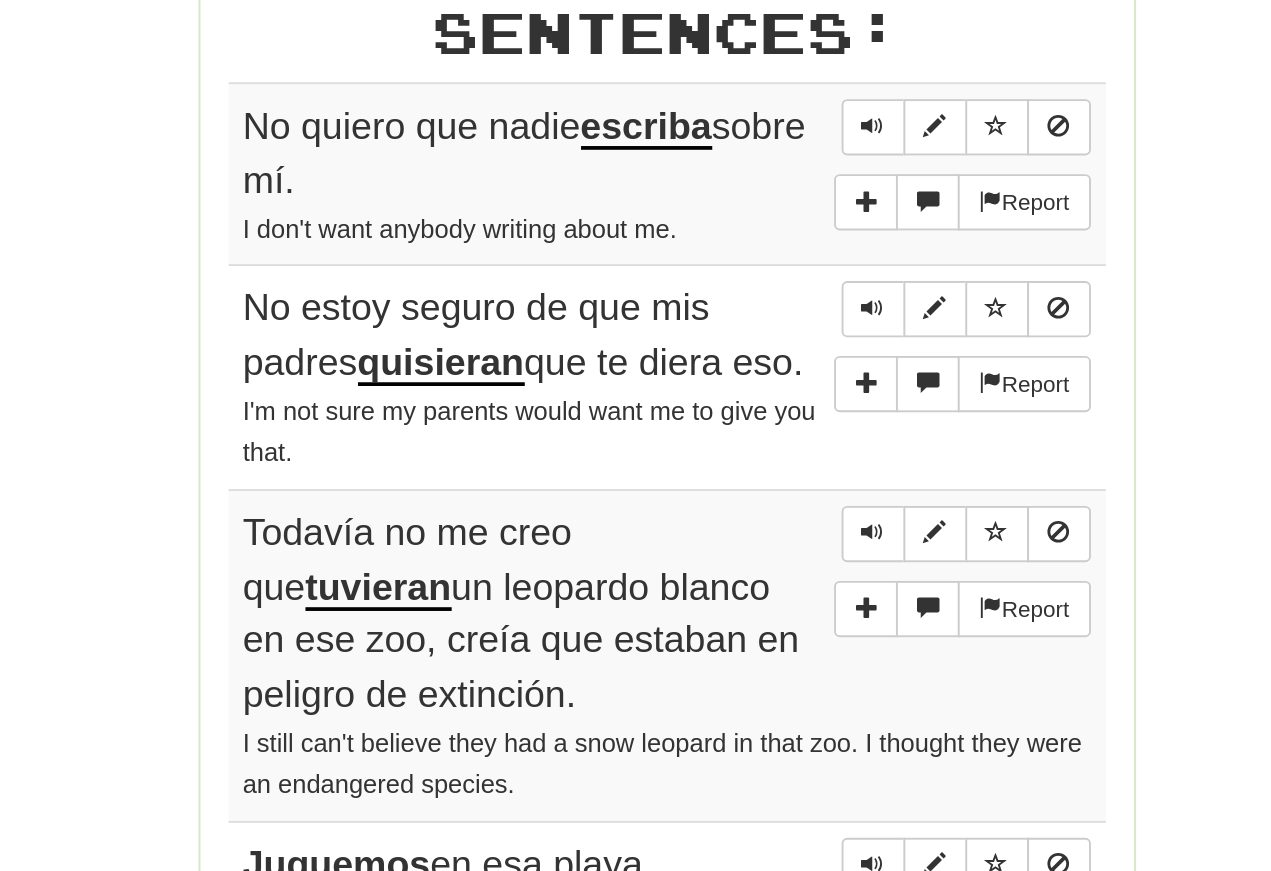 scroll, scrollTop: 794, scrollLeft: 0, axis: vertical 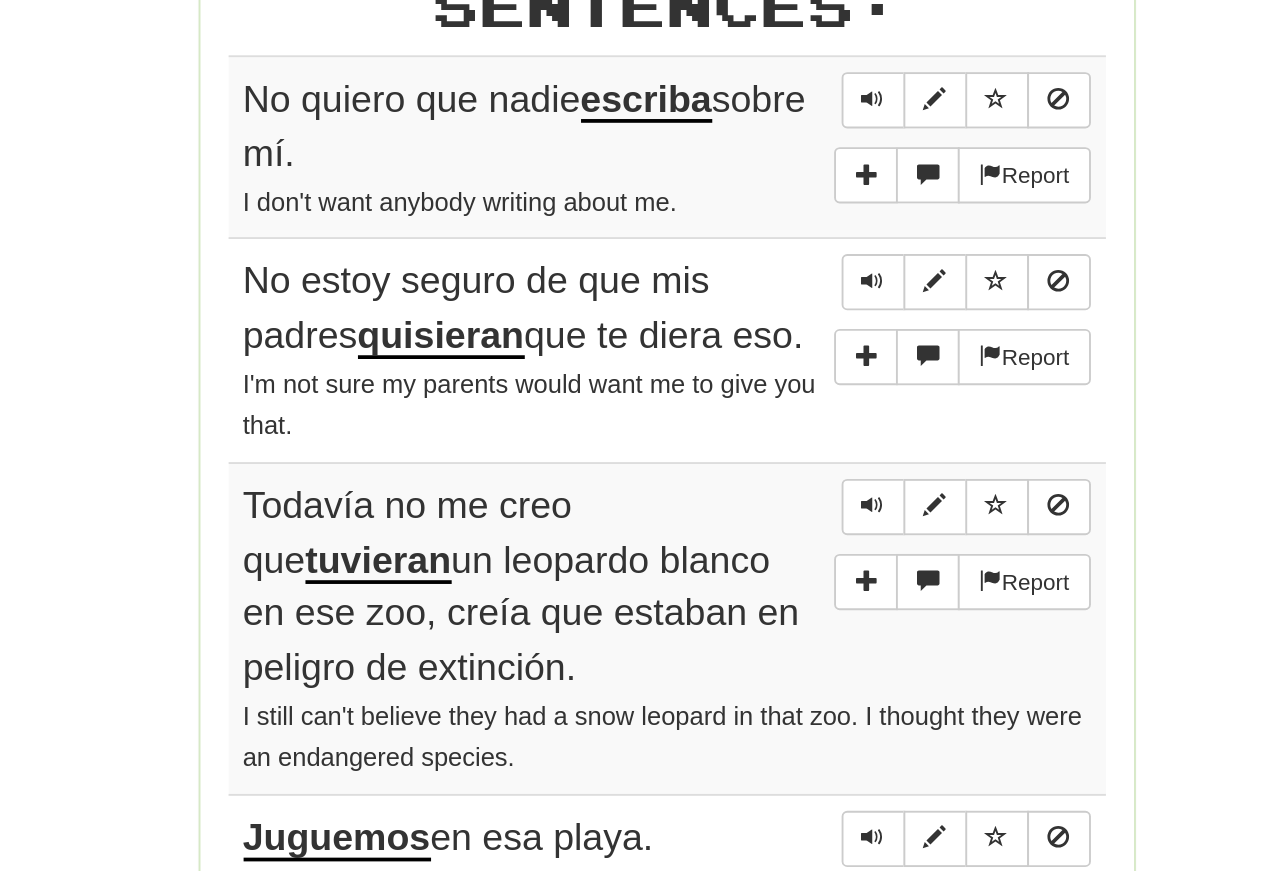 click at bounding box center (746, 536) 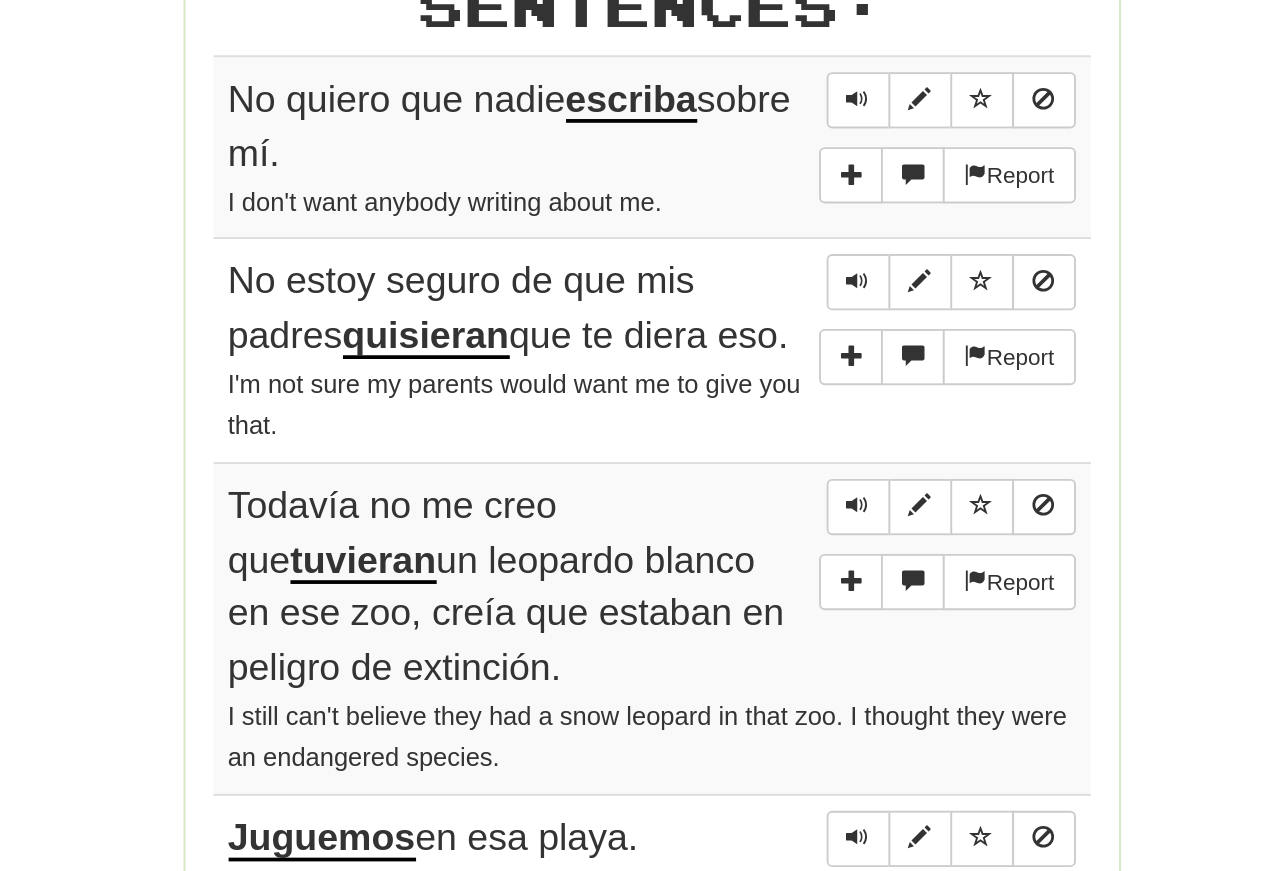 click at bounding box center (746, 536) 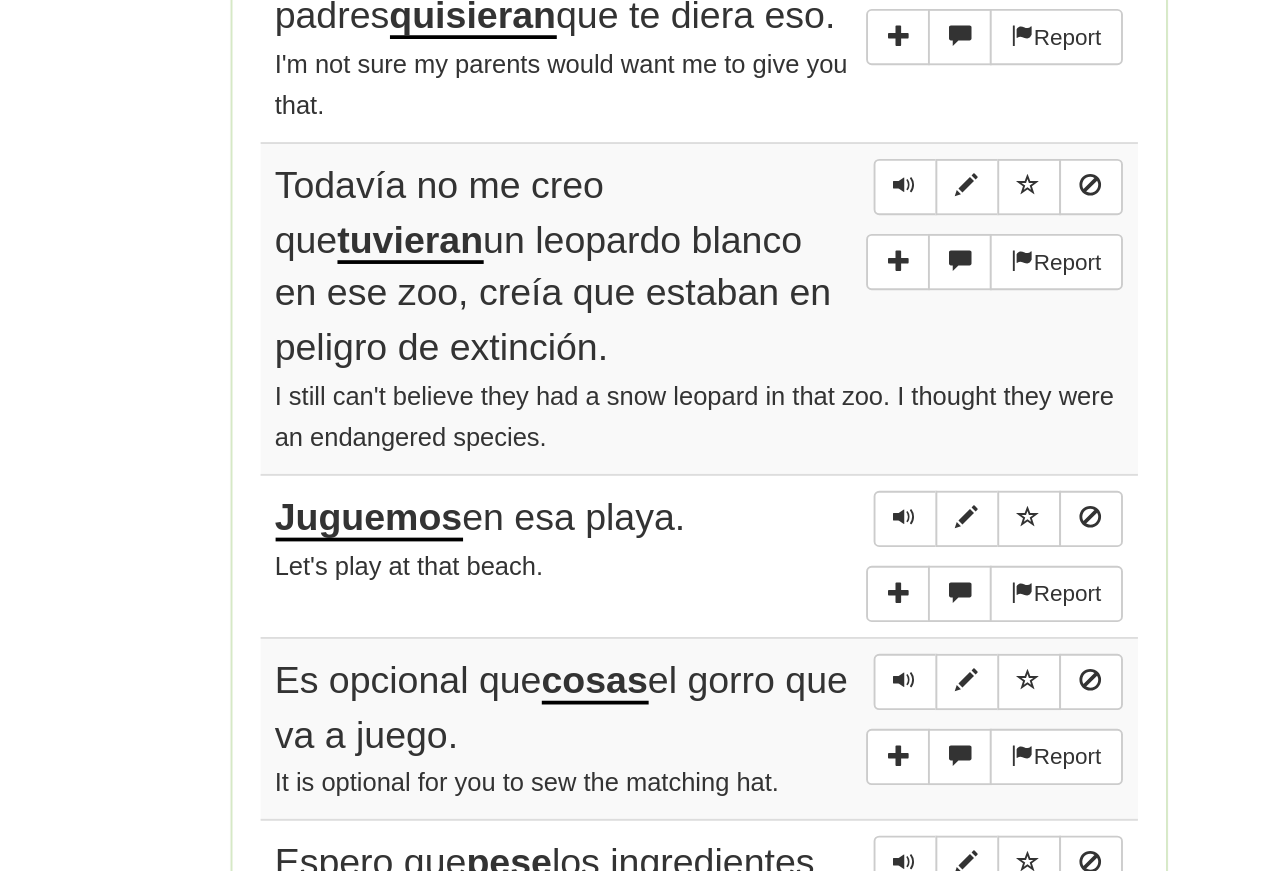 scroll, scrollTop: 965, scrollLeft: 0, axis: vertical 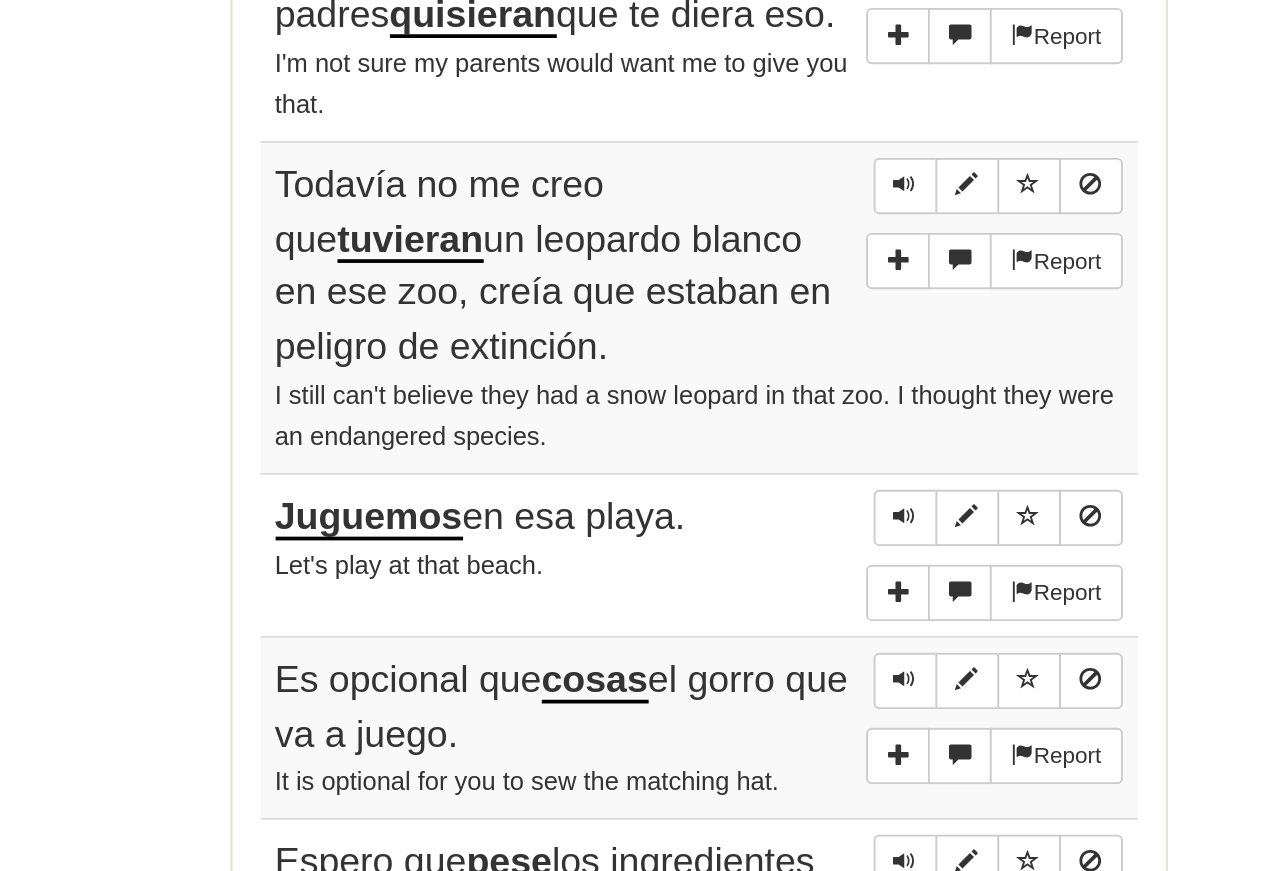 click at bounding box center (746, 485) 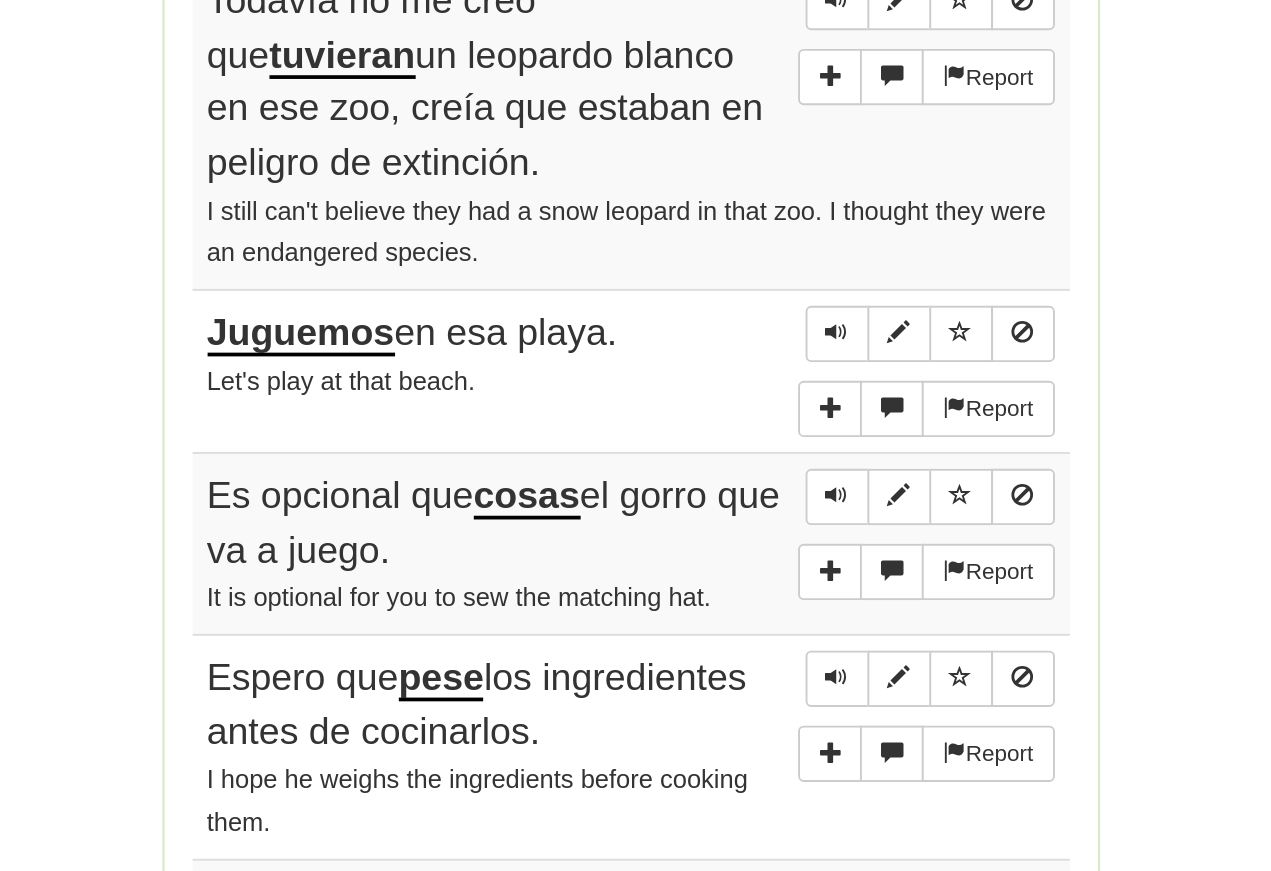 scroll, scrollTop: 1075, scrollLeft: 0, axis: vertical 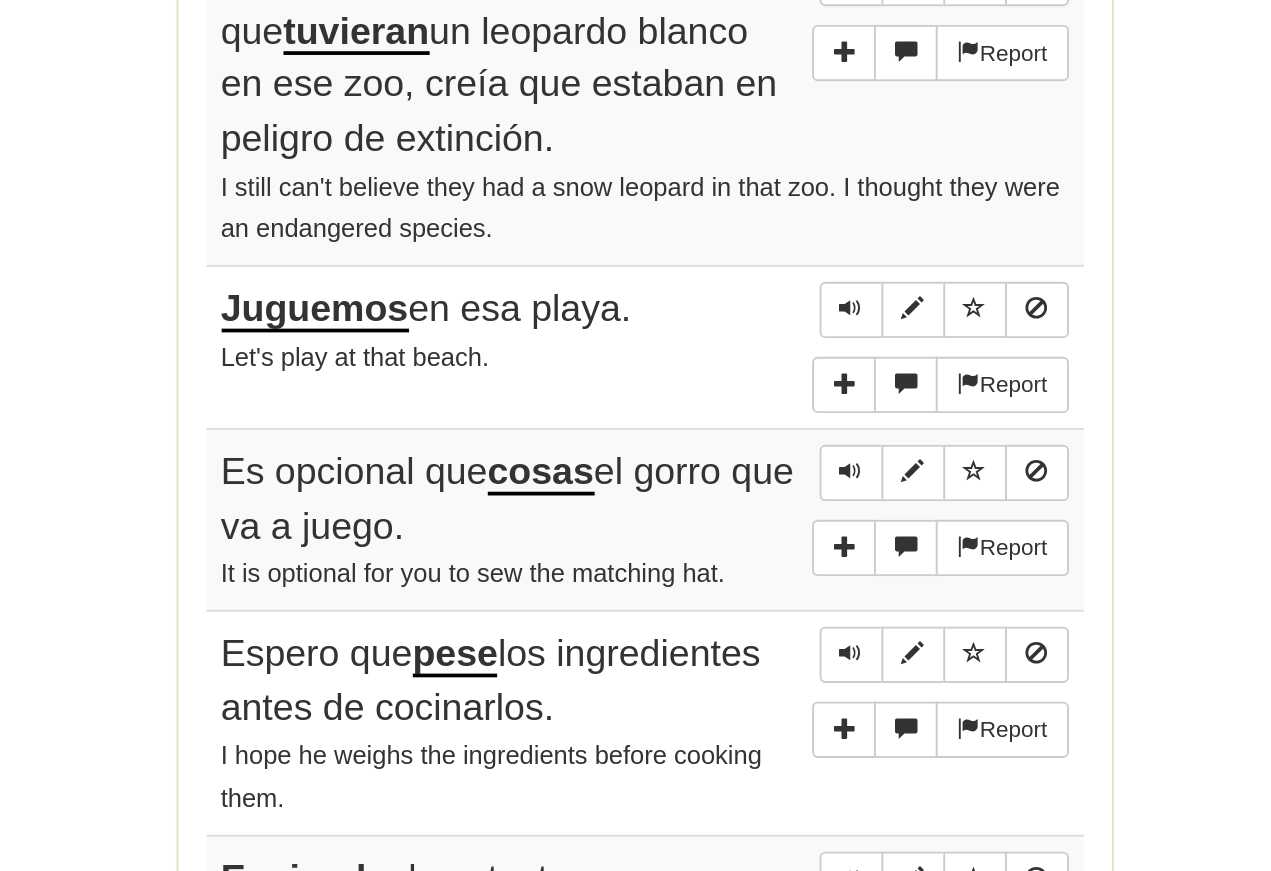 click at bounding box center (746, 552) 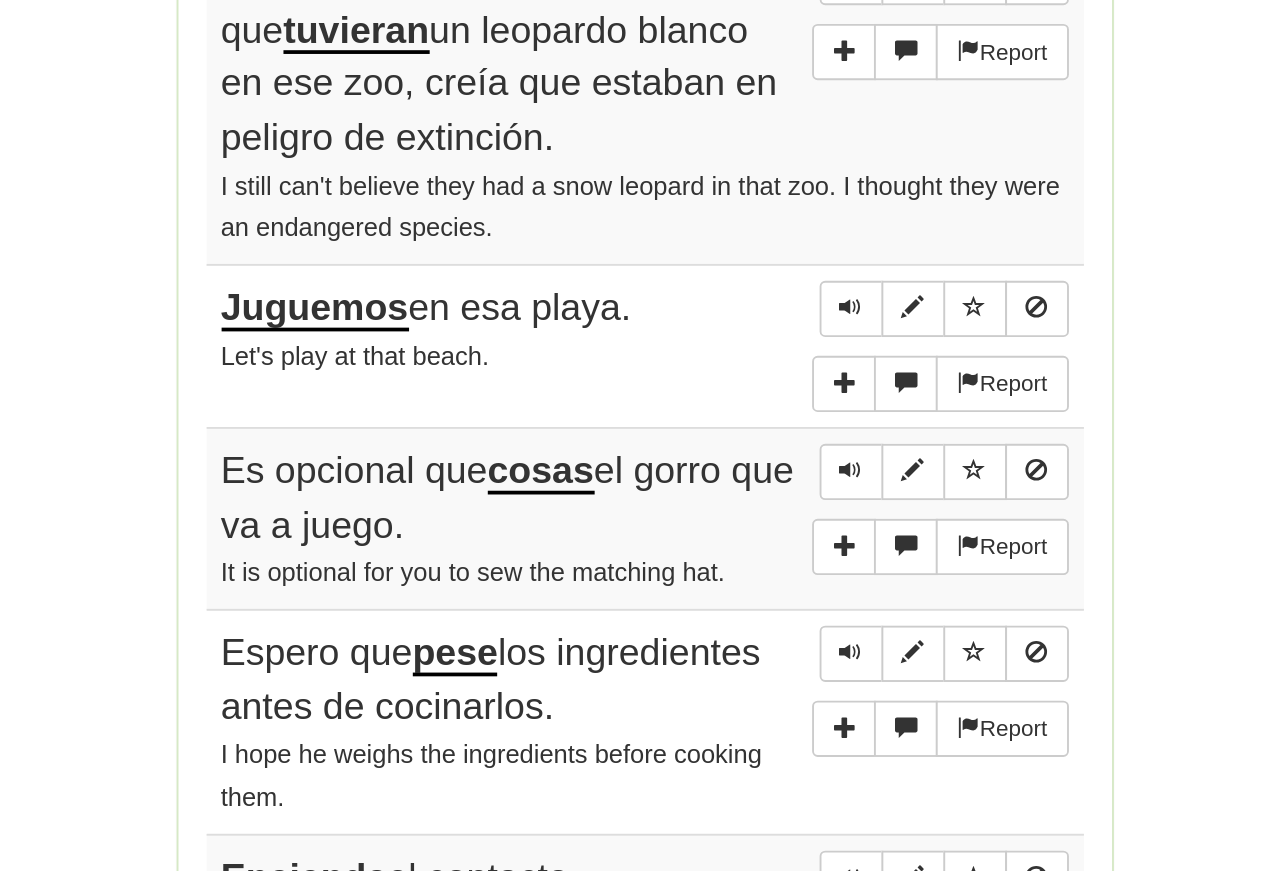 click at bounding box center (746, 551) 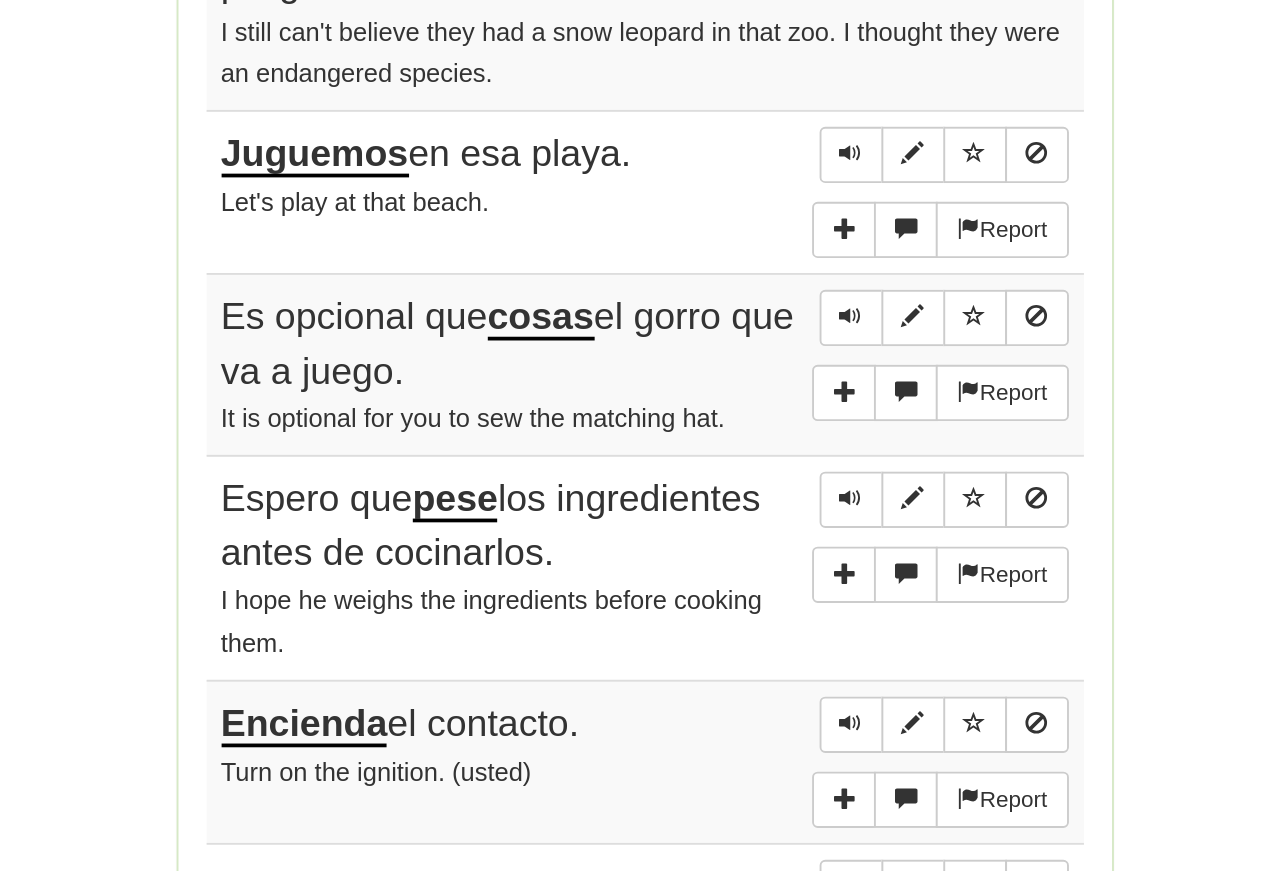 scroll, scrollTop: 1190, scrollLeft: 0, axis: vertical 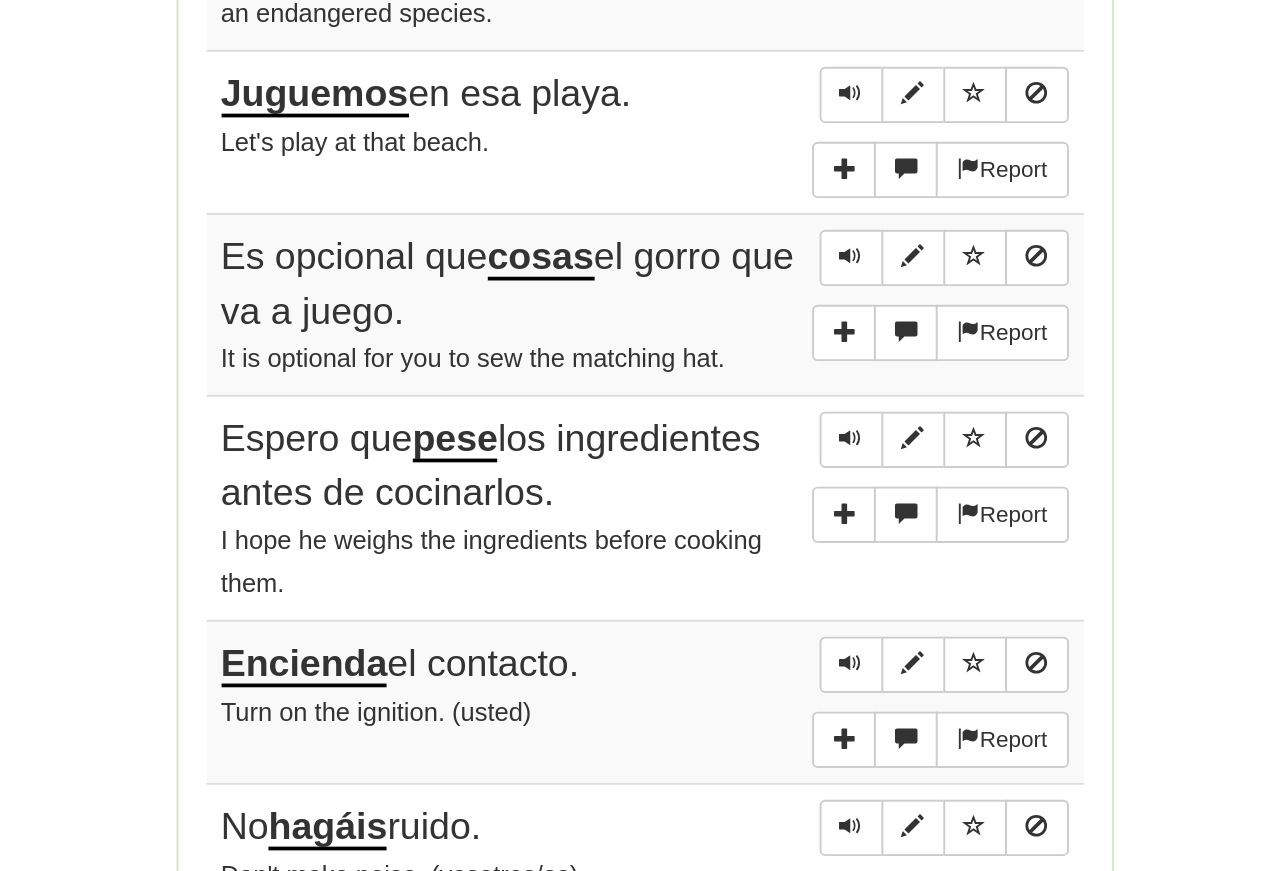 click at bounding box center [746, 621] 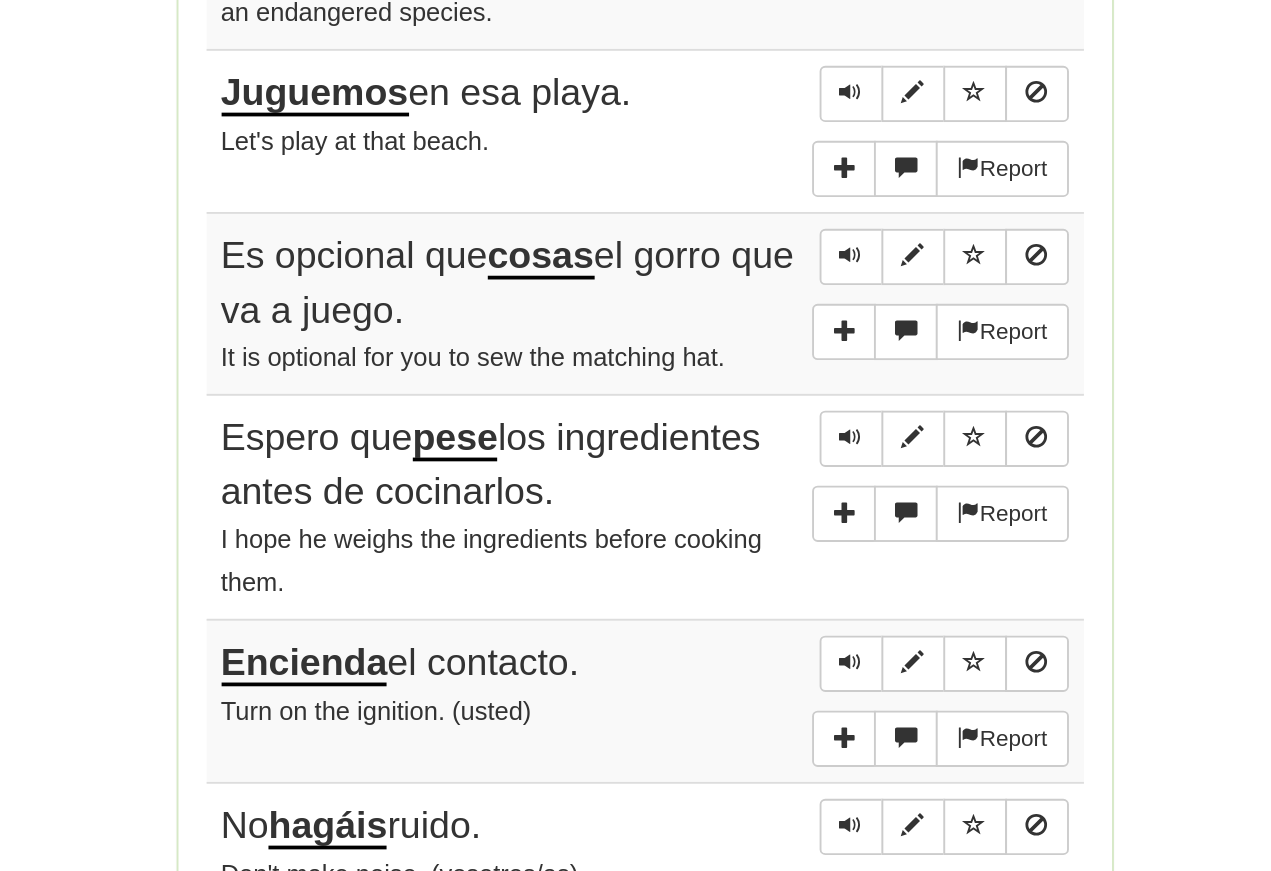click at bounding box center [746, 620] 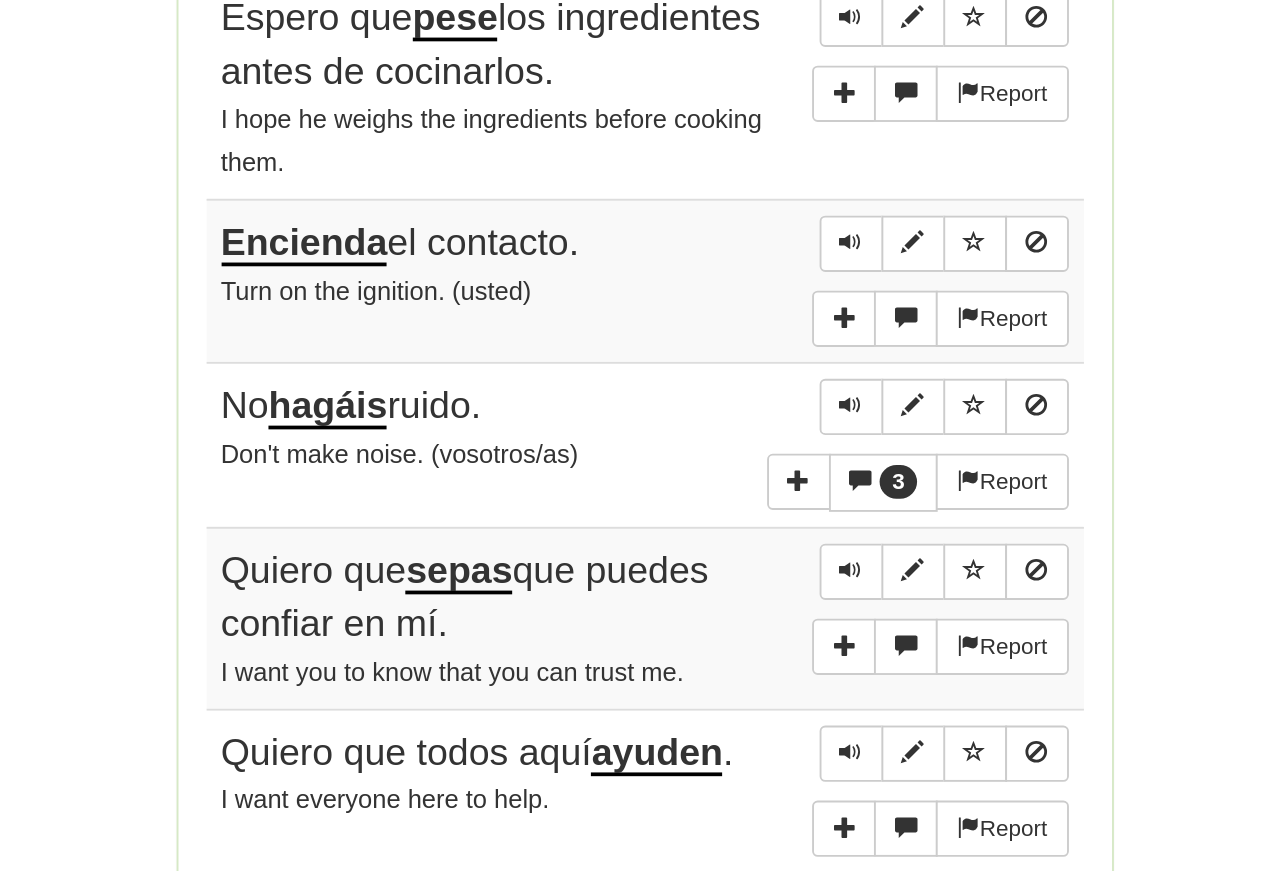 scroll, scrollTop: 1416, scrollLeft: 0, axis: vertical 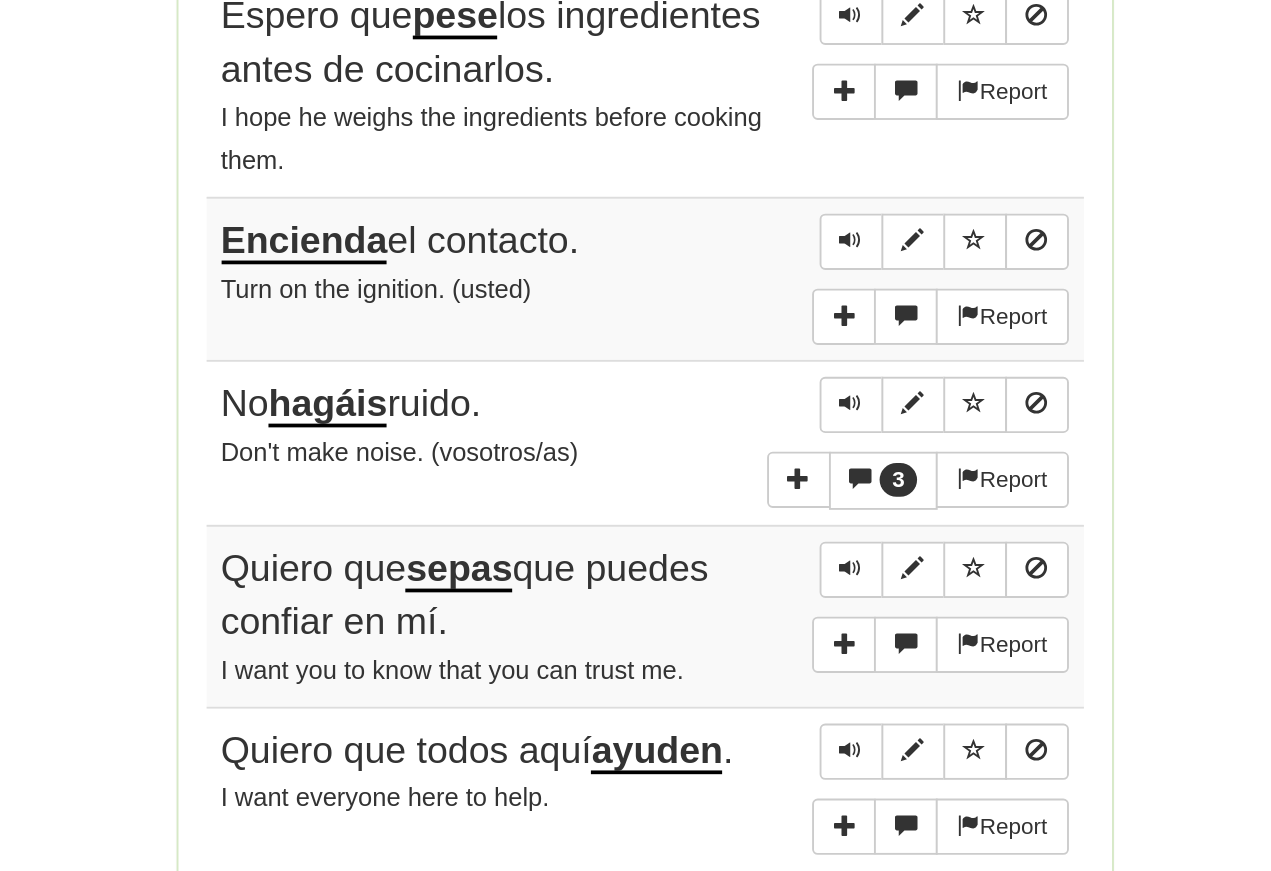 click at bounding box center [746, 515] 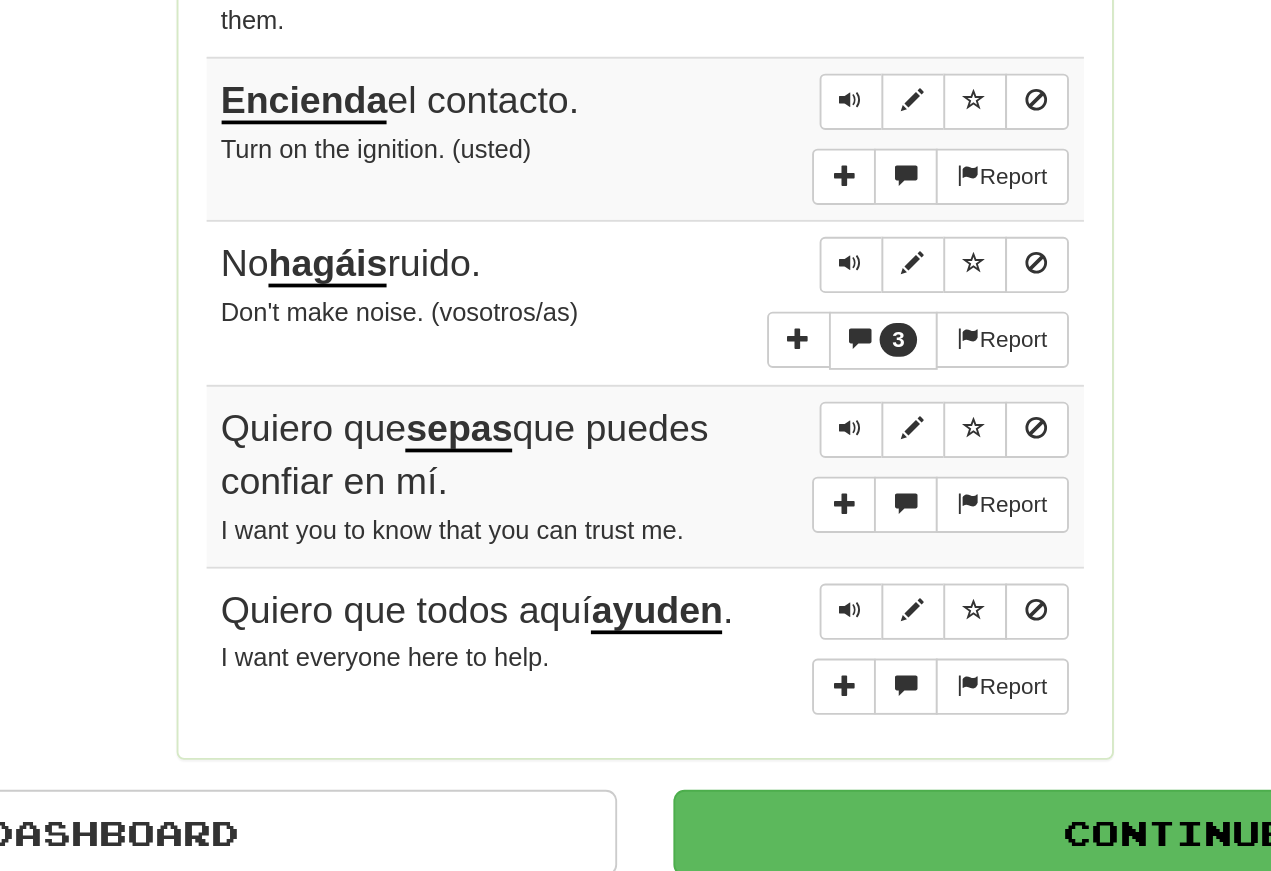 scroll, scrollTop: 1493, scrollLeft: 0, axis: vertical 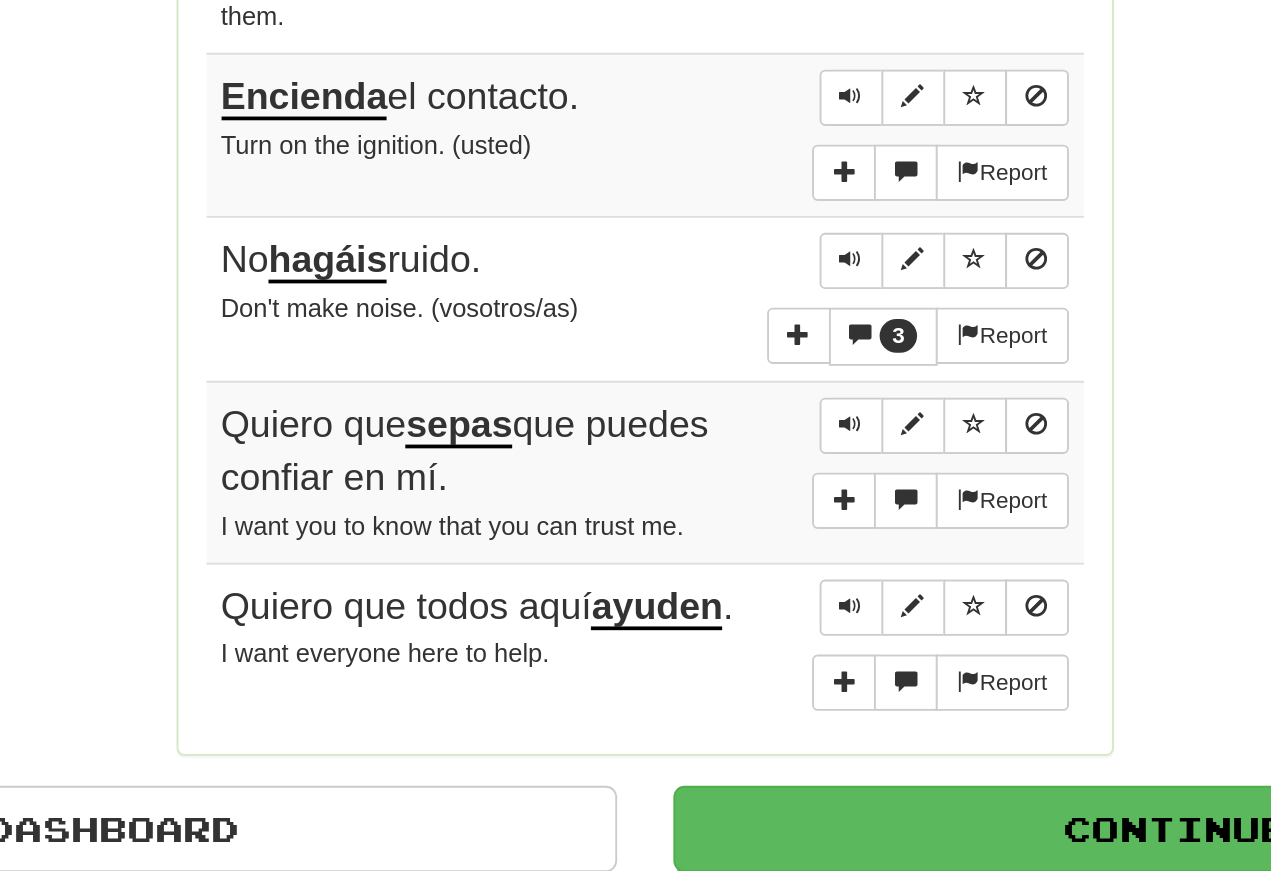 click at bounding box center (746, 613) 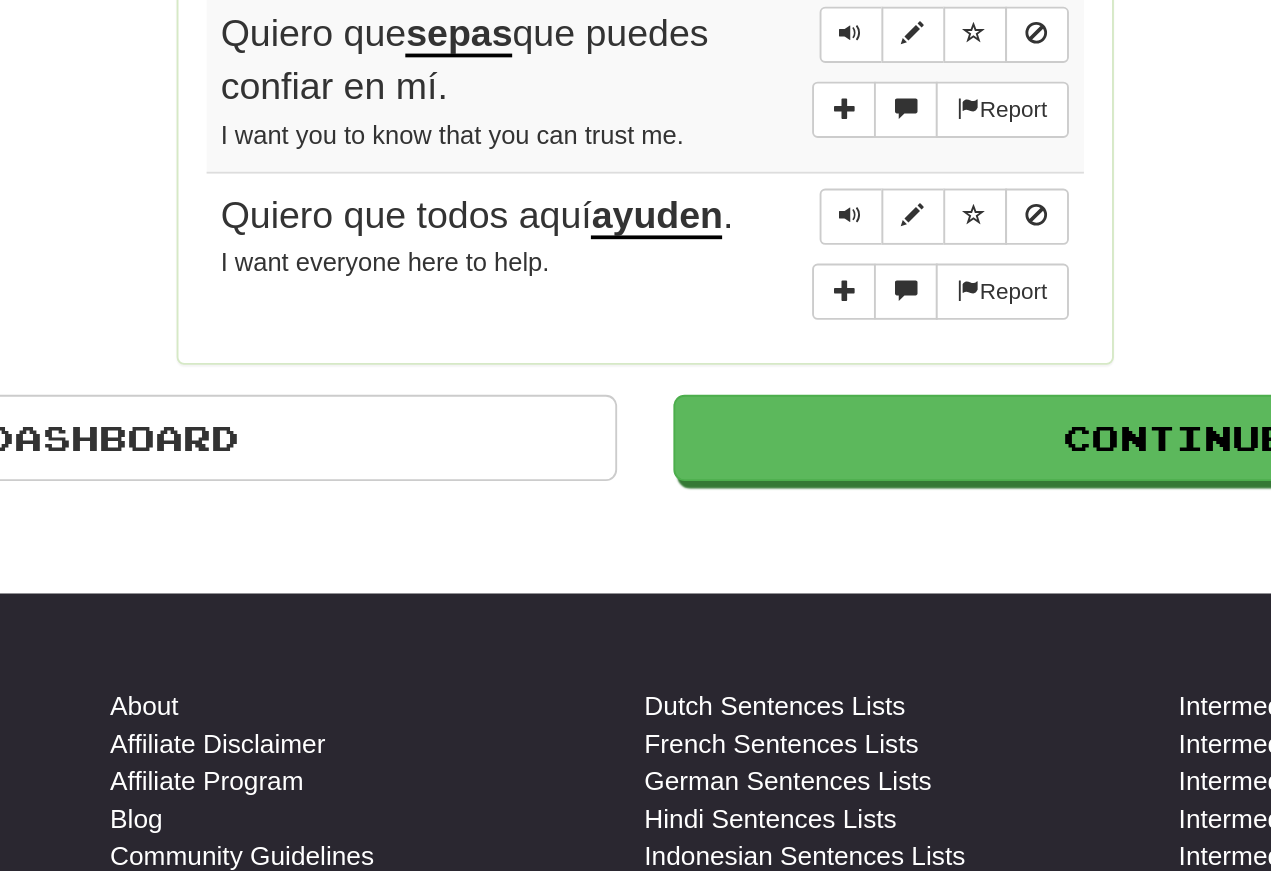 scroll, scrollTop: 1702, scrollLeft: 0, axis: vertical 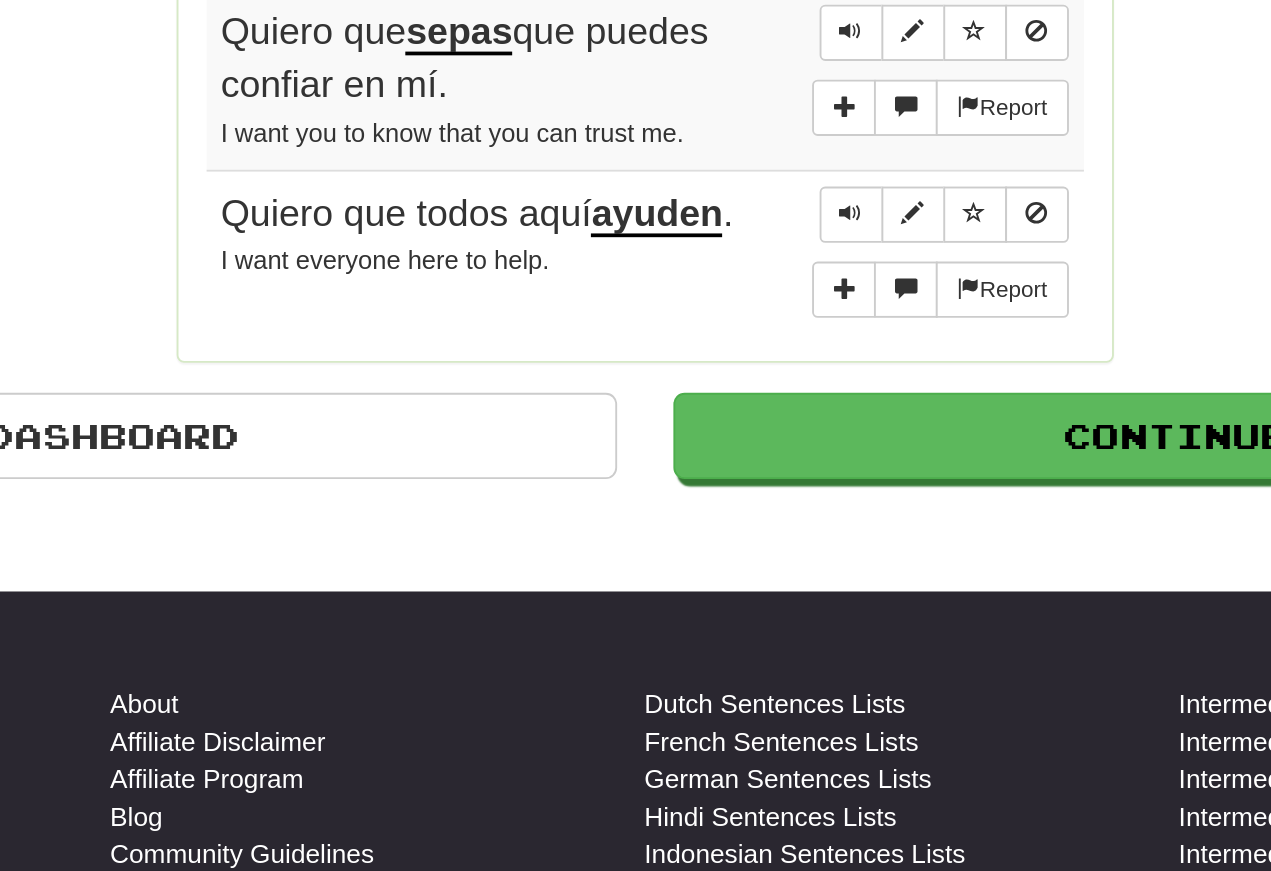 click at bounding box center [746, 501] 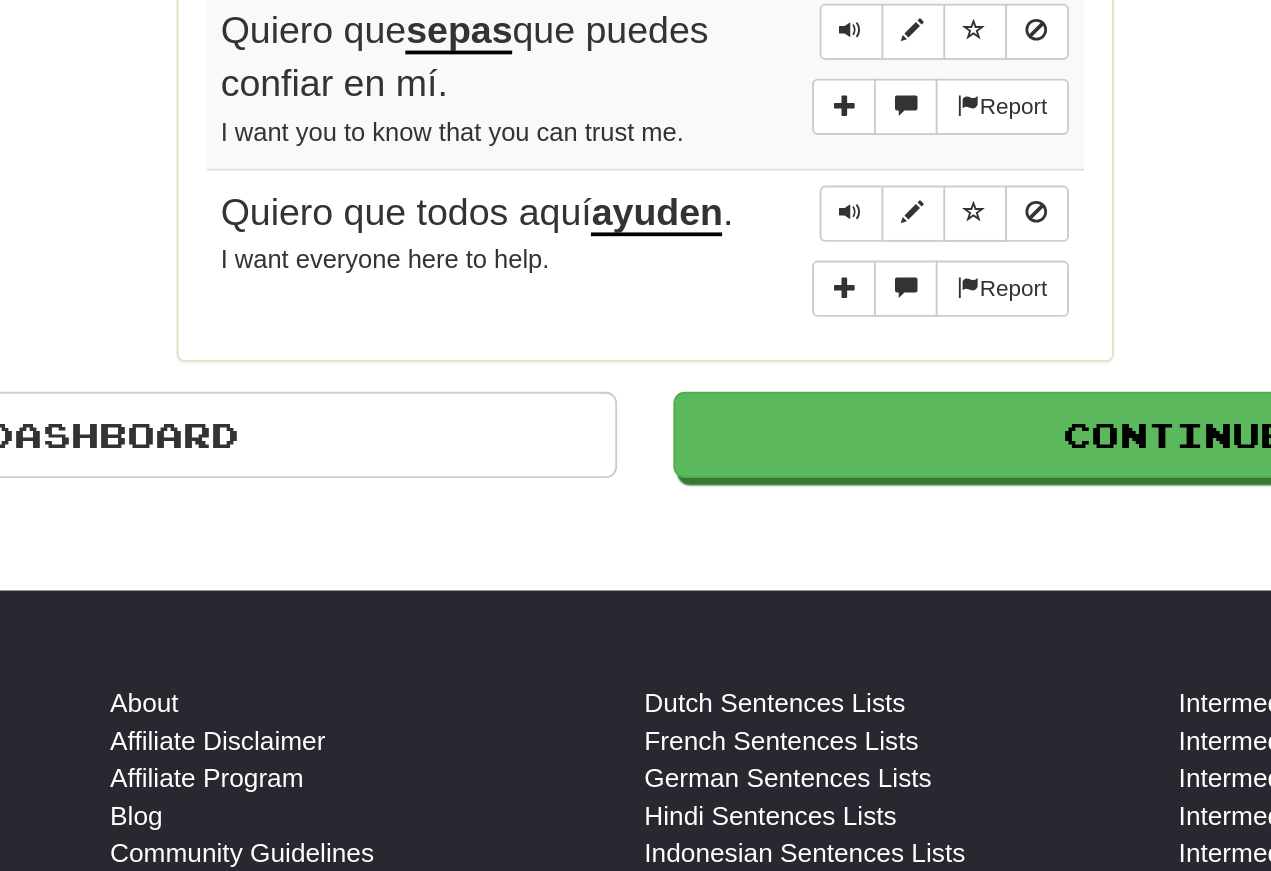 click at bounding box center (746, 500) 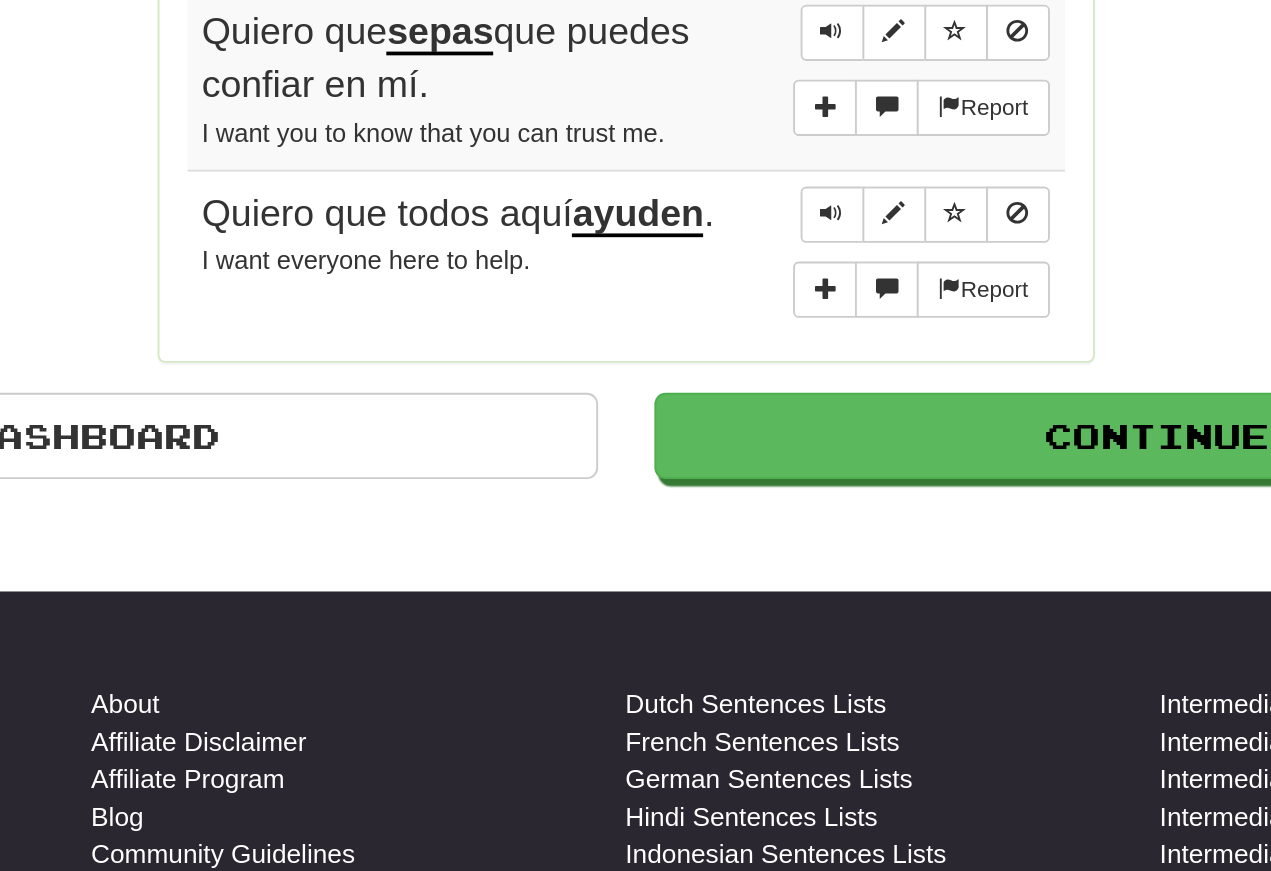 scroll, scrollTop: 1703, scrollLeft: 0, axis: vertical 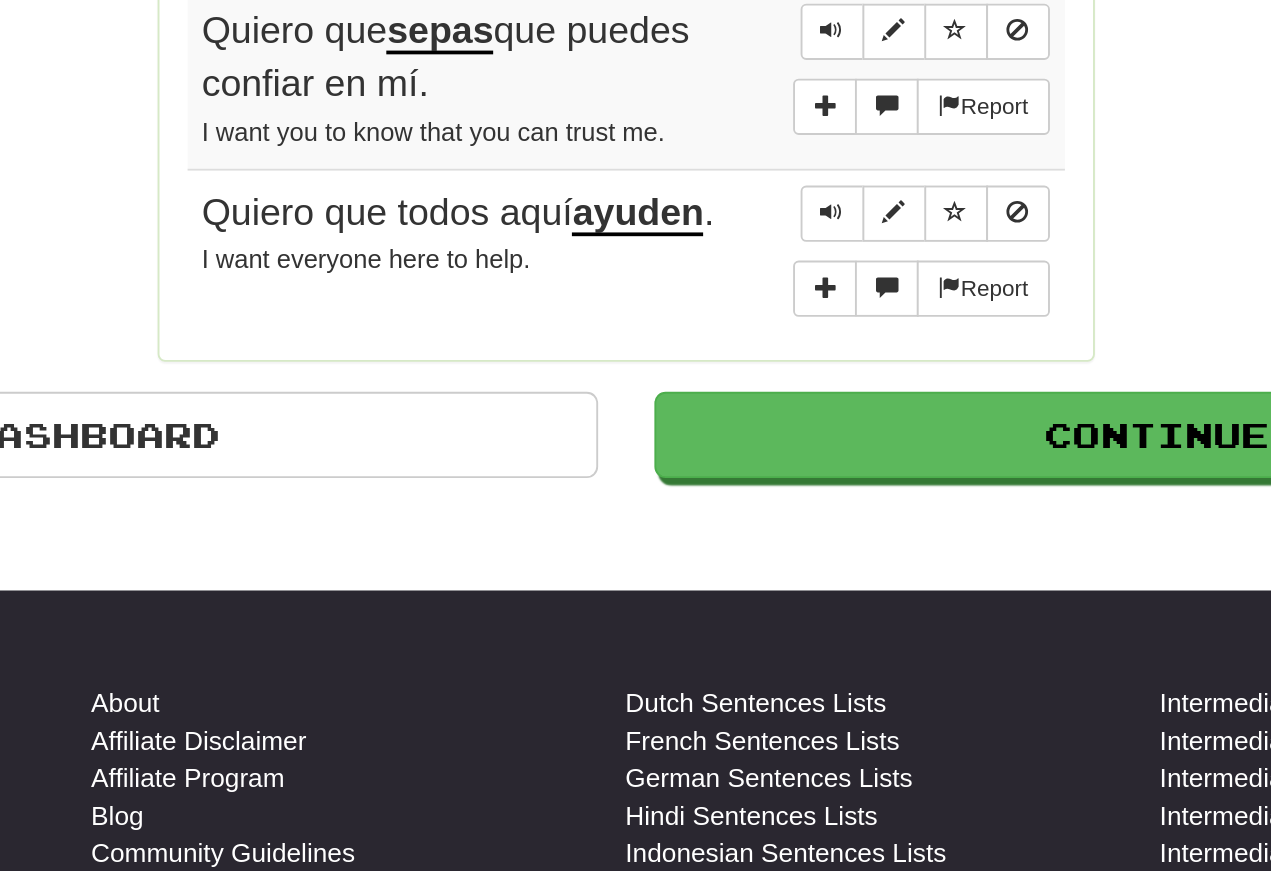 click at bounding box center [746, 501] 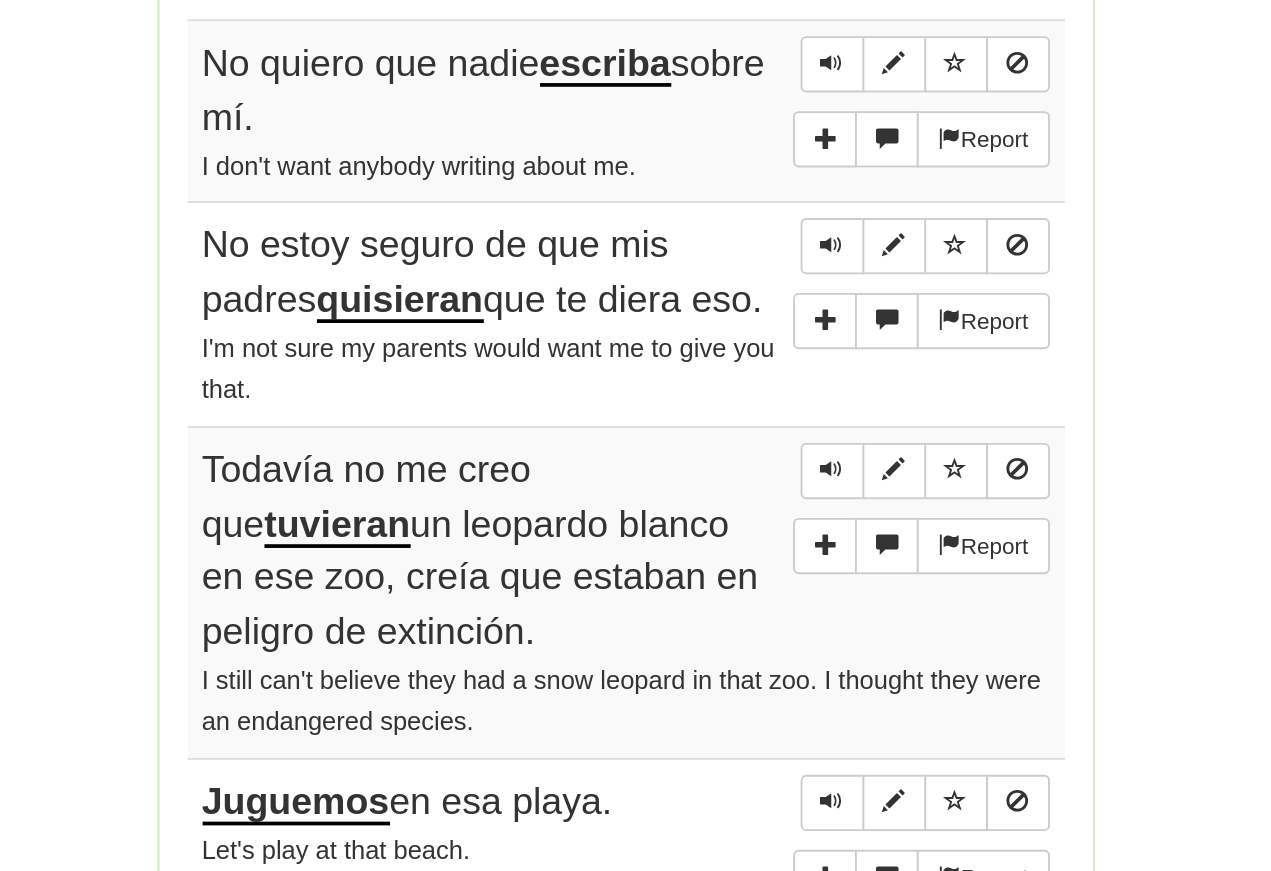 scroll, scrollTop: 1199, scrollLeft: 0, axis: vertical 